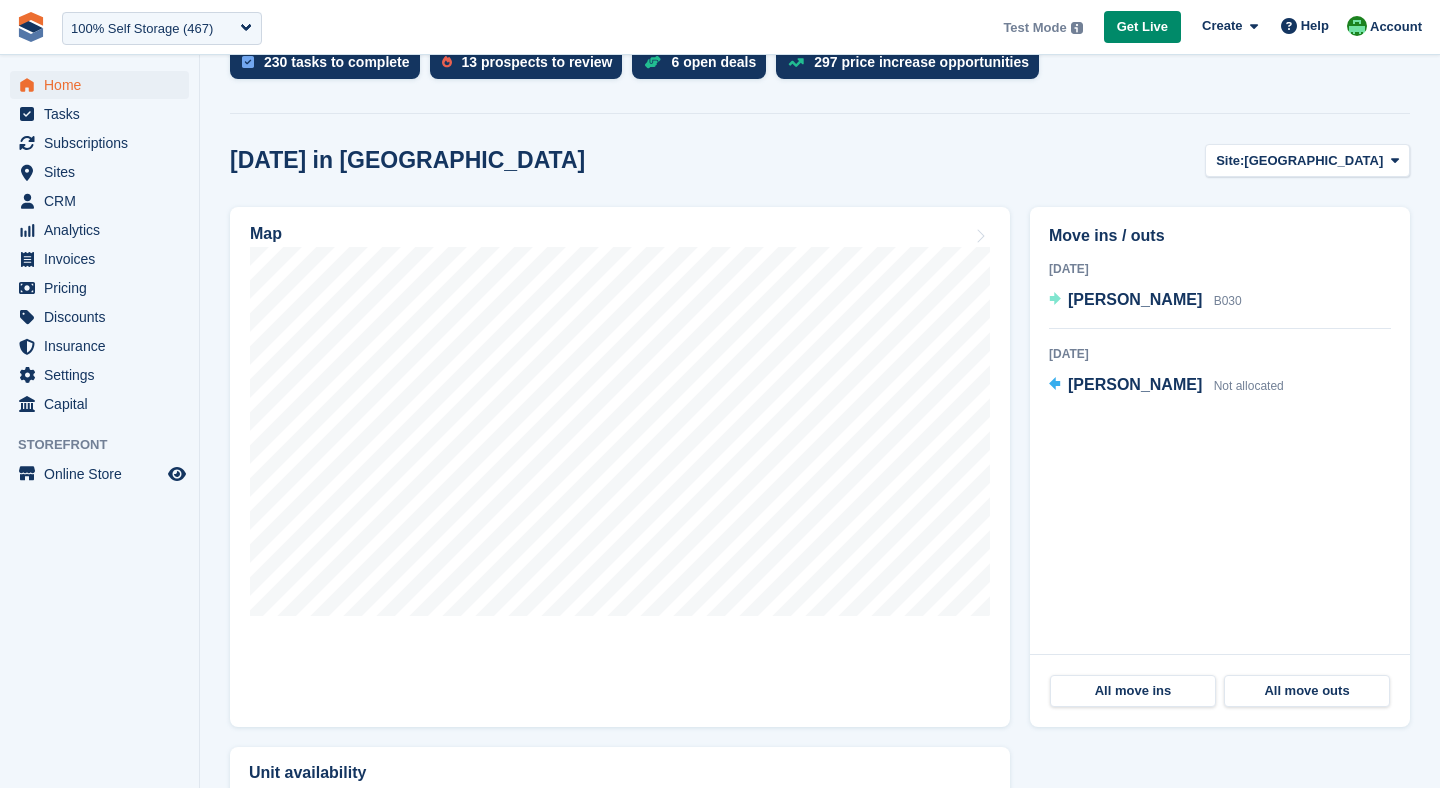 scroll, scrollTop: 496, scrollLeft: 0, axis: vertical 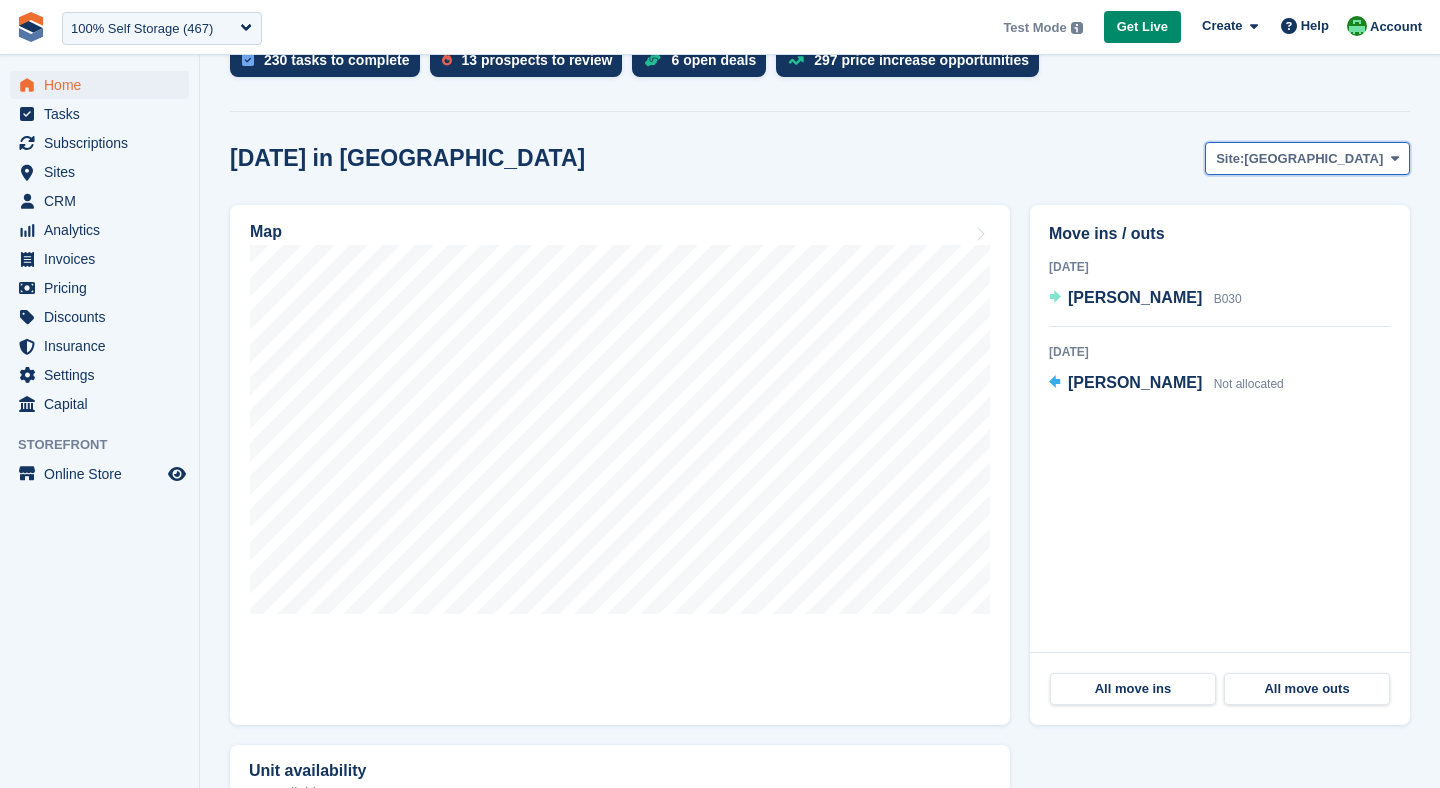 click on "Site:
Nottingham" at bounding box center [1307, 158] 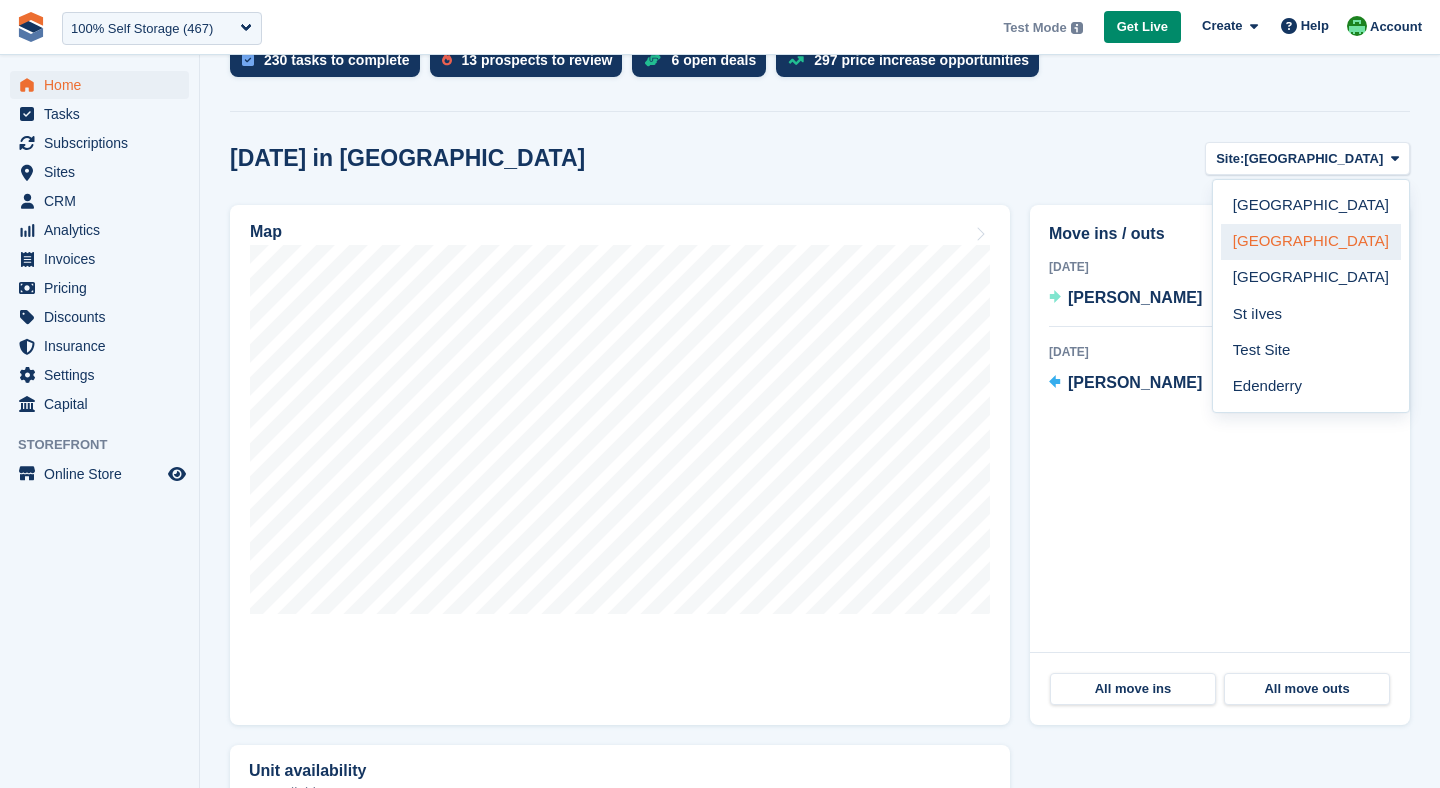 click on "[GEOGRAPHIC_DATA]" at bounding box center (1311, 242) 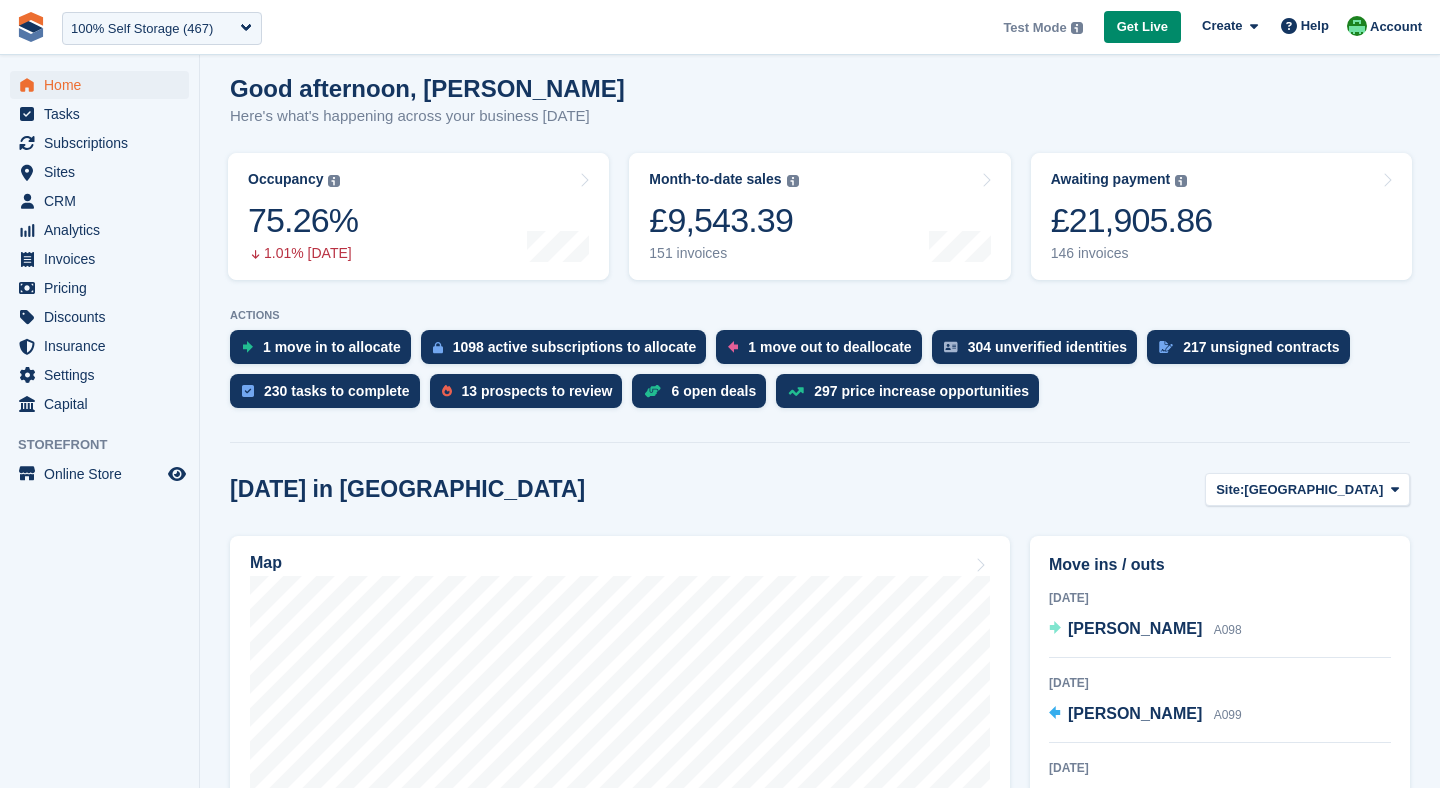 scroll, scrollTop: 169, scrollLeft: 0, axis: vertical 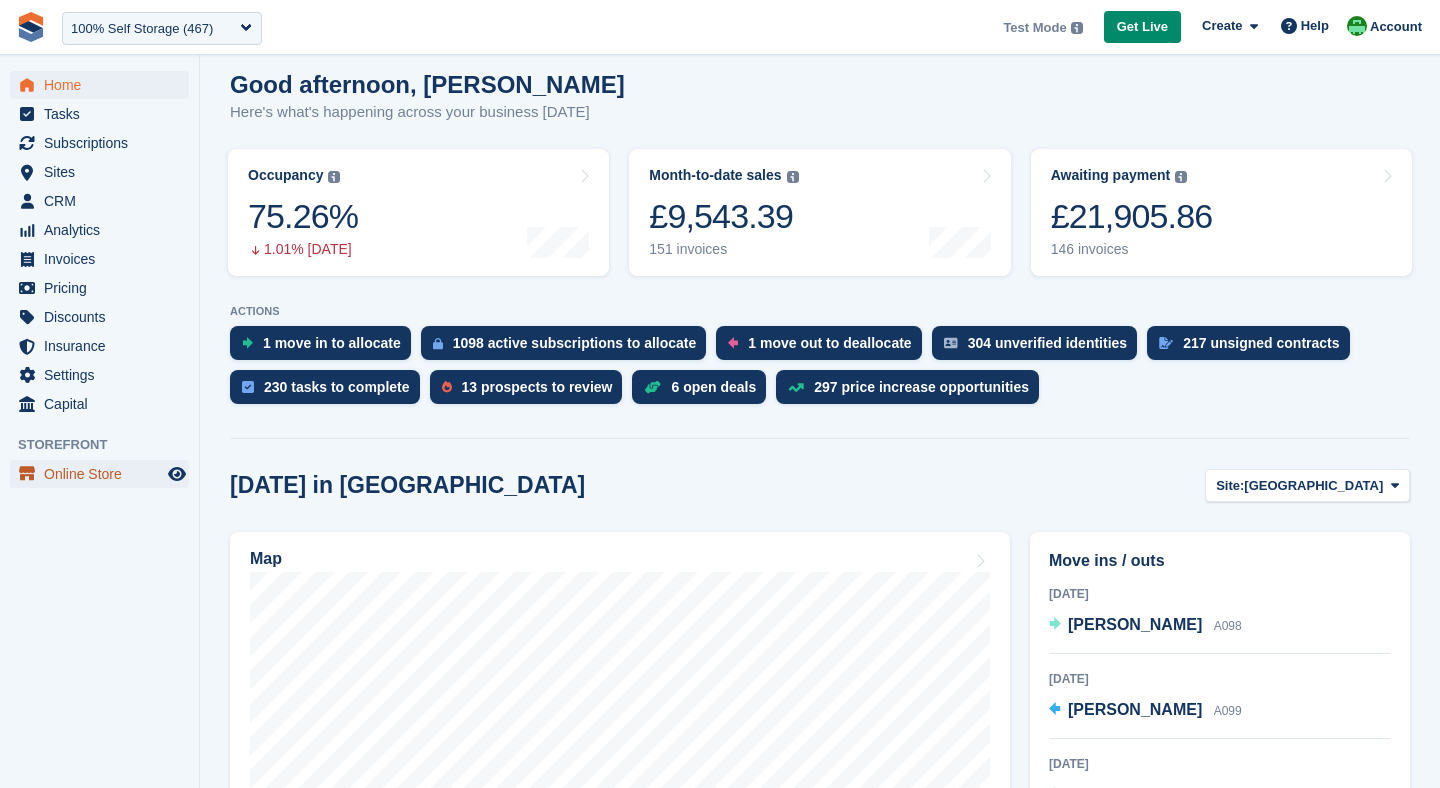 click on "Online Store" at bounding box center [104, 474] 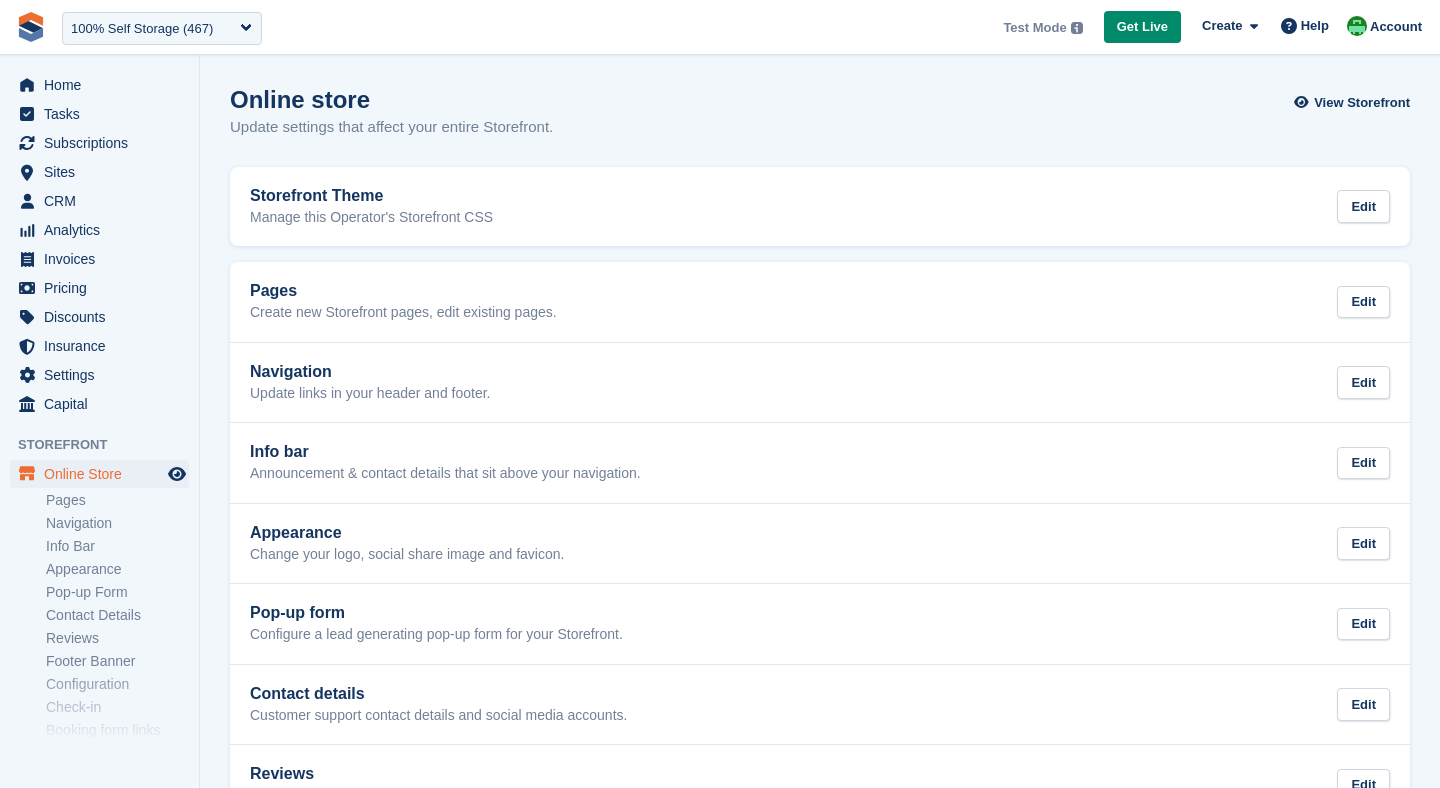 scroll, scrollTop: 0, scrollLeft: 0, axis: both 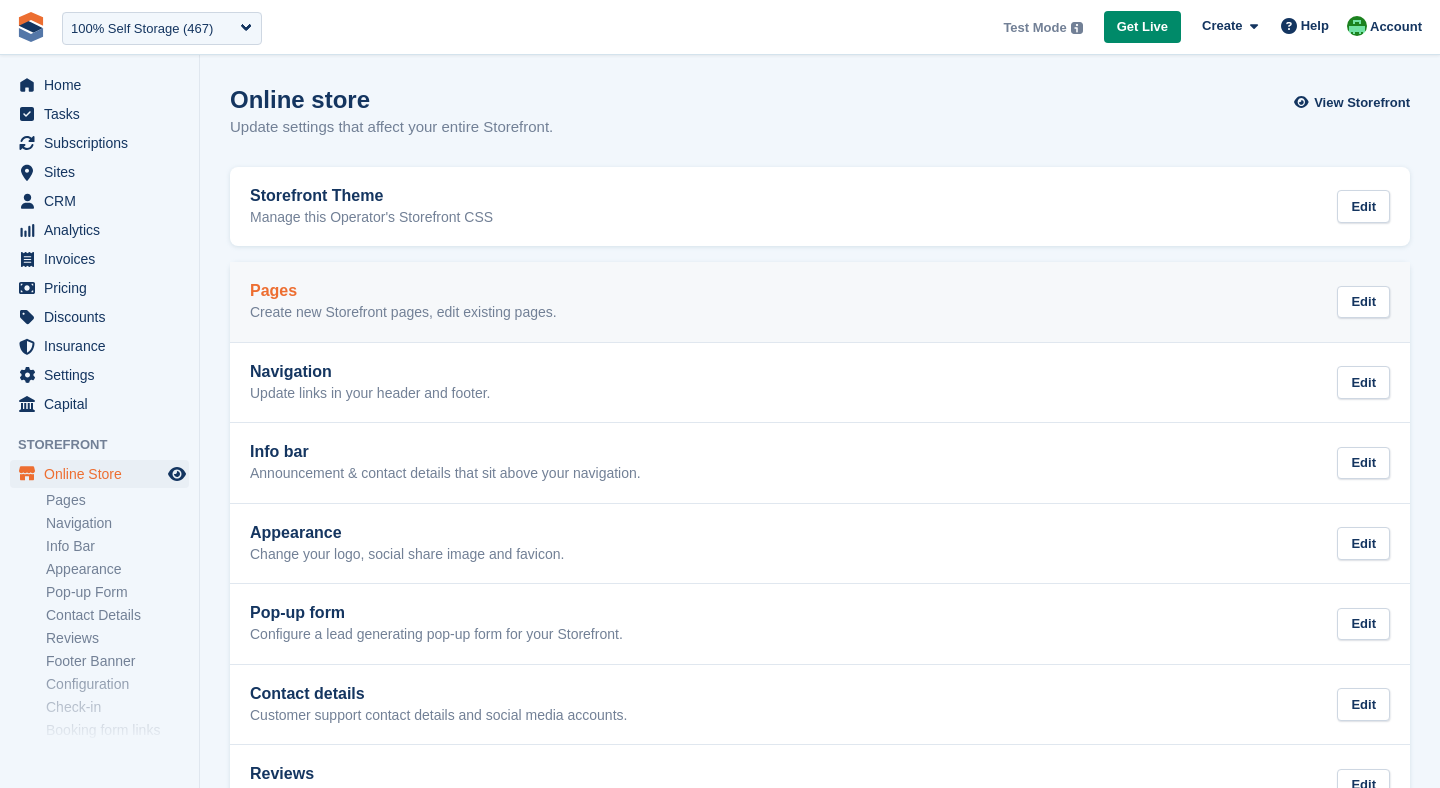 click on "Pages
Create new Storefront pages, edit existing pages." at bounding box center [403, 302] 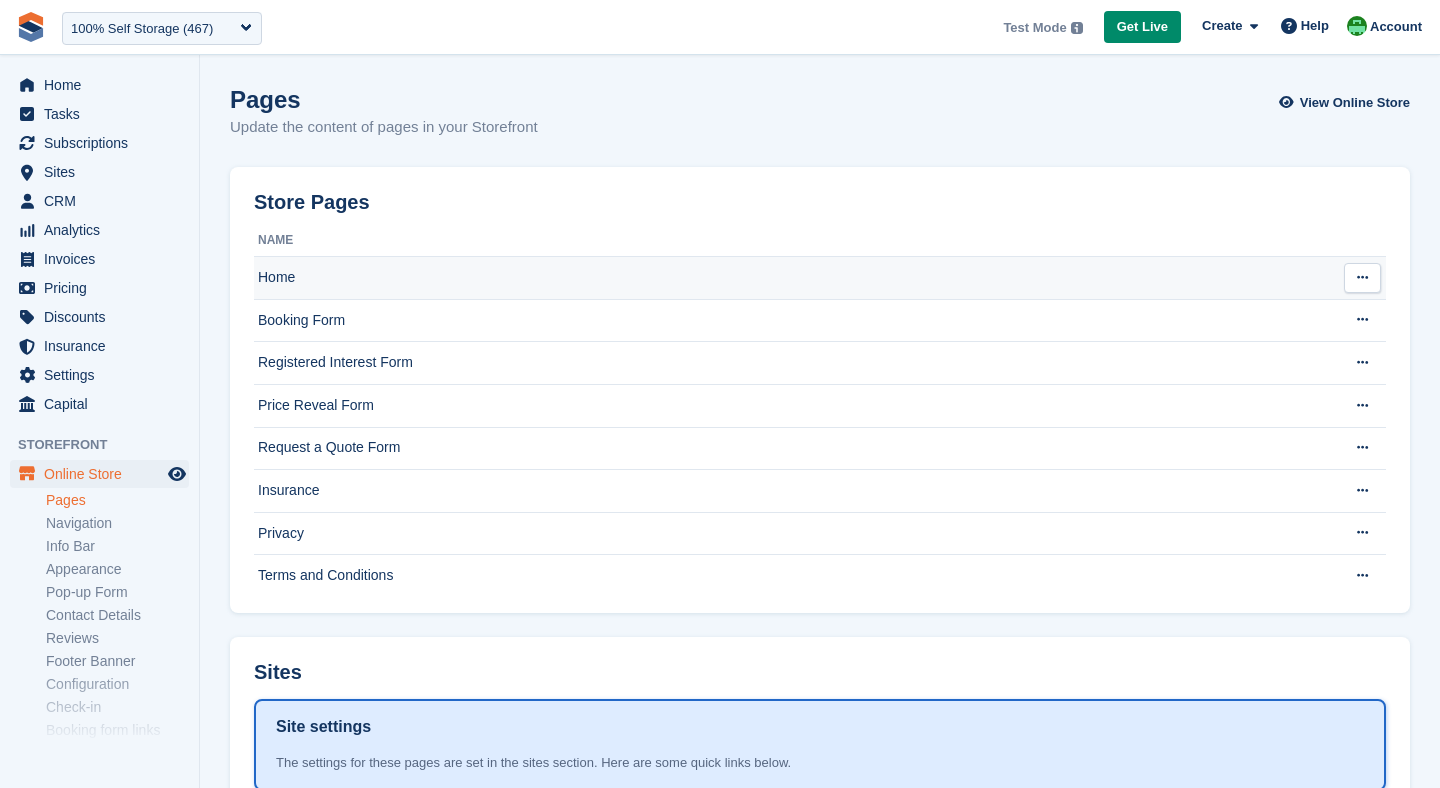 click on "Home" at bounding box center (791, 278) 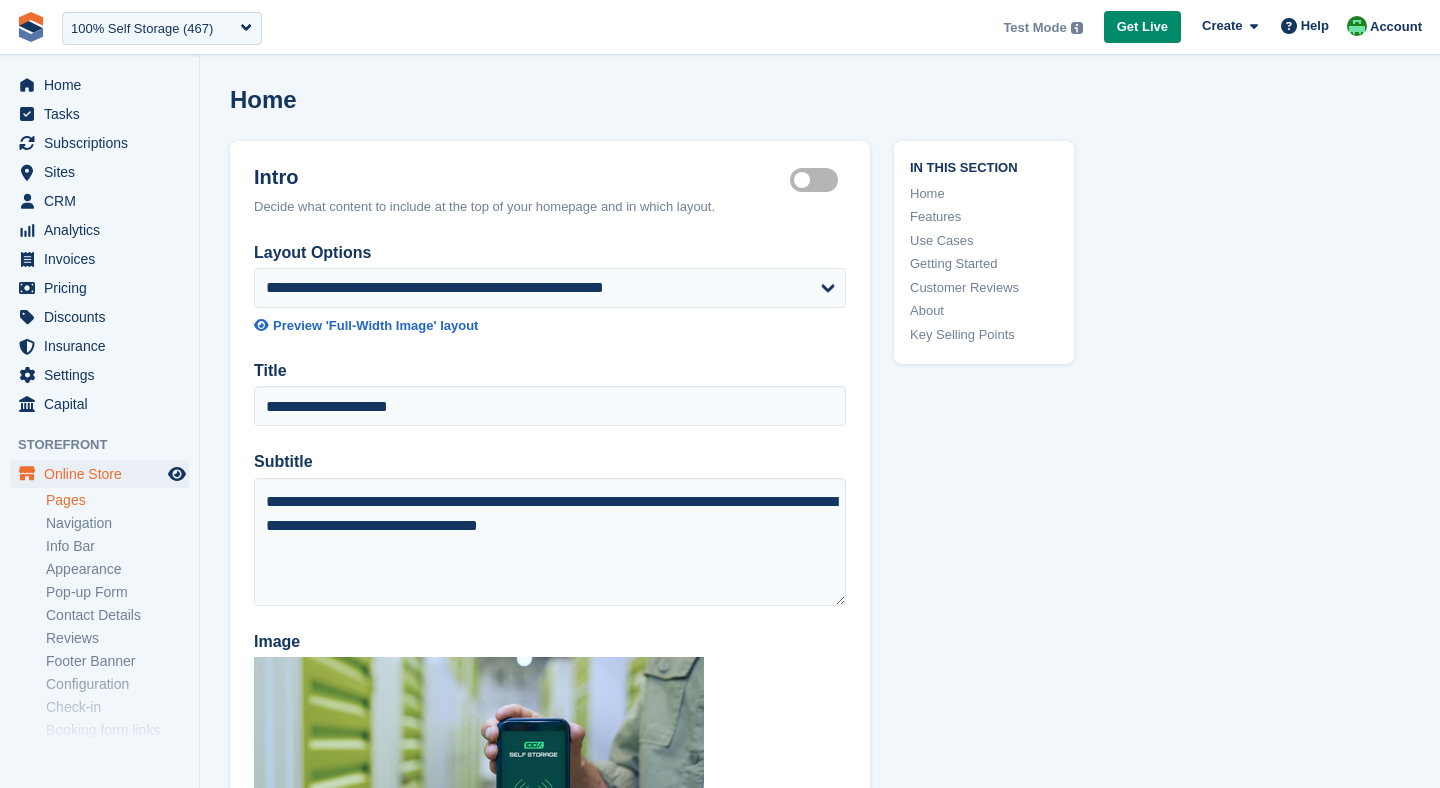 scroll, scrollTop: 0, scrollLeft: 0, axis: both 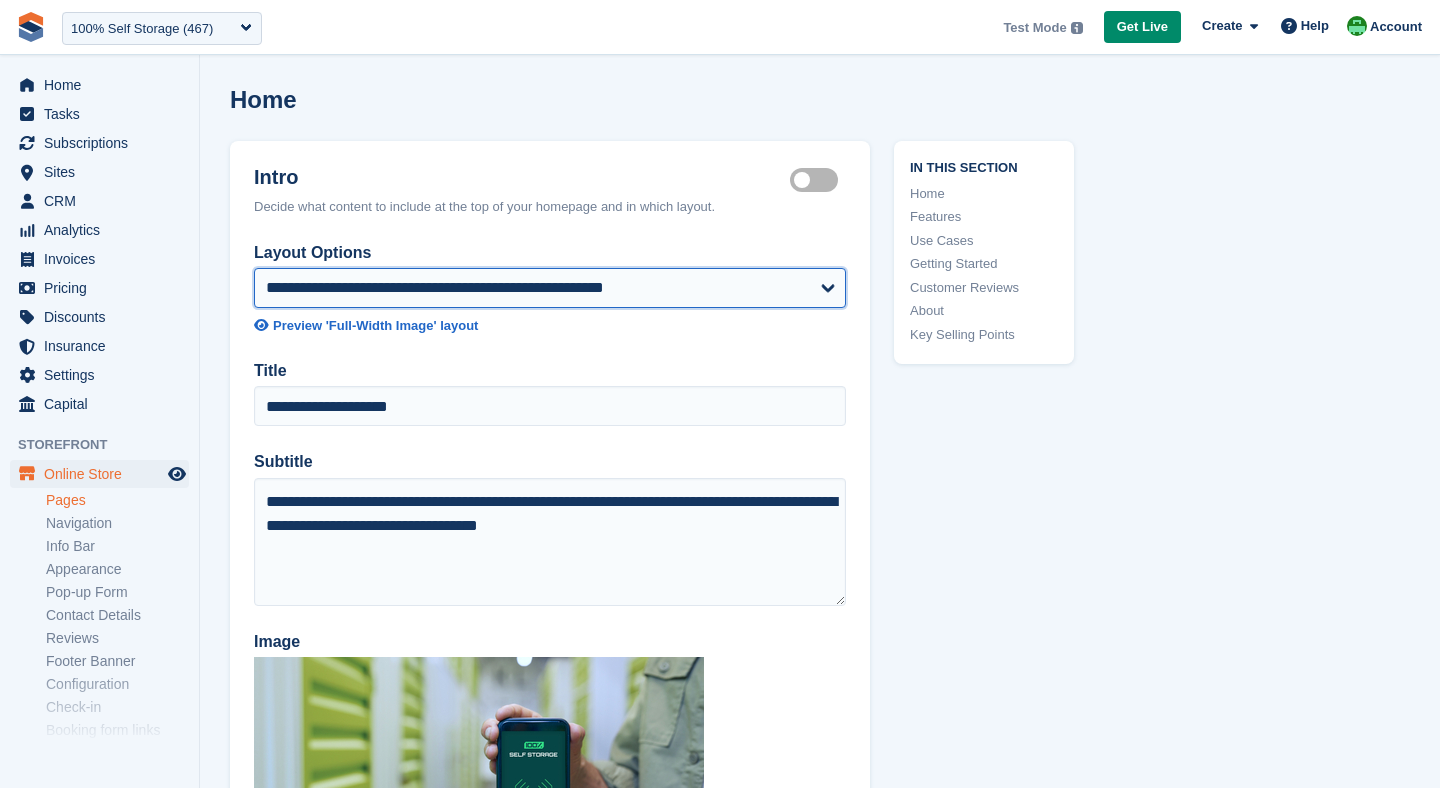 click on "**********" at bounding box center (550, 288) 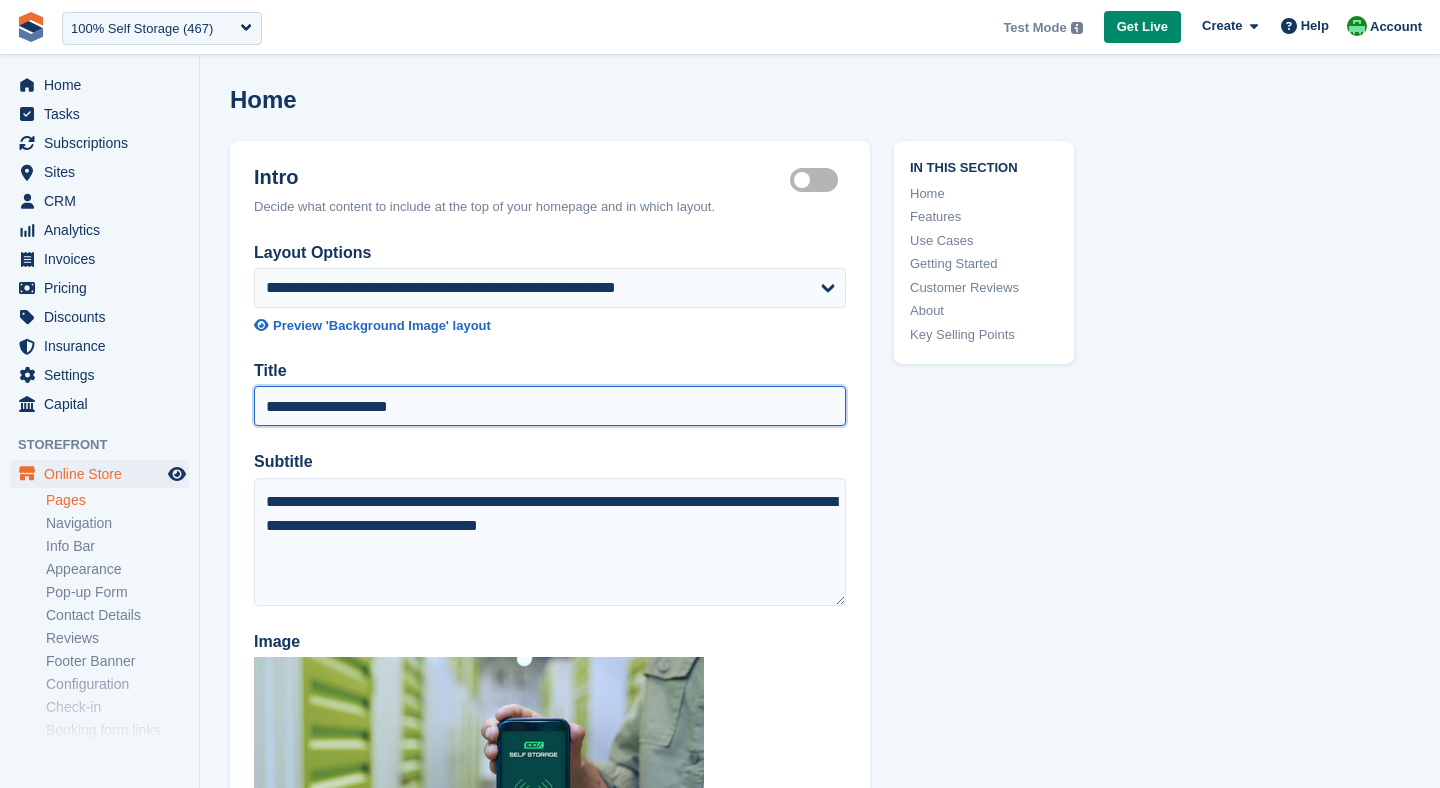 click on "**********" at bounding box center (550, 406) 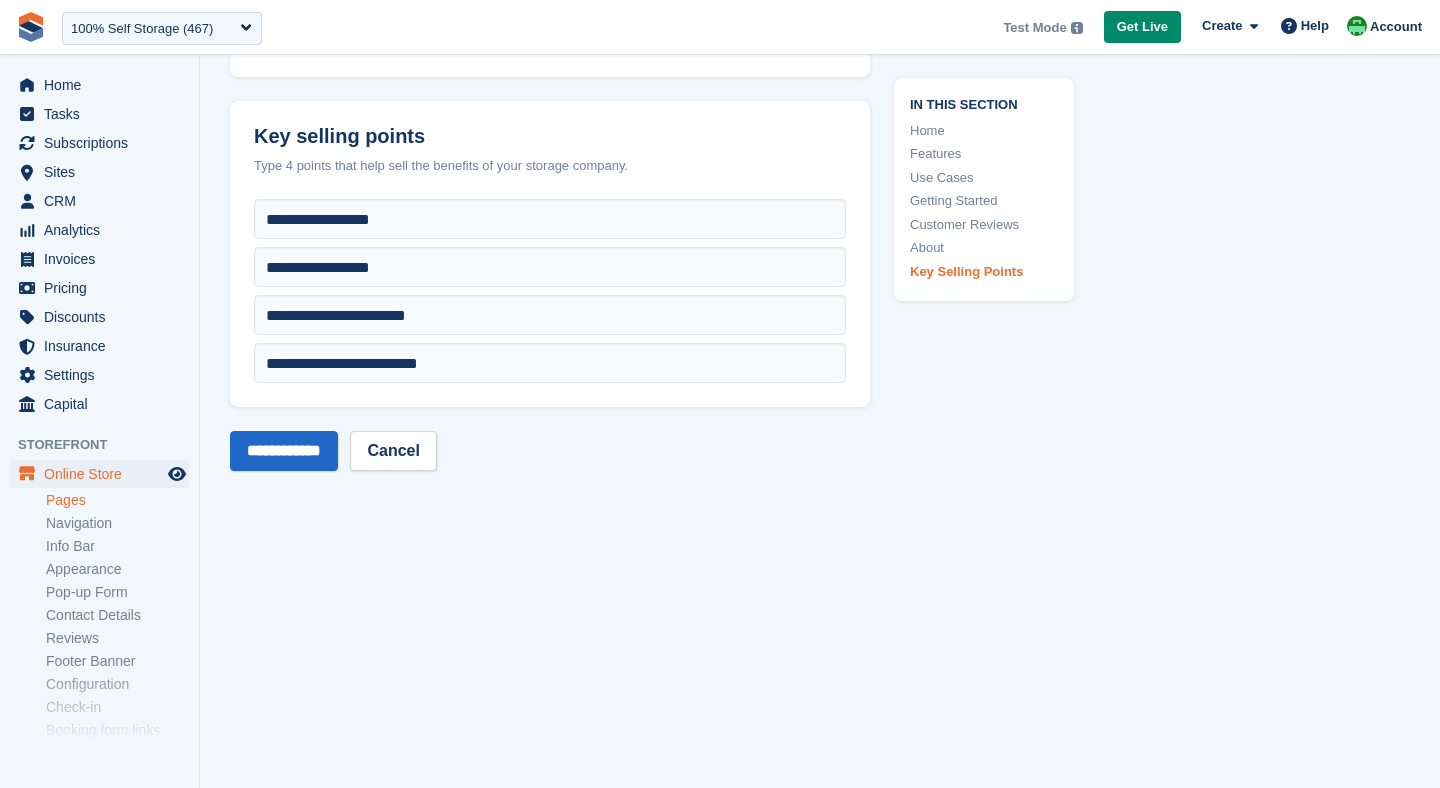 scroll, scrollTop: 8208, scrollLeft: 0, axis: vertical 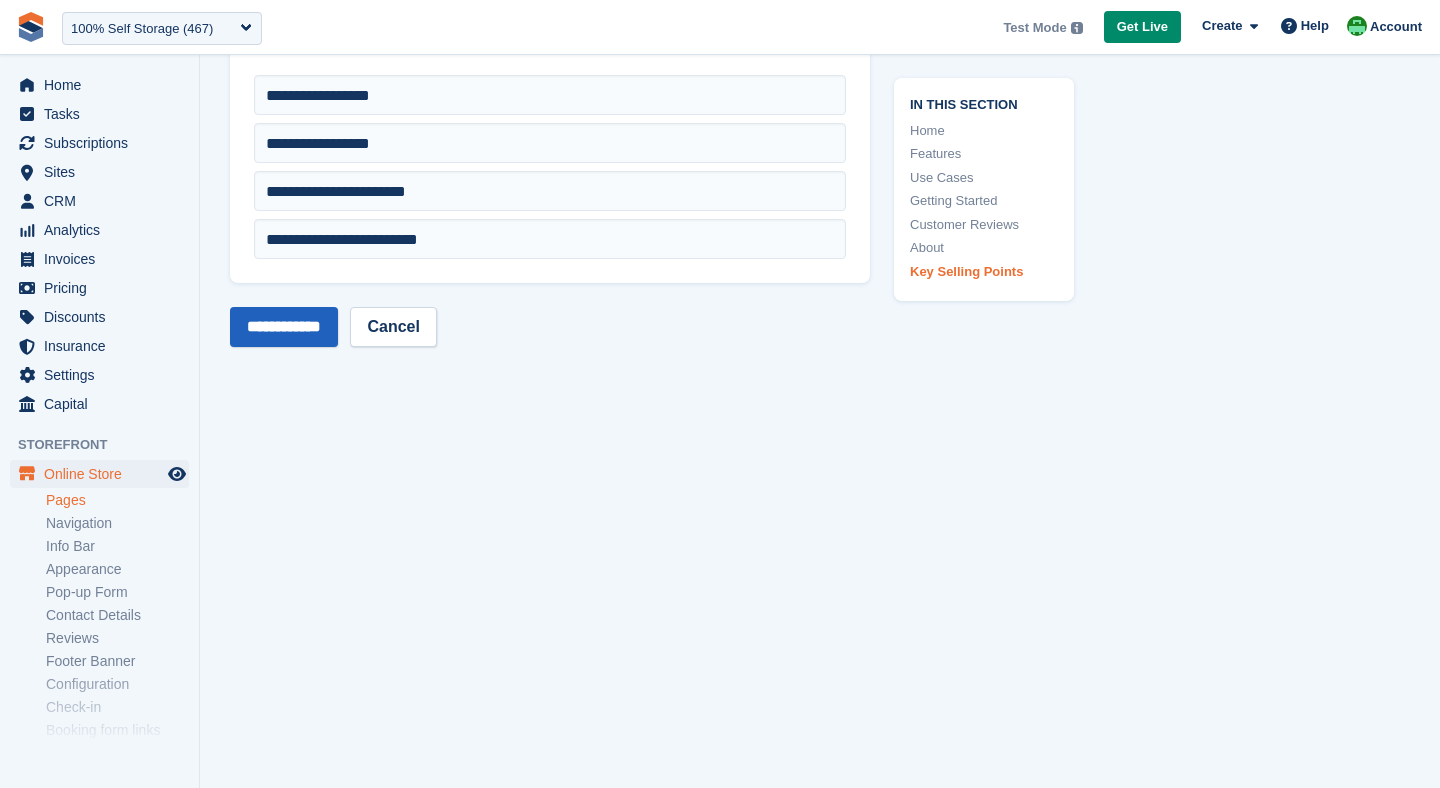 type on "**********" 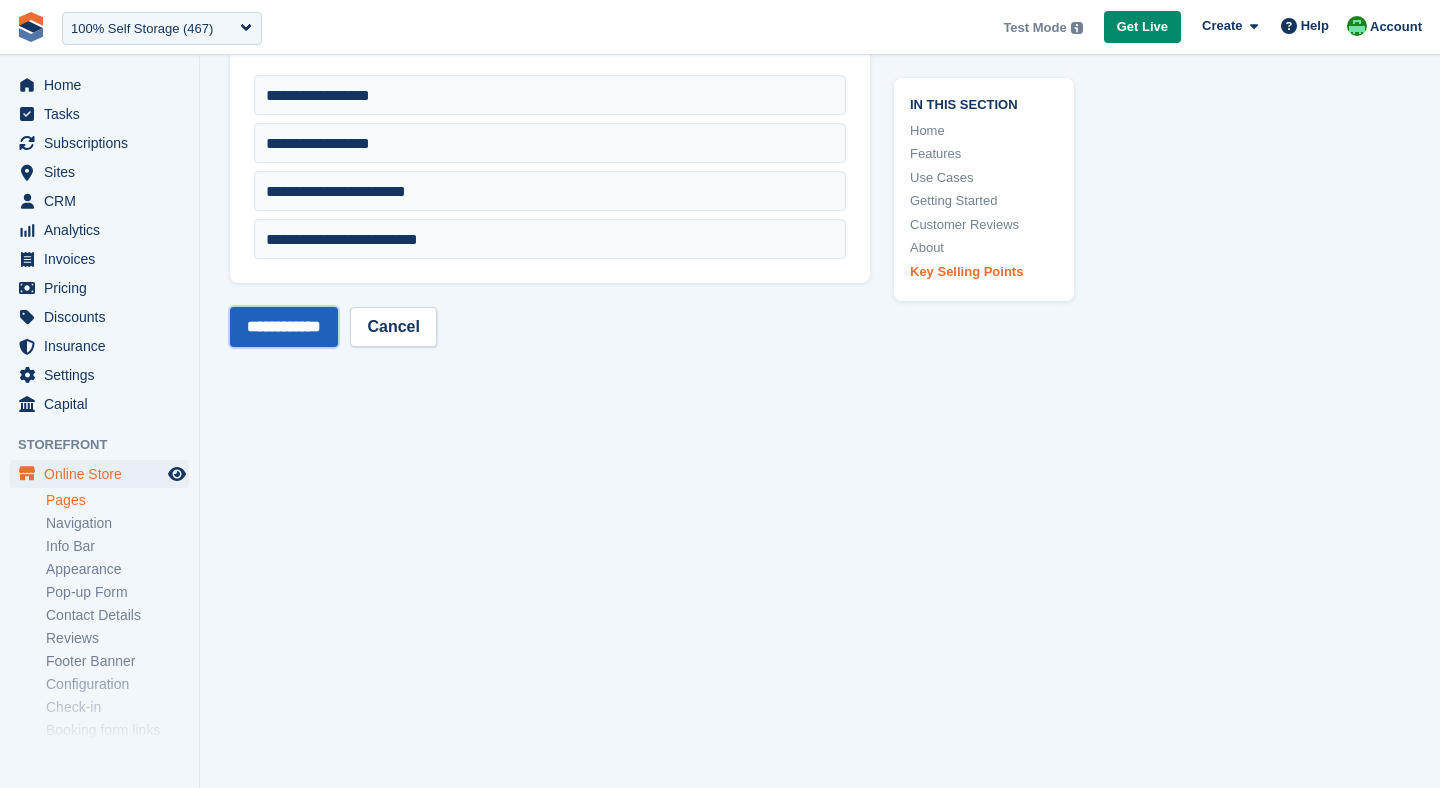click on "**********" at bounding box center [284, 327] 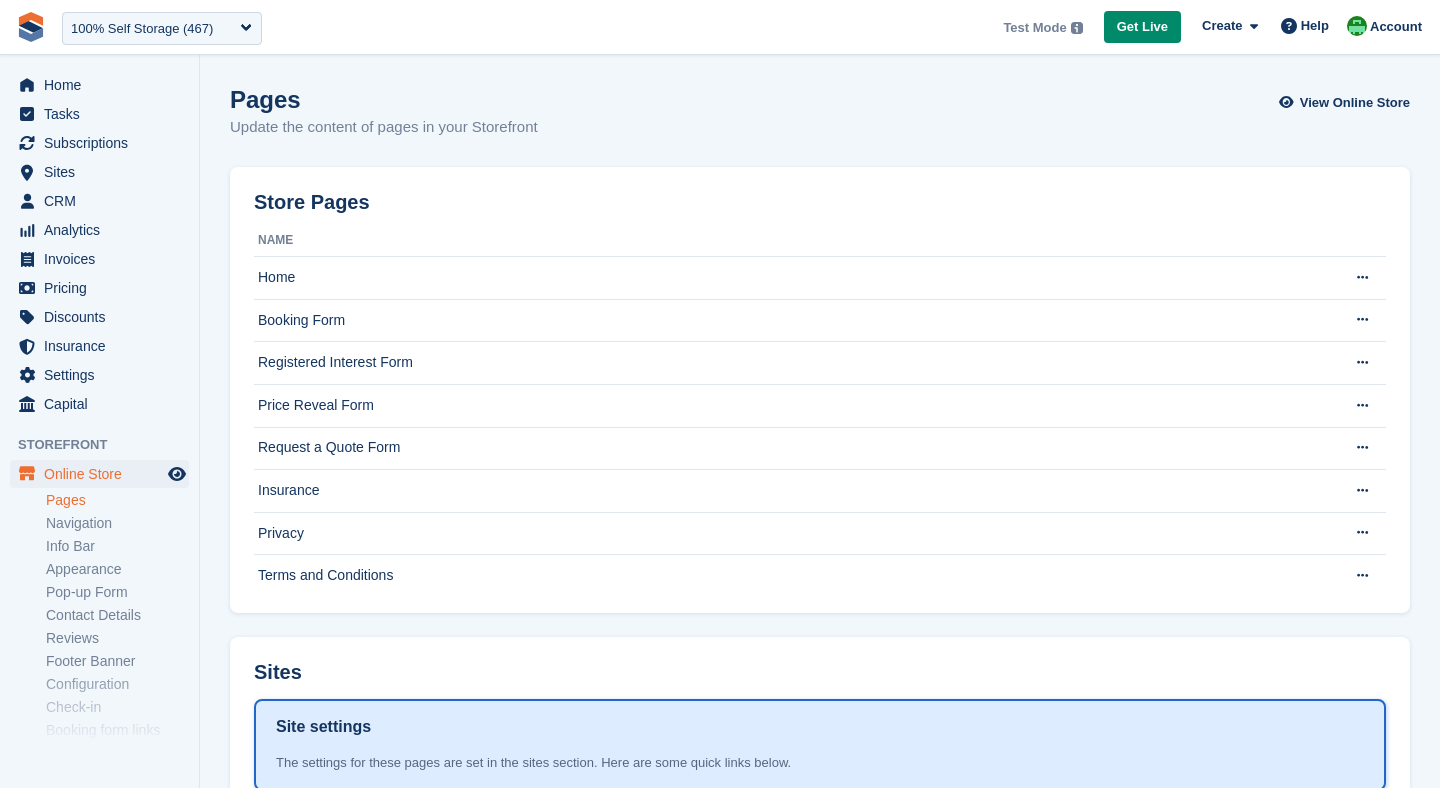 scroll, scrollTop: 0, scrollLeft: 0, axis: both 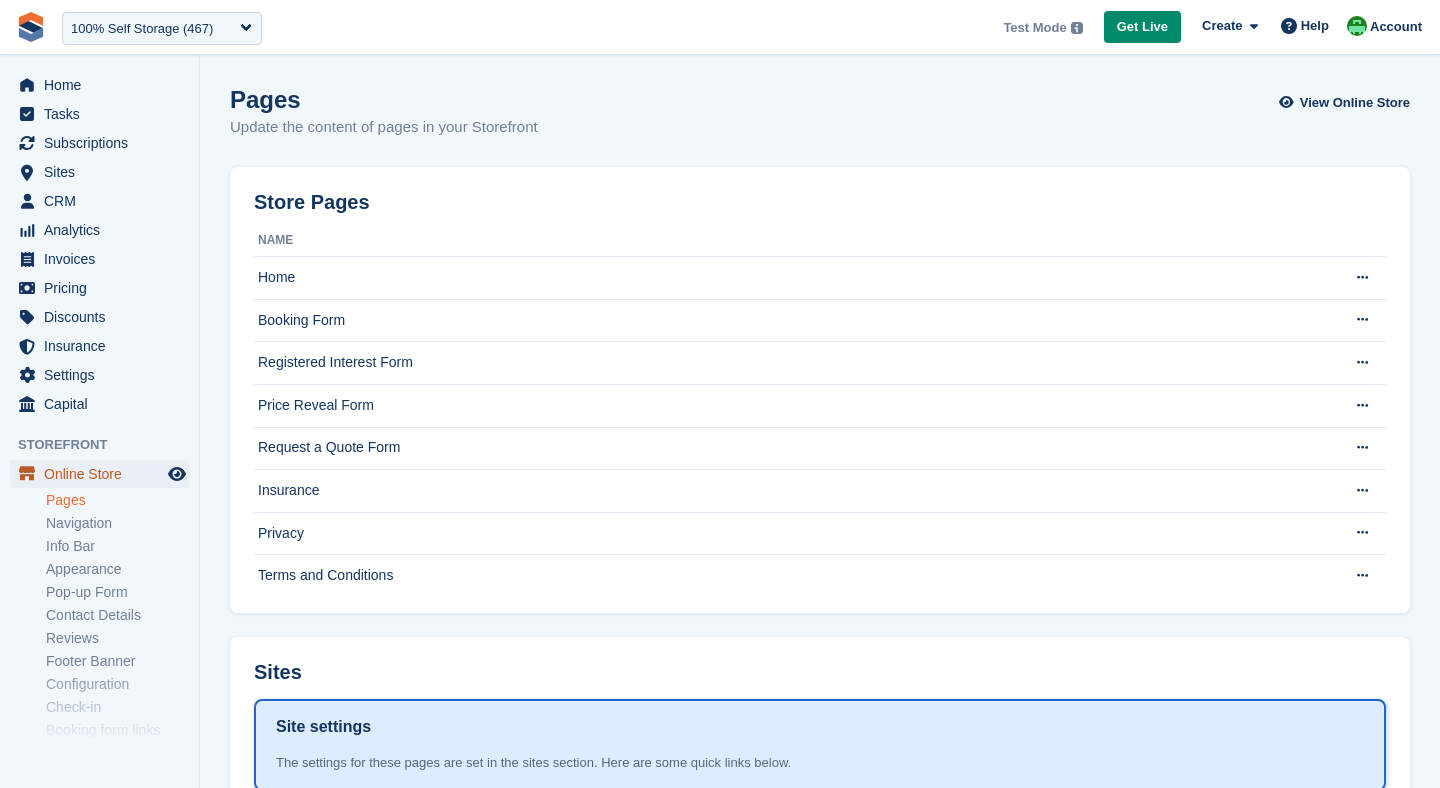 click on "Online Store" at bounding box center [104, 474] 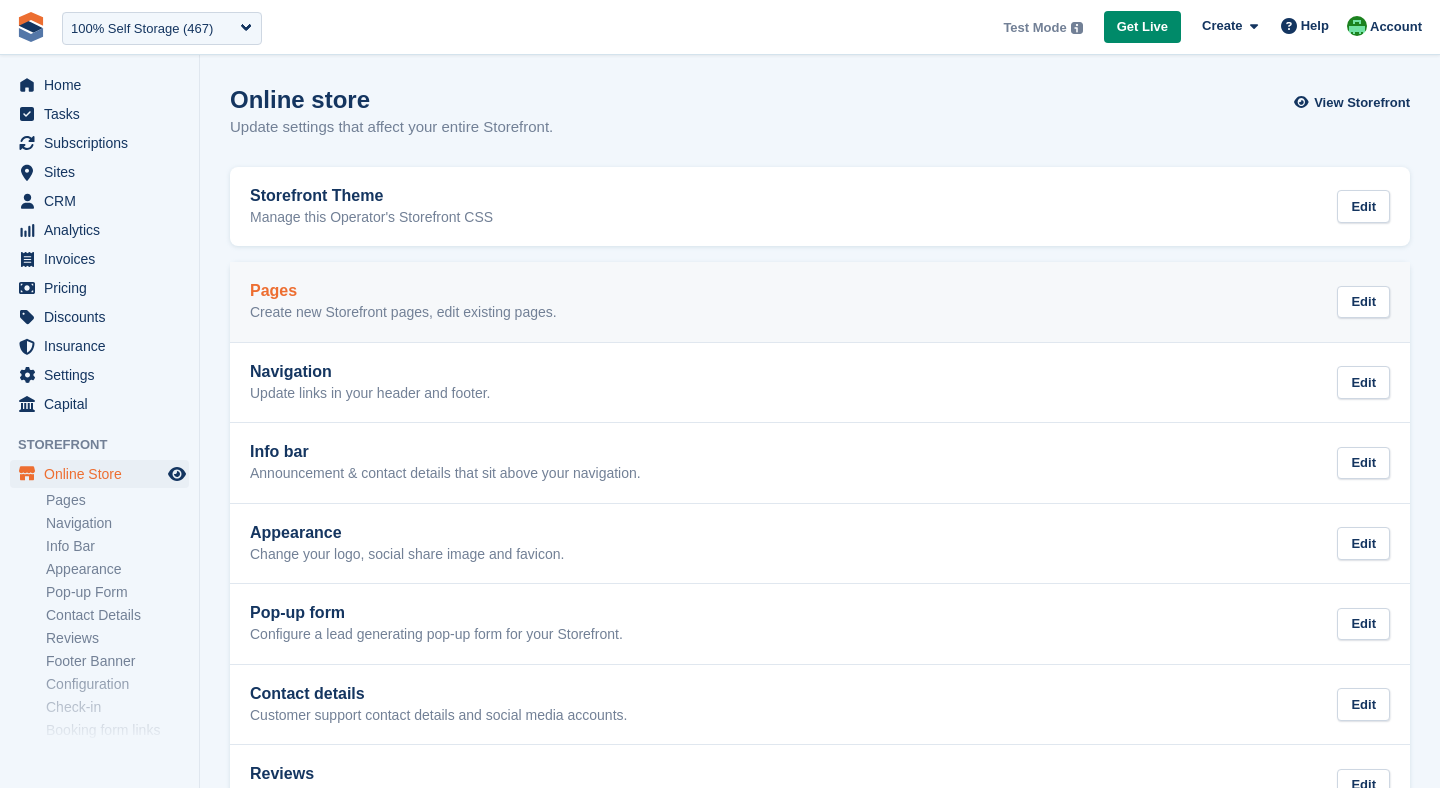 click on "Pages" at bounding box center (403, 291) 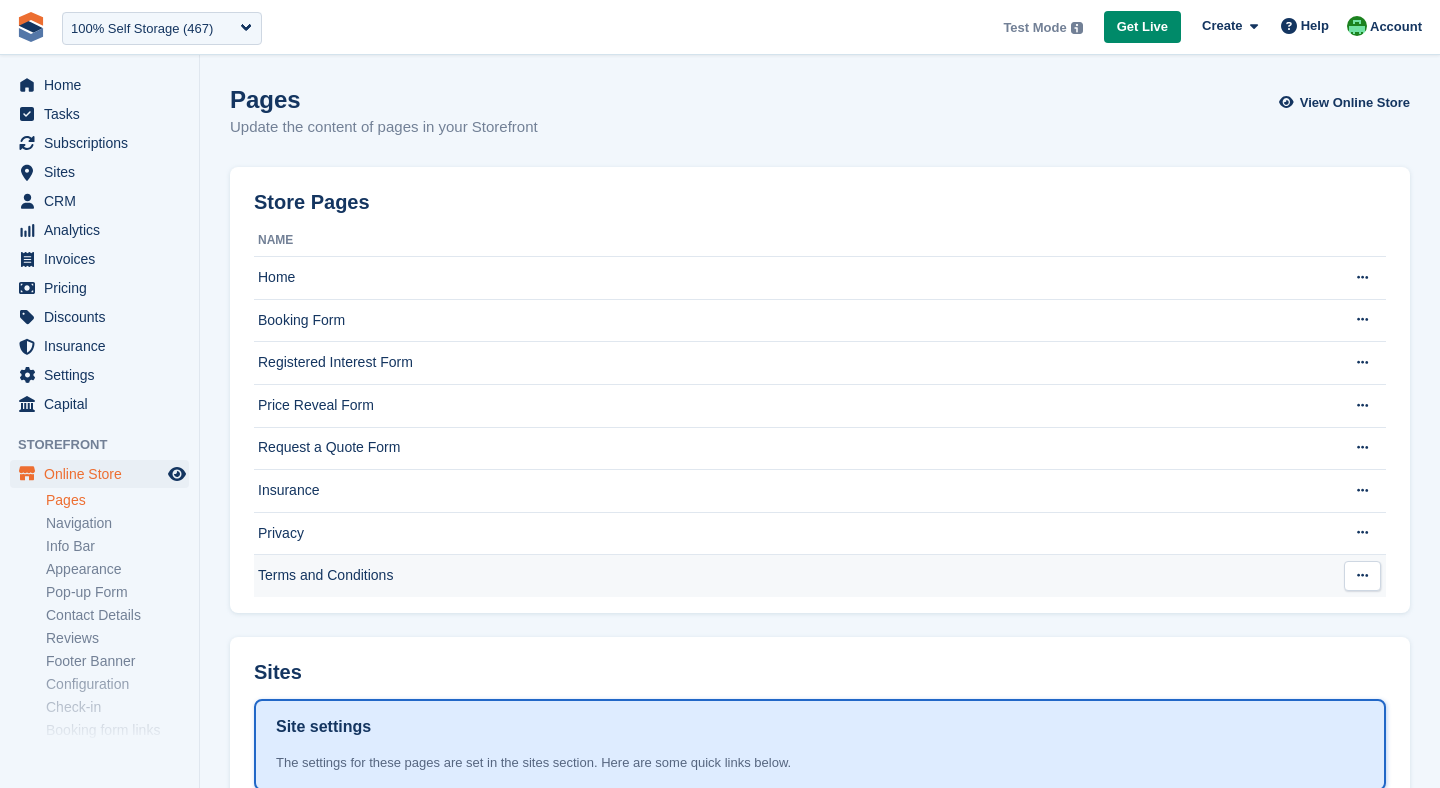 click on "Terms and Conditions" at bounding box center (791, 576) 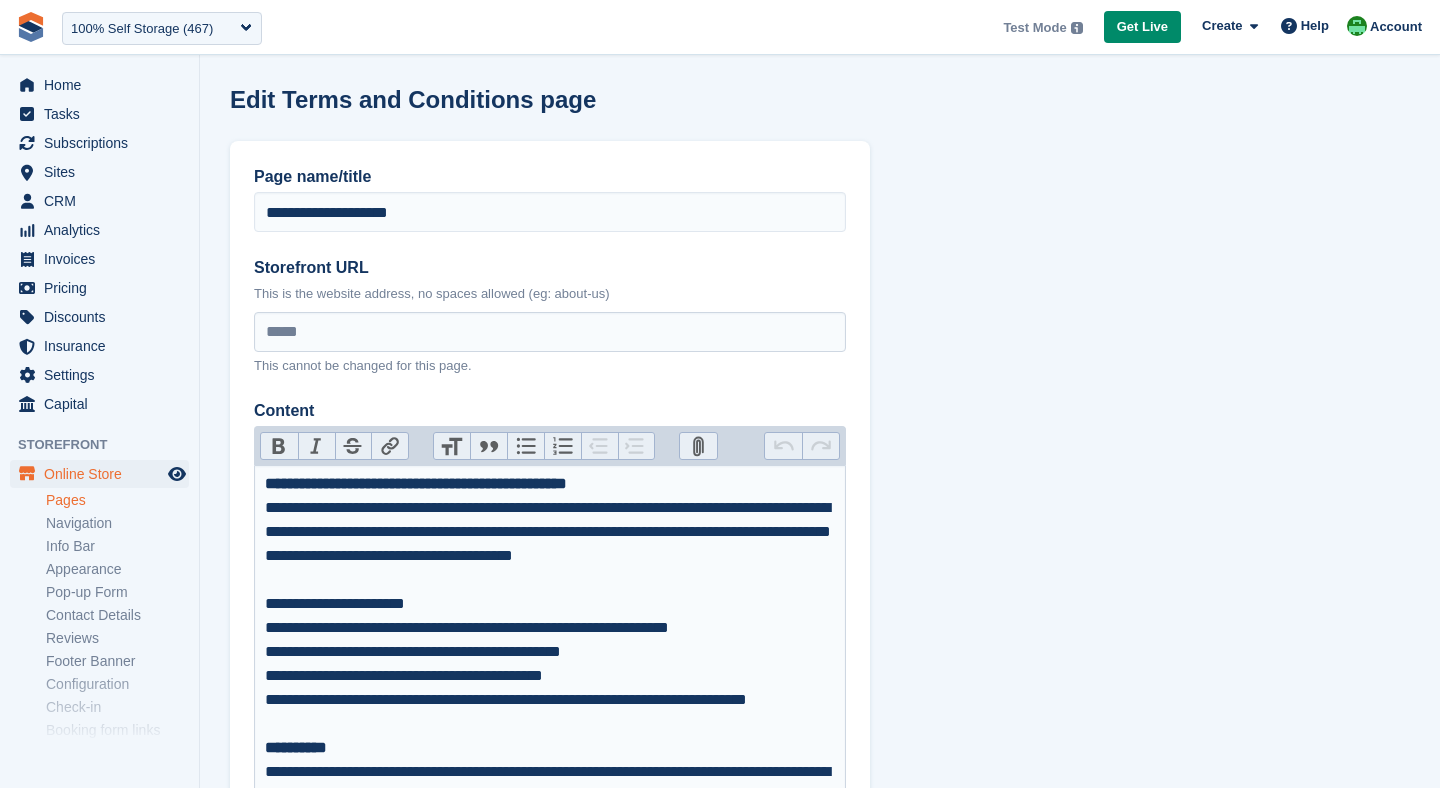scroll, scrollTop: 316, scrollLeft: 0, axis: vertical 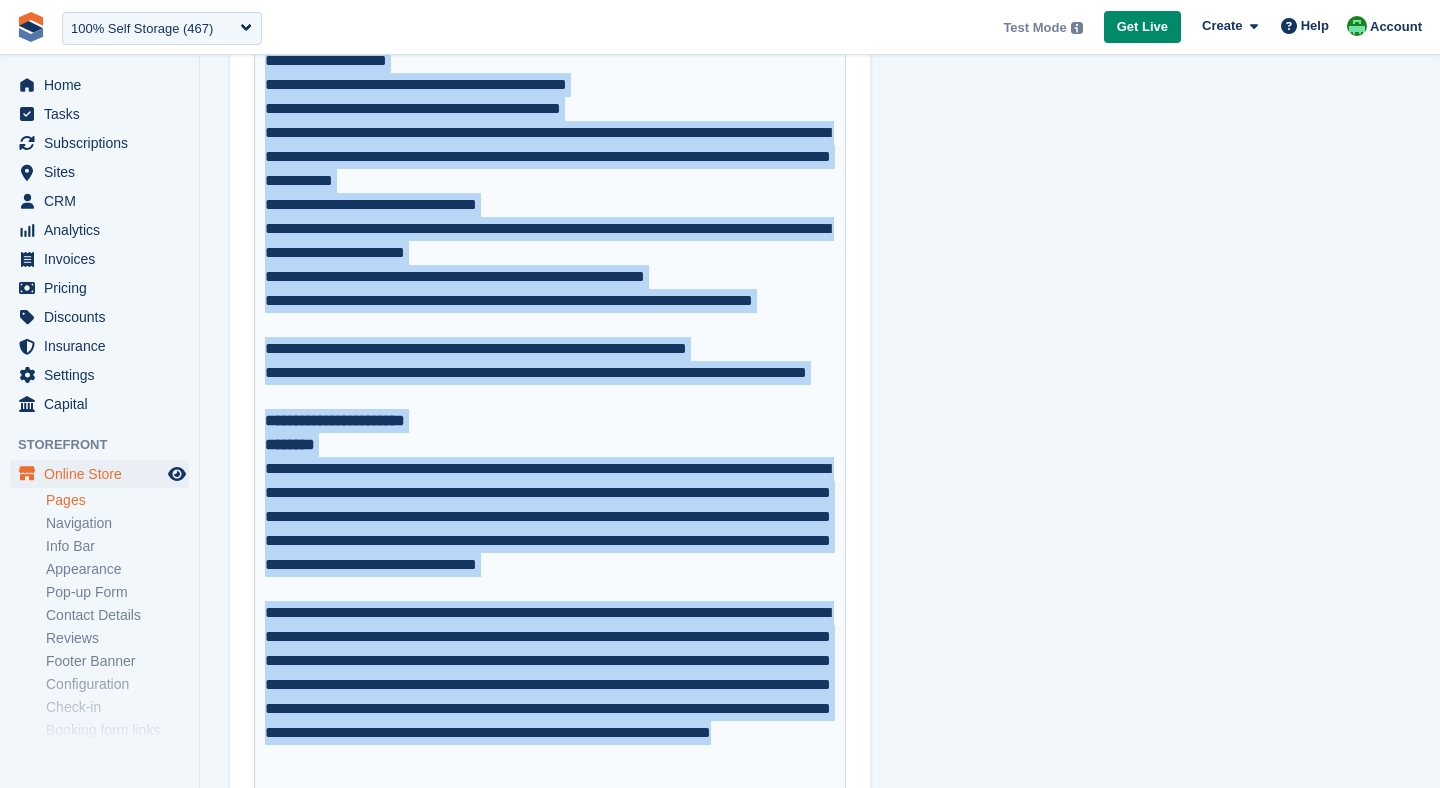 drag, startPoint x: 261, startPoint y: 174, endPoint x: 546, endPoint y: 787, distance: 676.0133 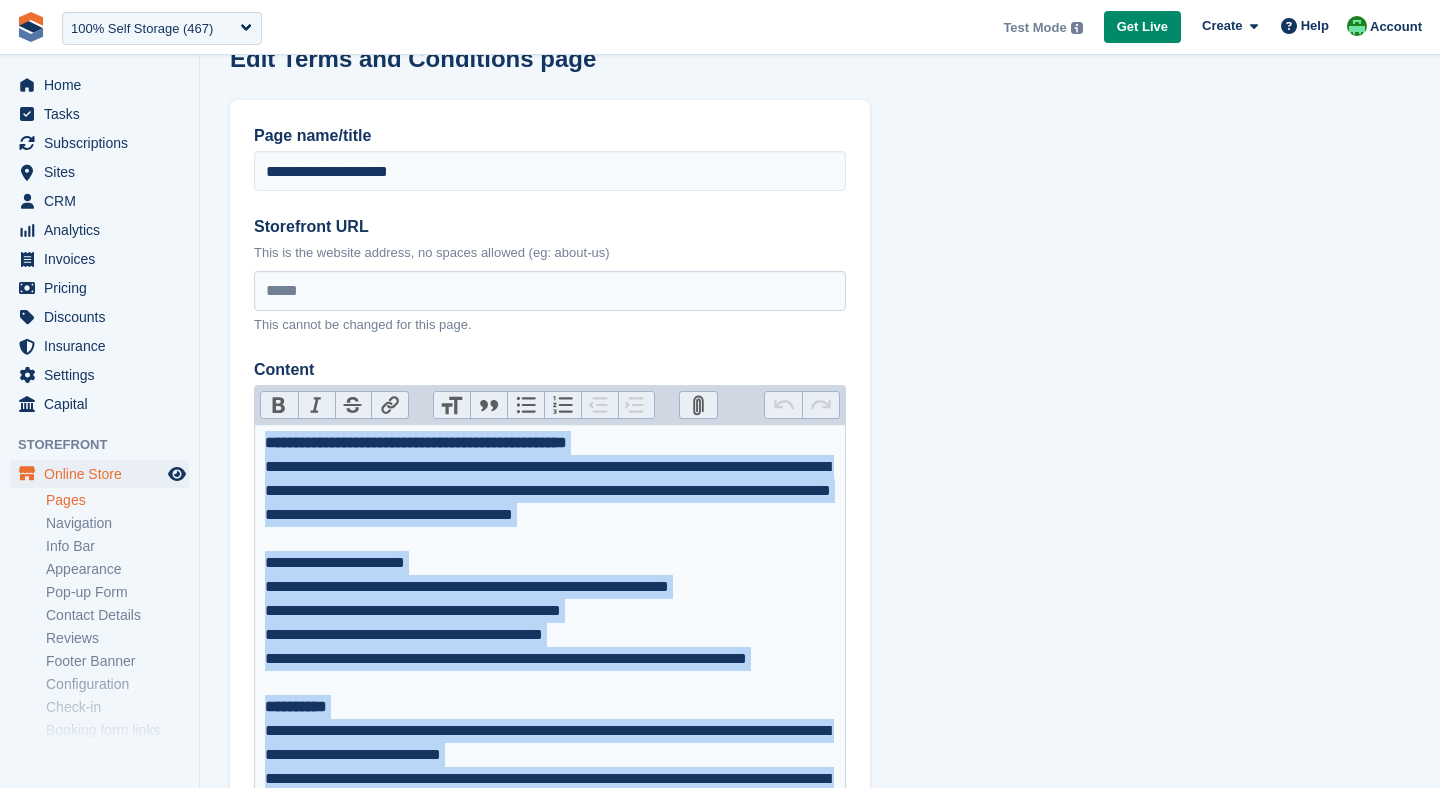 scroll, scrollTop: 0, scrollLeft: 0, axis: both 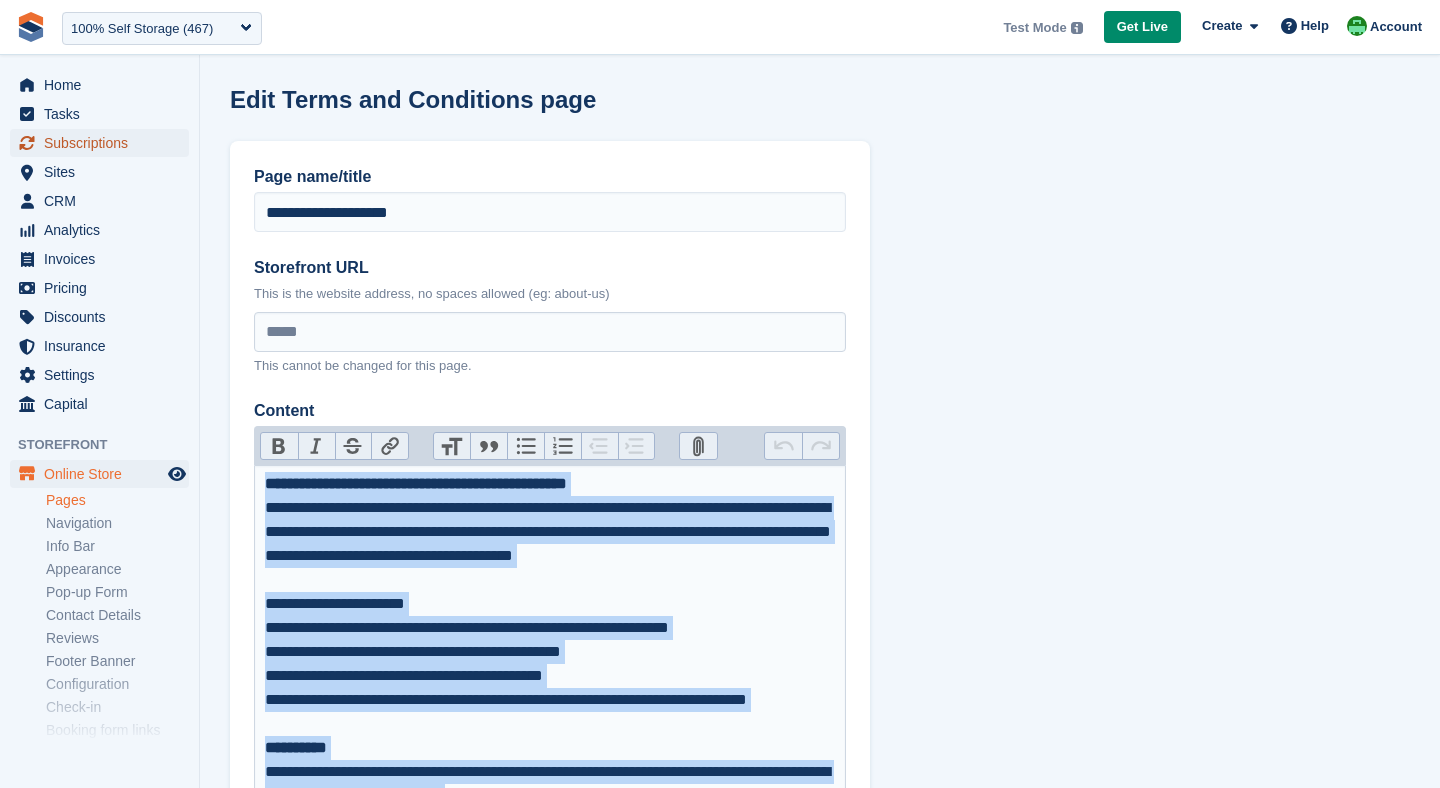 click on "Subscriptions" at bounding box center (104, 143) 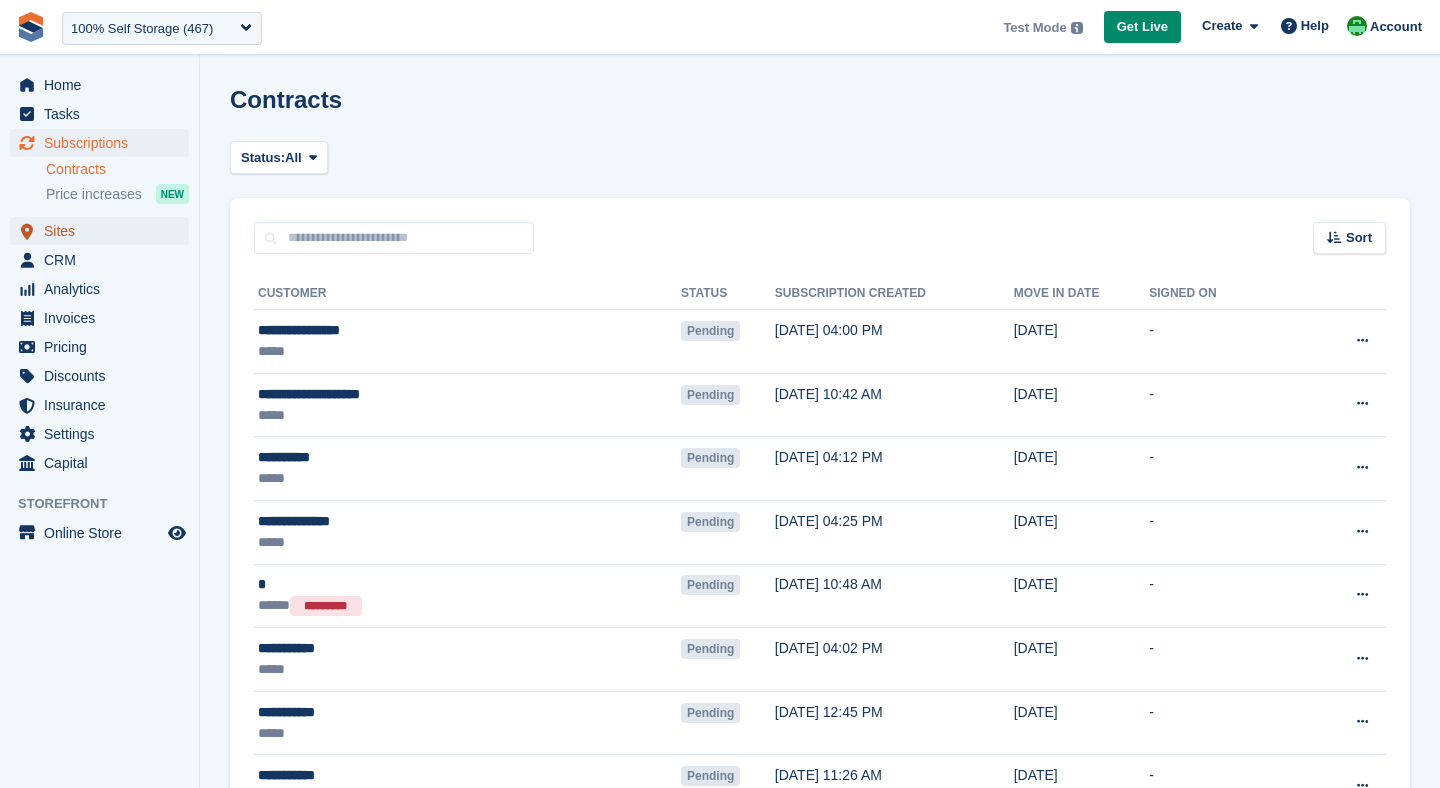 click on "Sites" at bounding box center [104, 231] 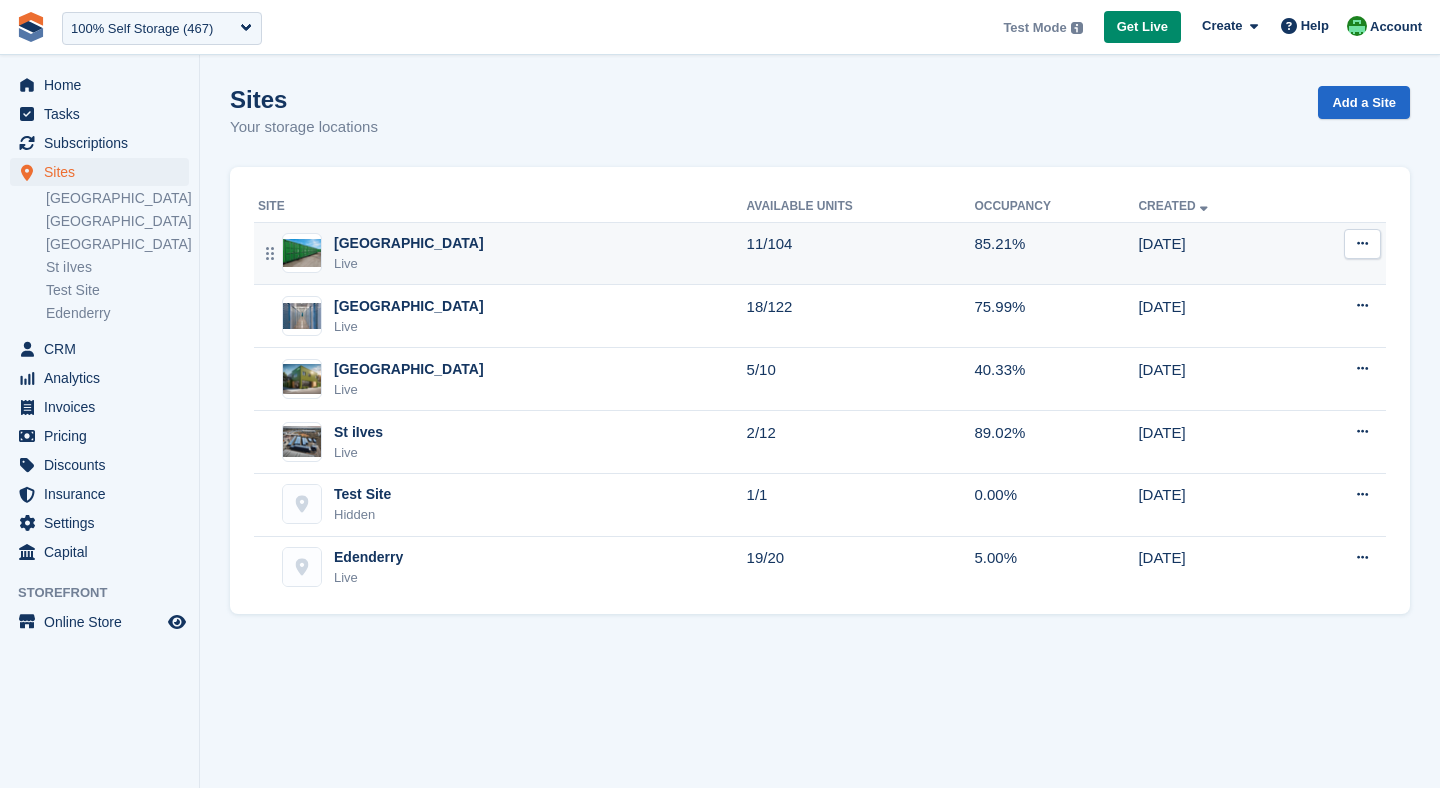 click on "Nottingham
Live" at bounding box center (502, 253) 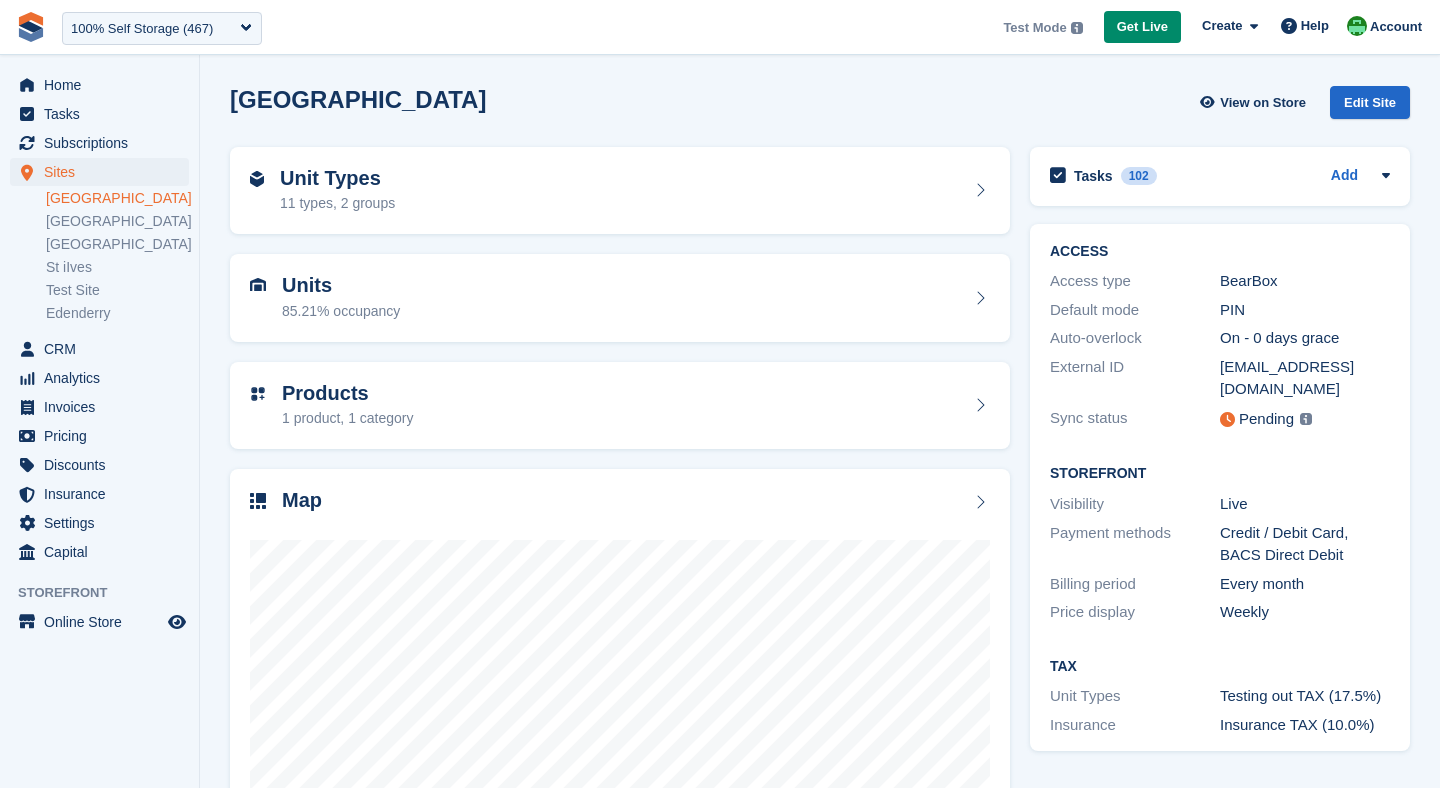 scroll, scrollTop: 0, scrollLeft: 0, axis: both 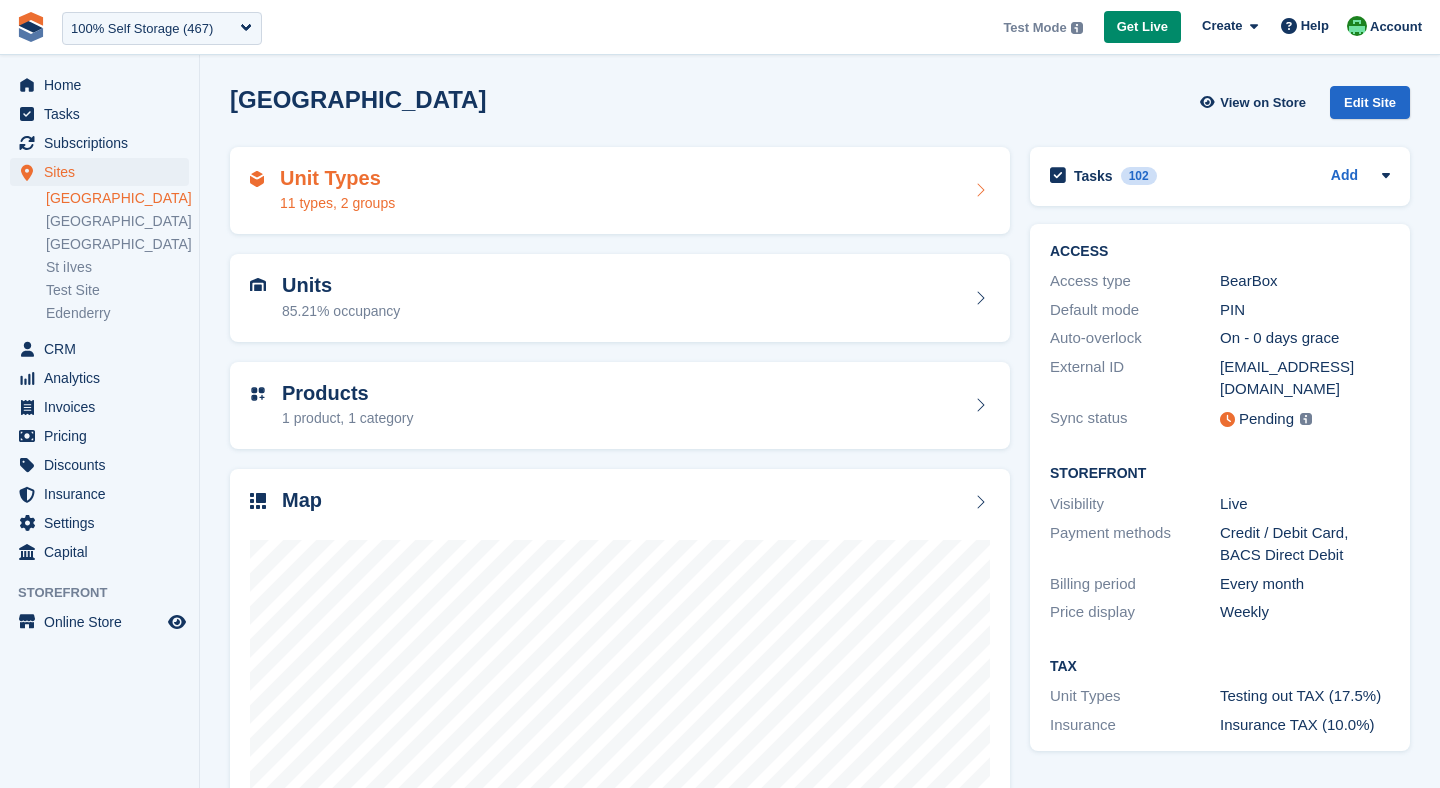 click on "Unit Types
11 types, 2 groups" at bounding box center [620, 191] 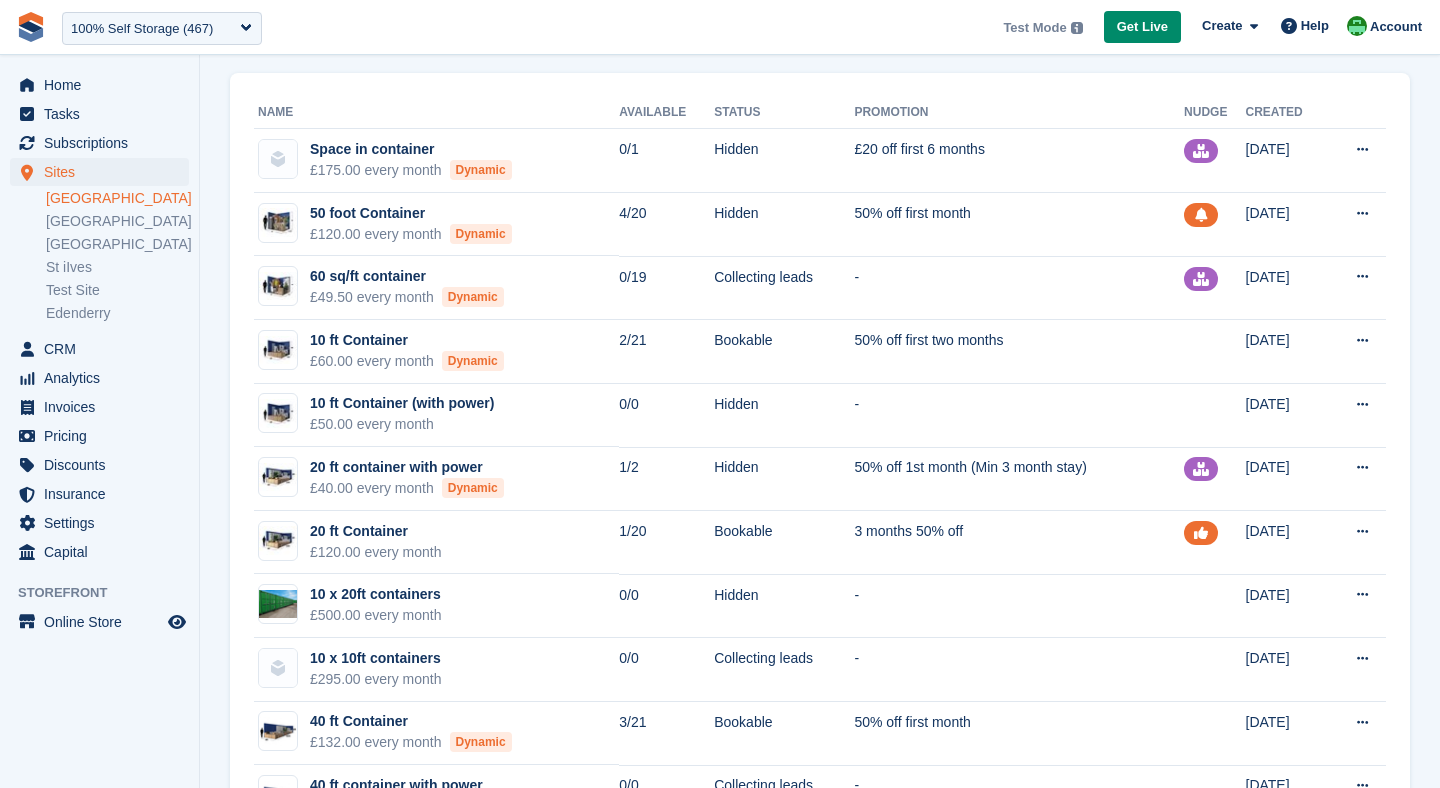 scroll, scrollTop: 160, scrollLeft: 0, axis: vertical 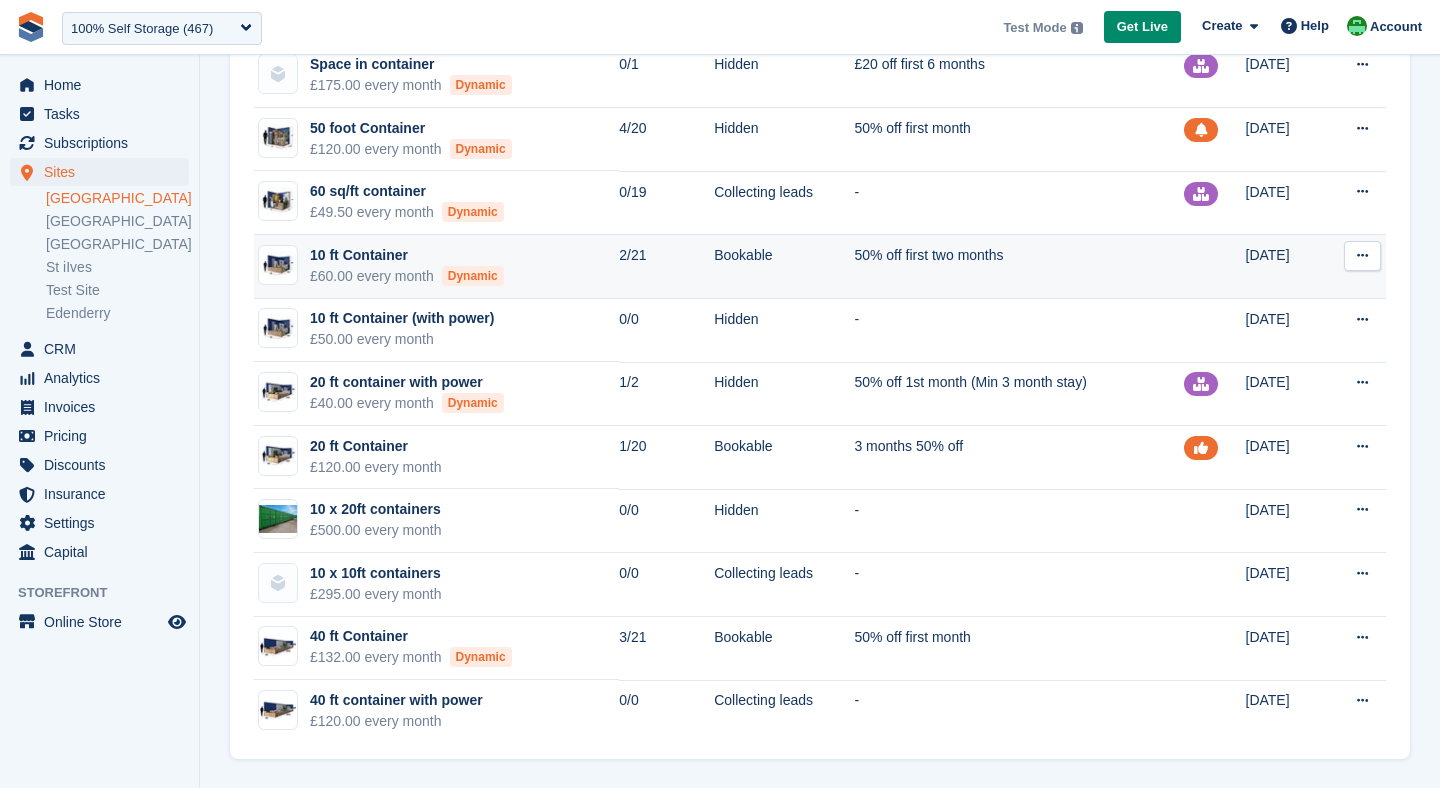 click on "£60.00 every month
Dynamic" at bounding box center (407, 276) 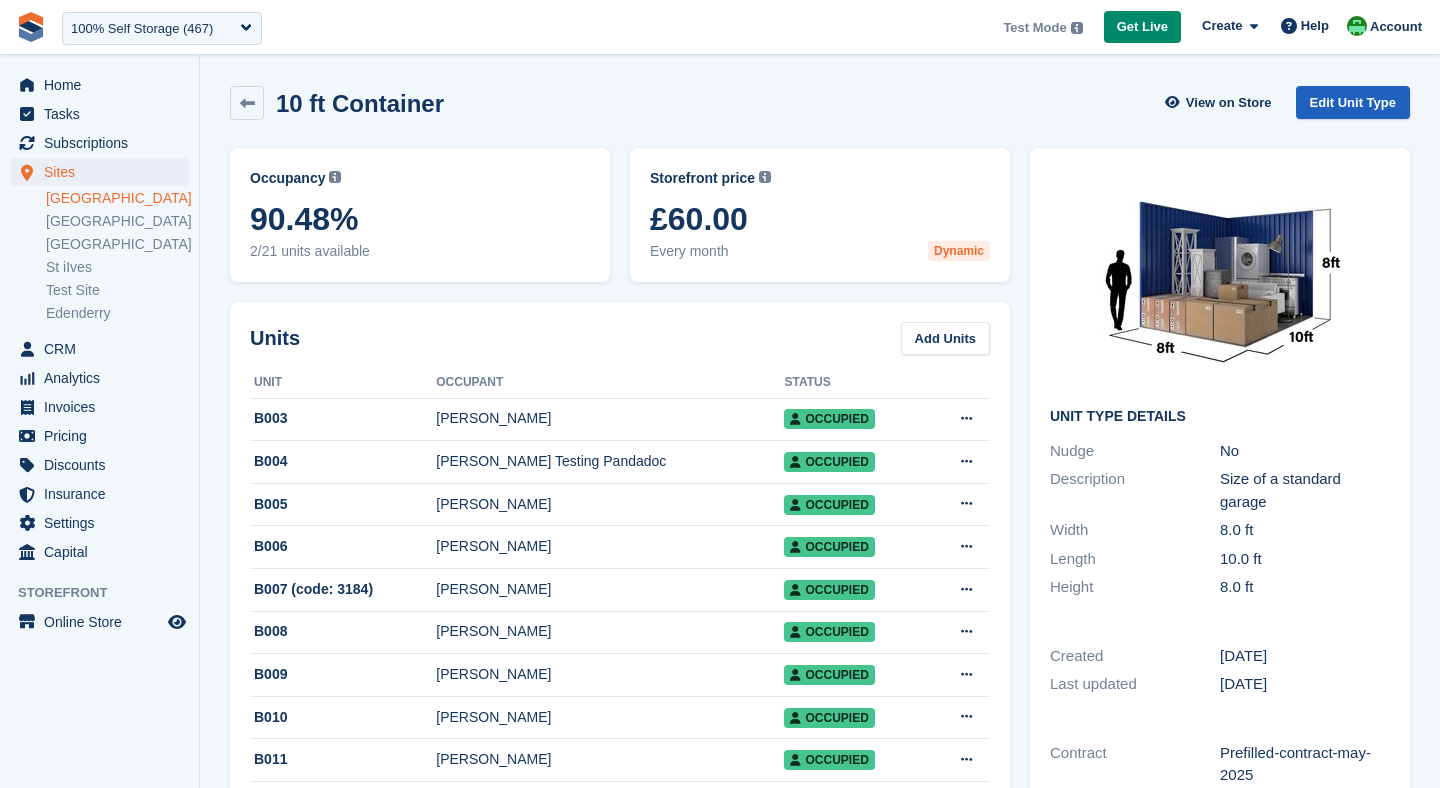 scroll, scrollTop: 0, scrollLeft: 0, axis: both 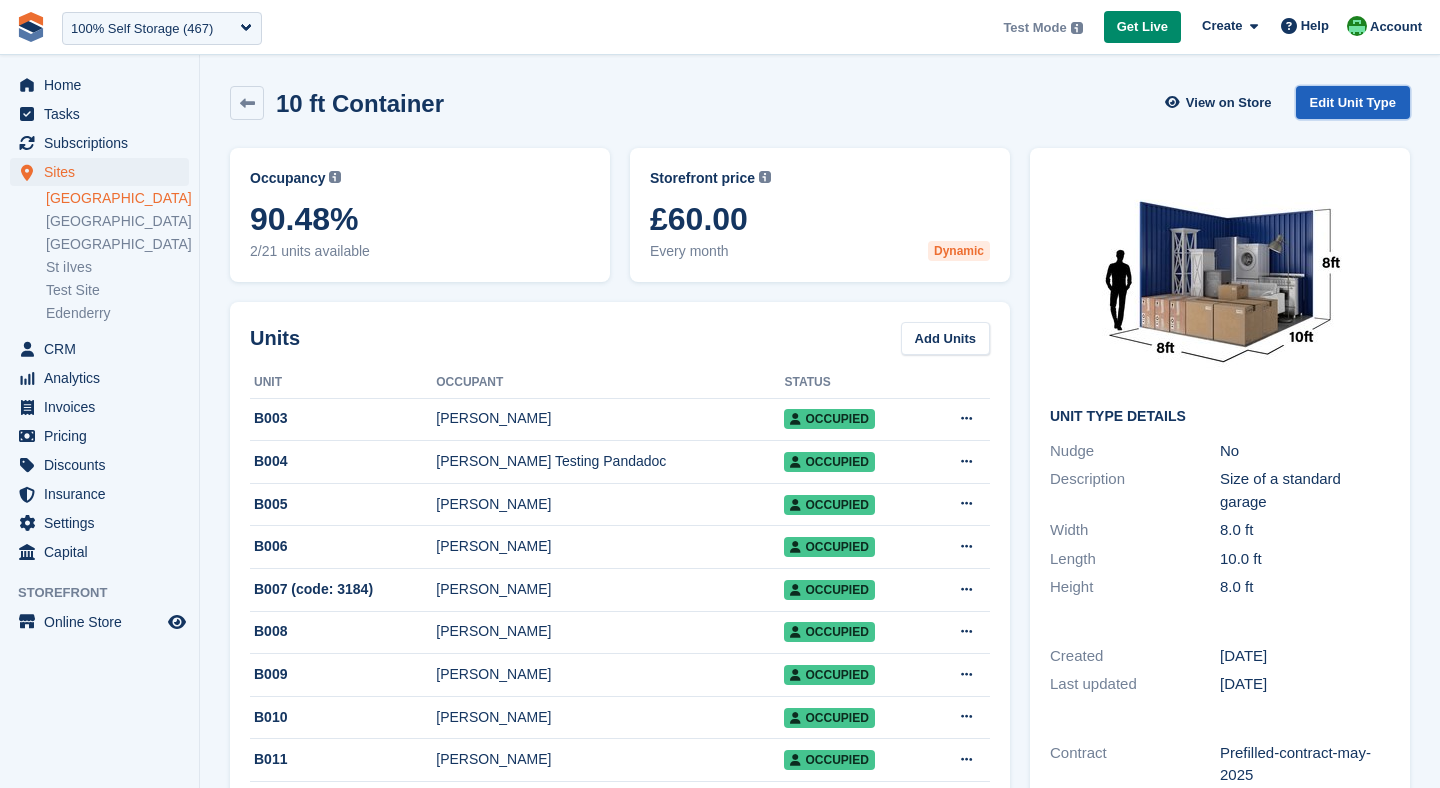 click on "Edit Unit Type" at bounding box center [1353, 102] 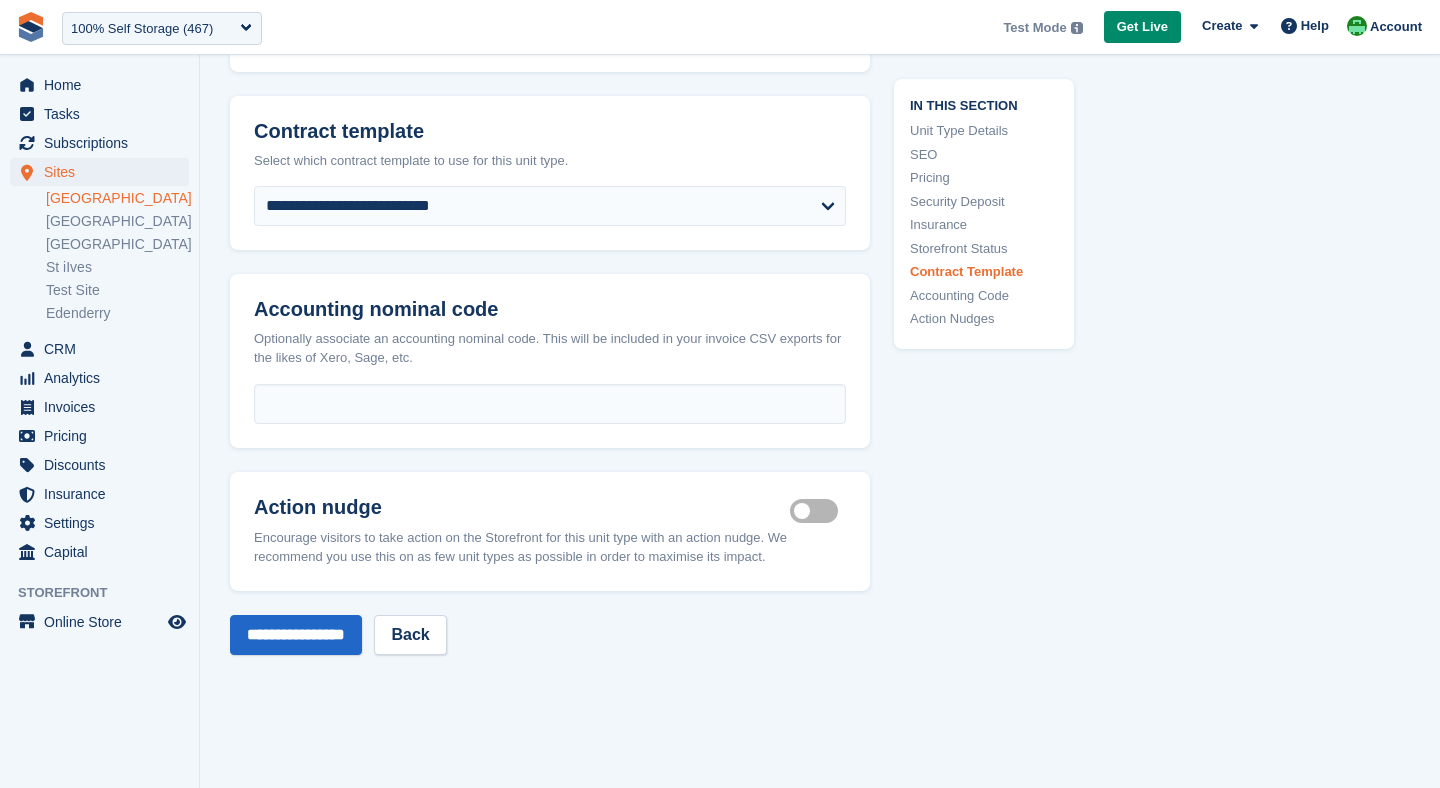 scroll, scrollTop: 4361, scrollLeft: 0, axis: vertical 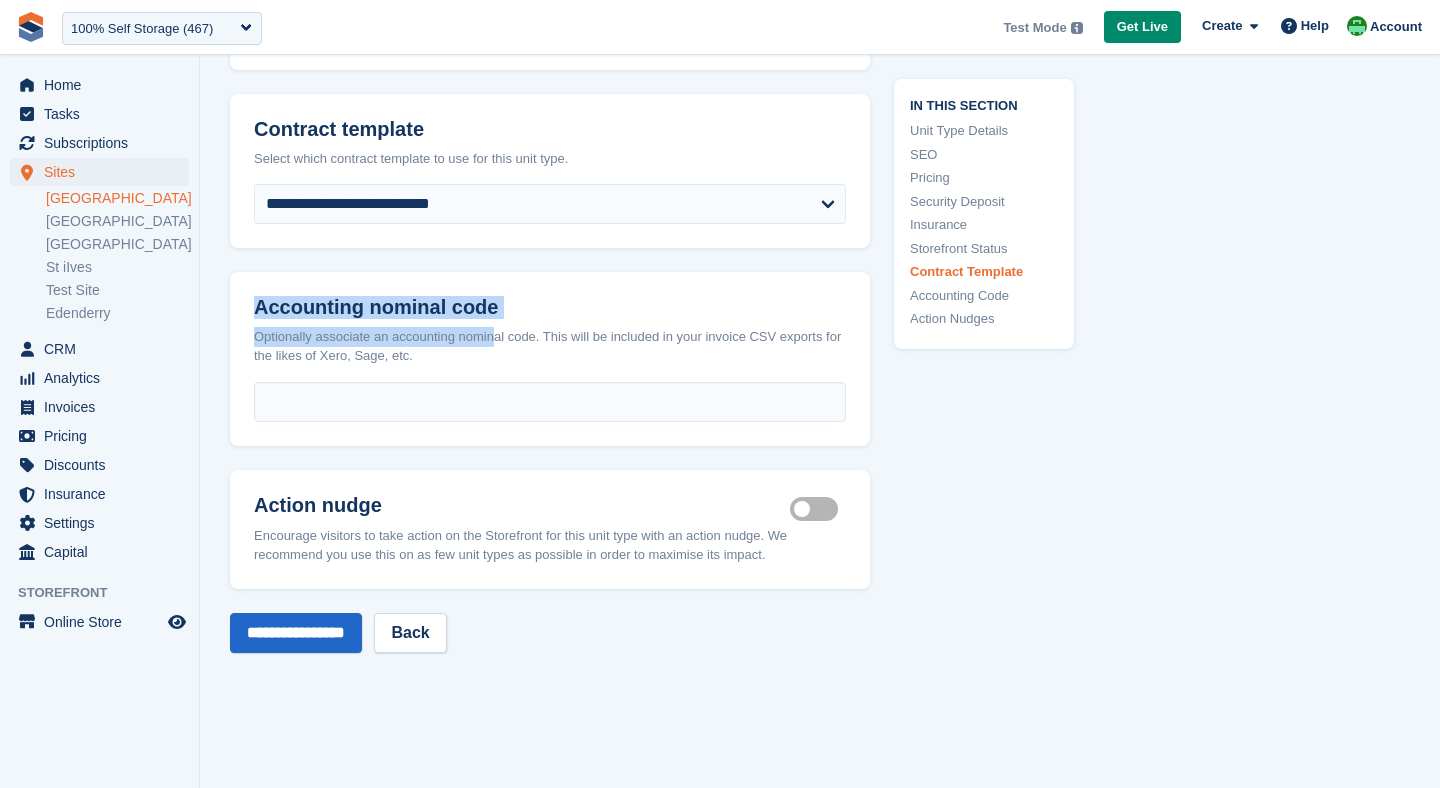 drag, startPoint x: 252, startPoint y: 286, endPoint x: 461, endPoint y: 304, distance: 209.77368 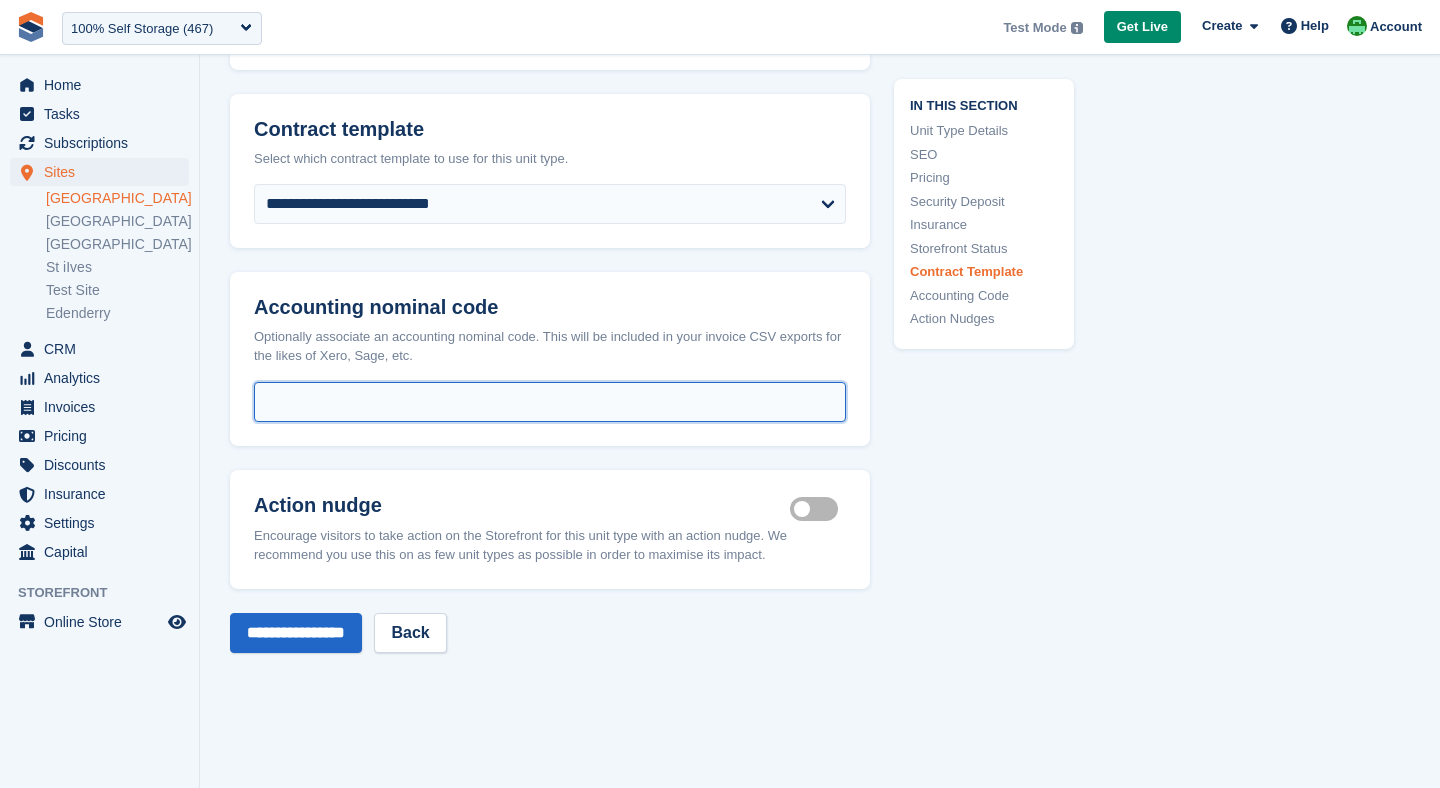 click at bounding box center [550, 402] 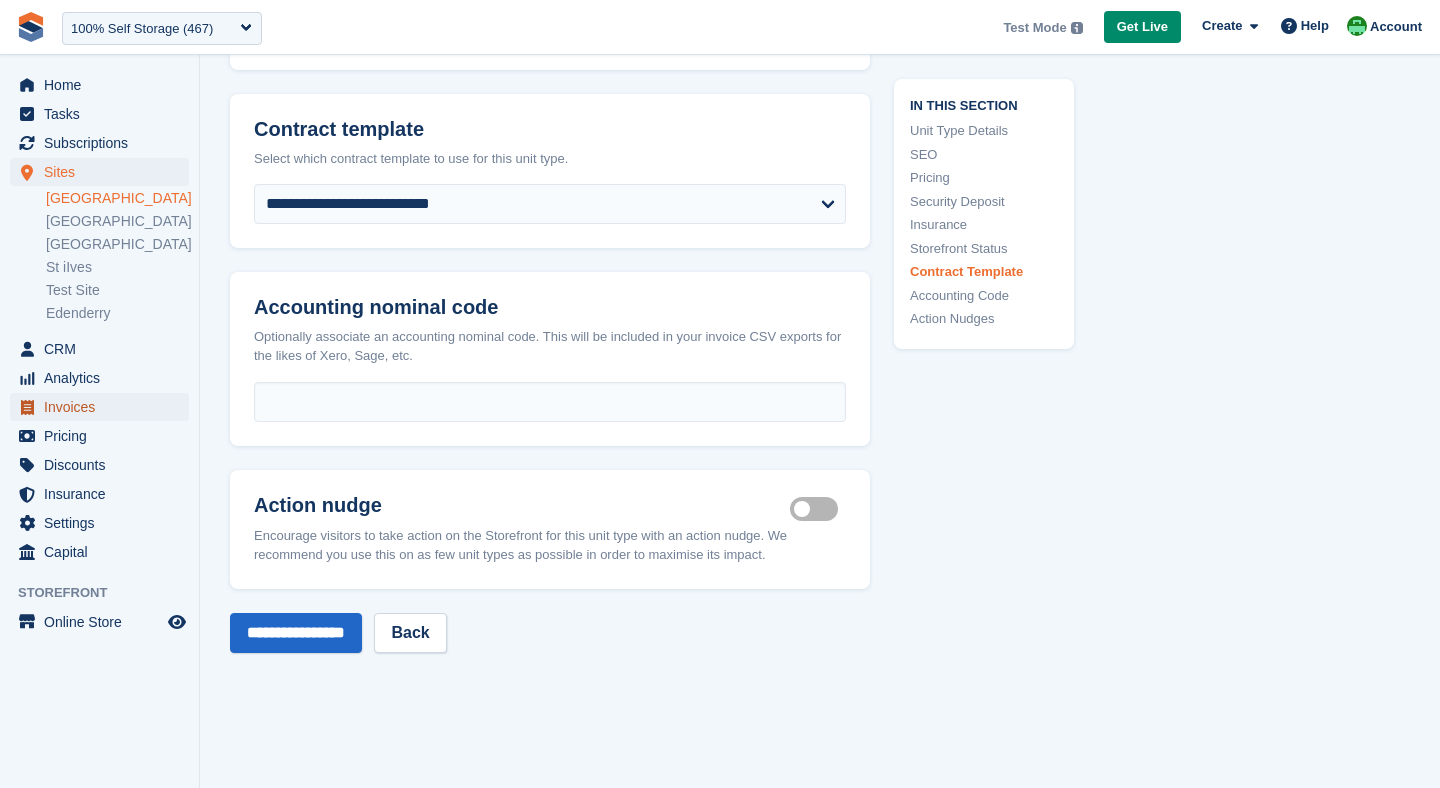 click on "Invoices" at bounding box center [104, 407] 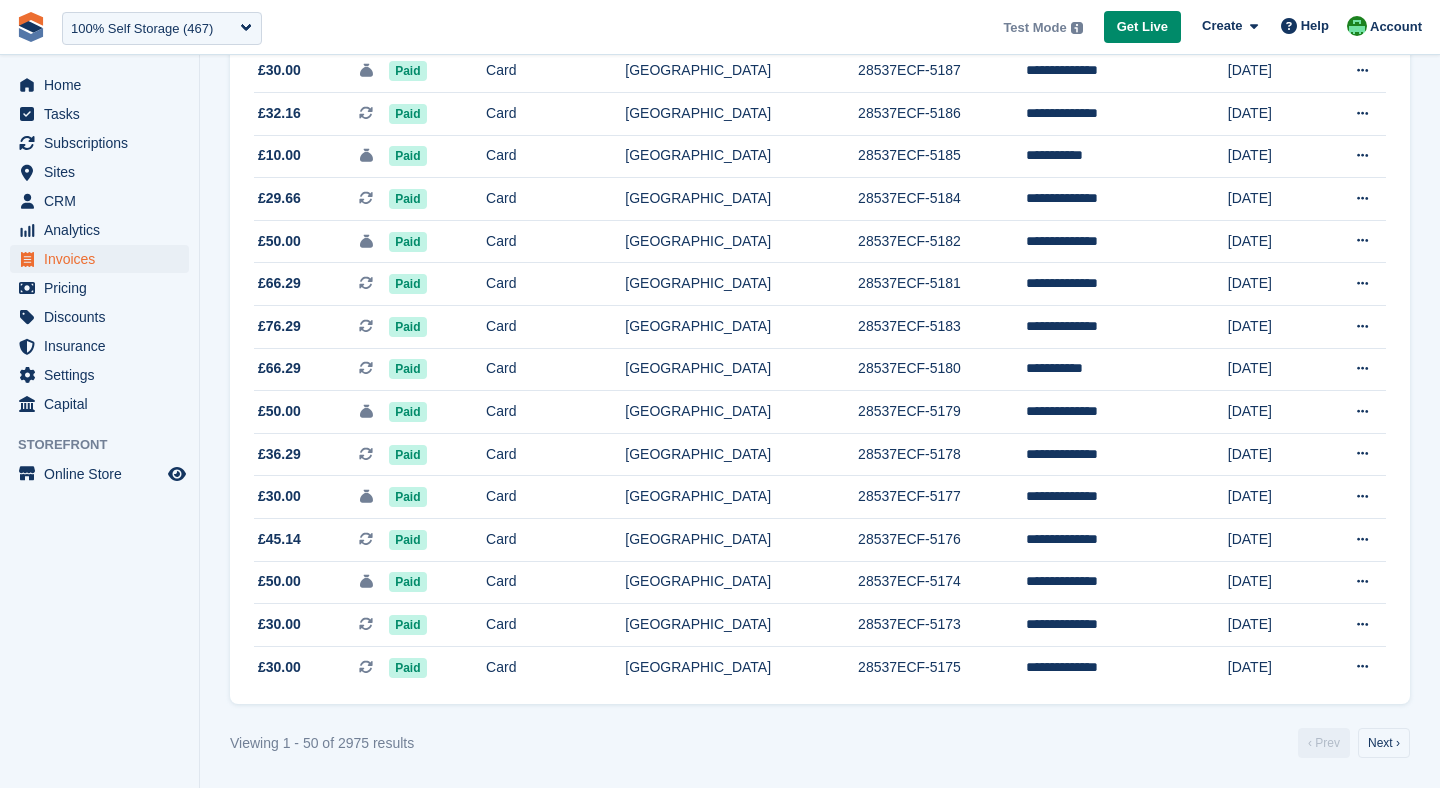 scroll, scrollTop: 0, scrollLeft: 0, axis: both 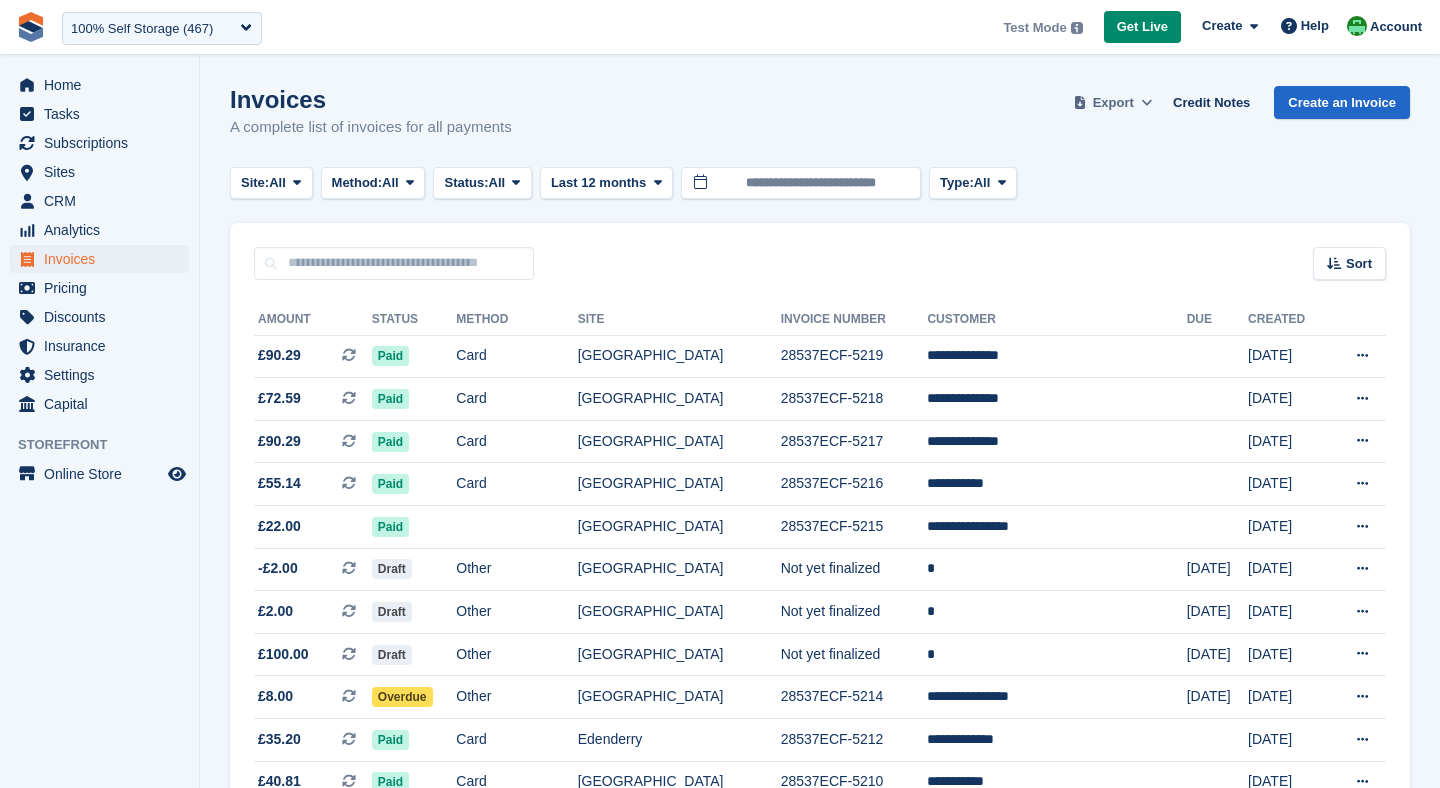 click at bounding box center (1146, 102) 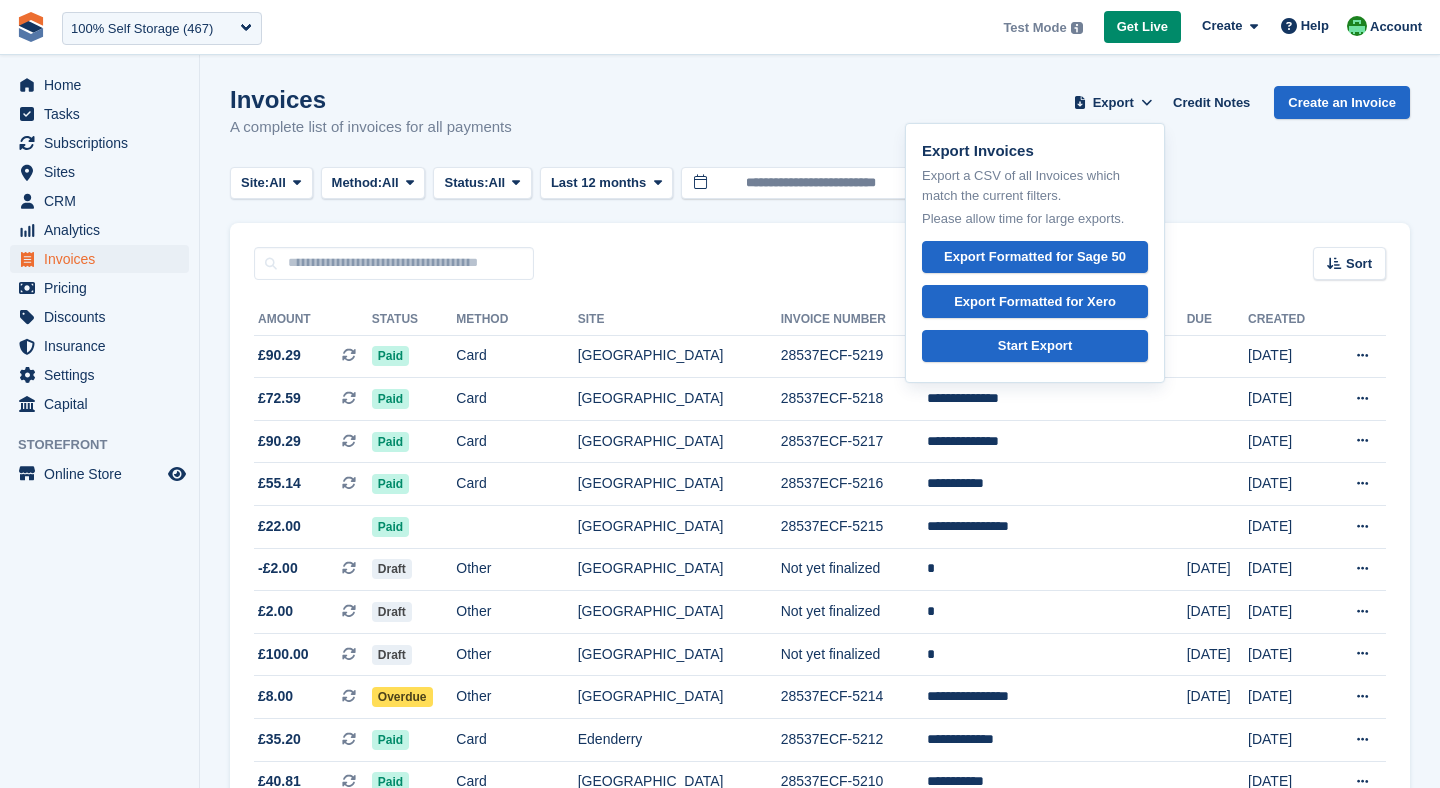 click on "Invoices
A complete list of invoices for all payments
Export
Export Invoices
Export a CSV of all Invoices which match the current filters.
Please allow time for large exports.
Export Formatted for Sage 50
Export Formatted for Xero
Start Export
Credit Notes
Create an Invoice
Site:
All
All
Nottingham
Leicester
Richmond Main
St iIves
Test Site
Edenderry
Method:
All" at bounding box center (820, 1310) 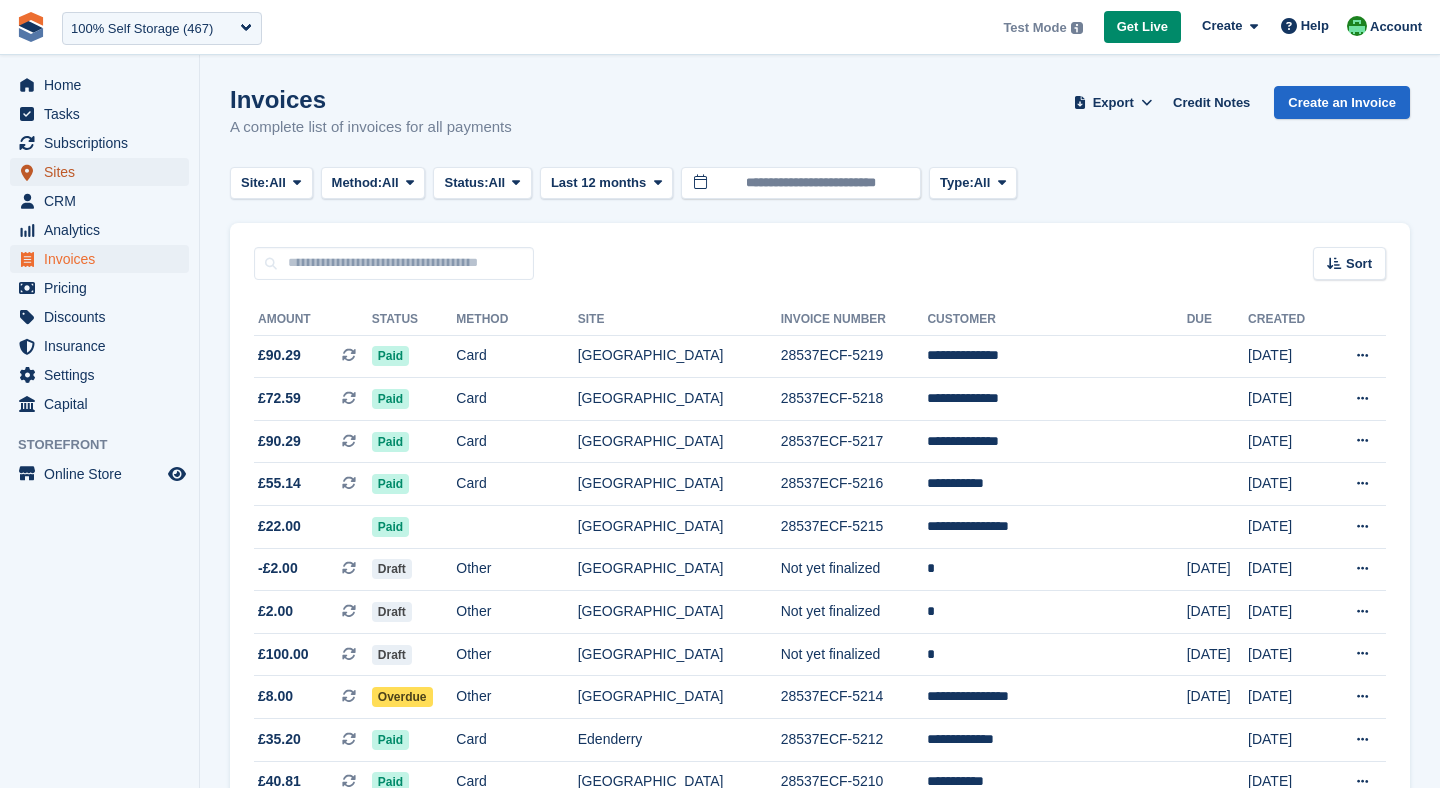 click on "Sites" at bounding box center [104, 172] 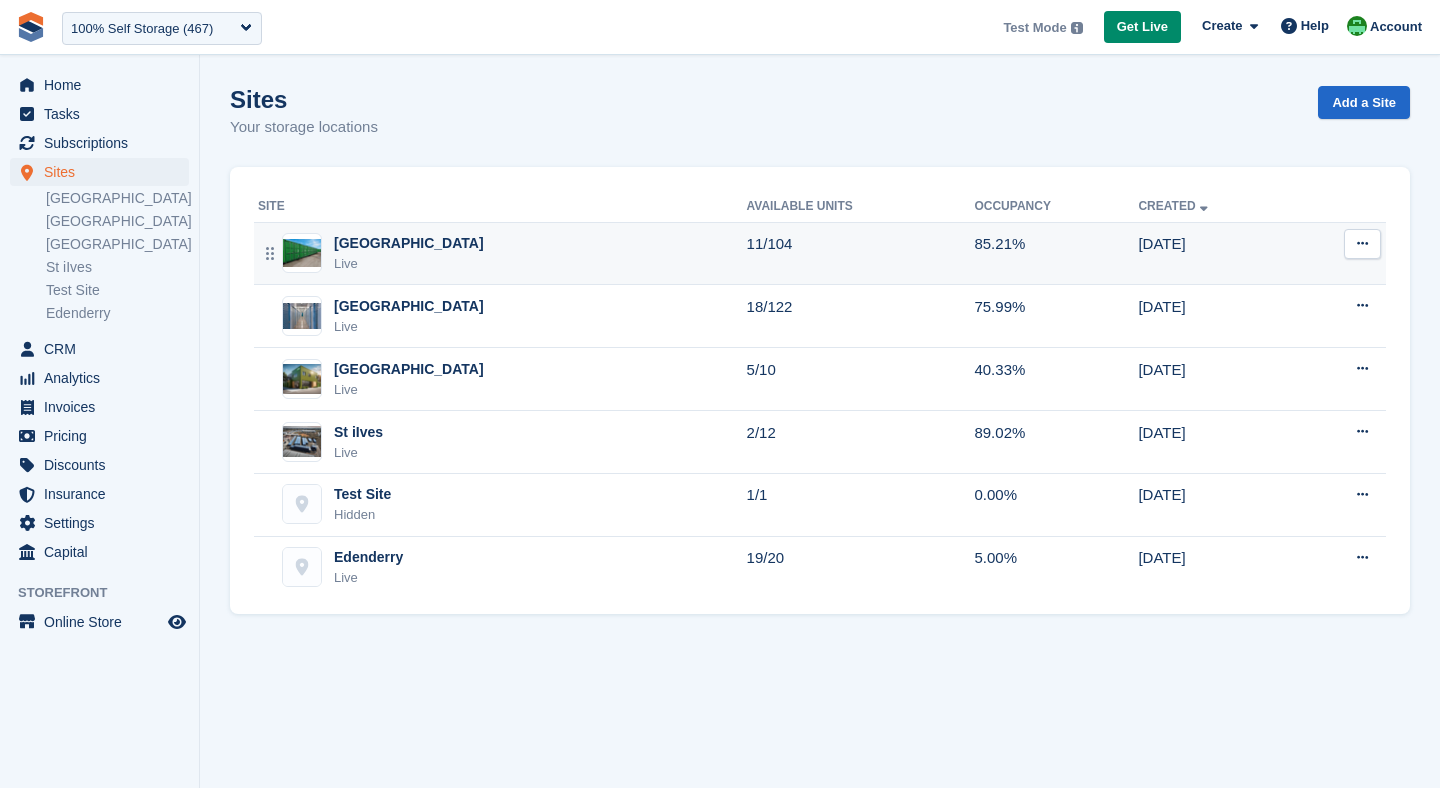click on "Nottingham
Live" at bounding box center (502, 253) 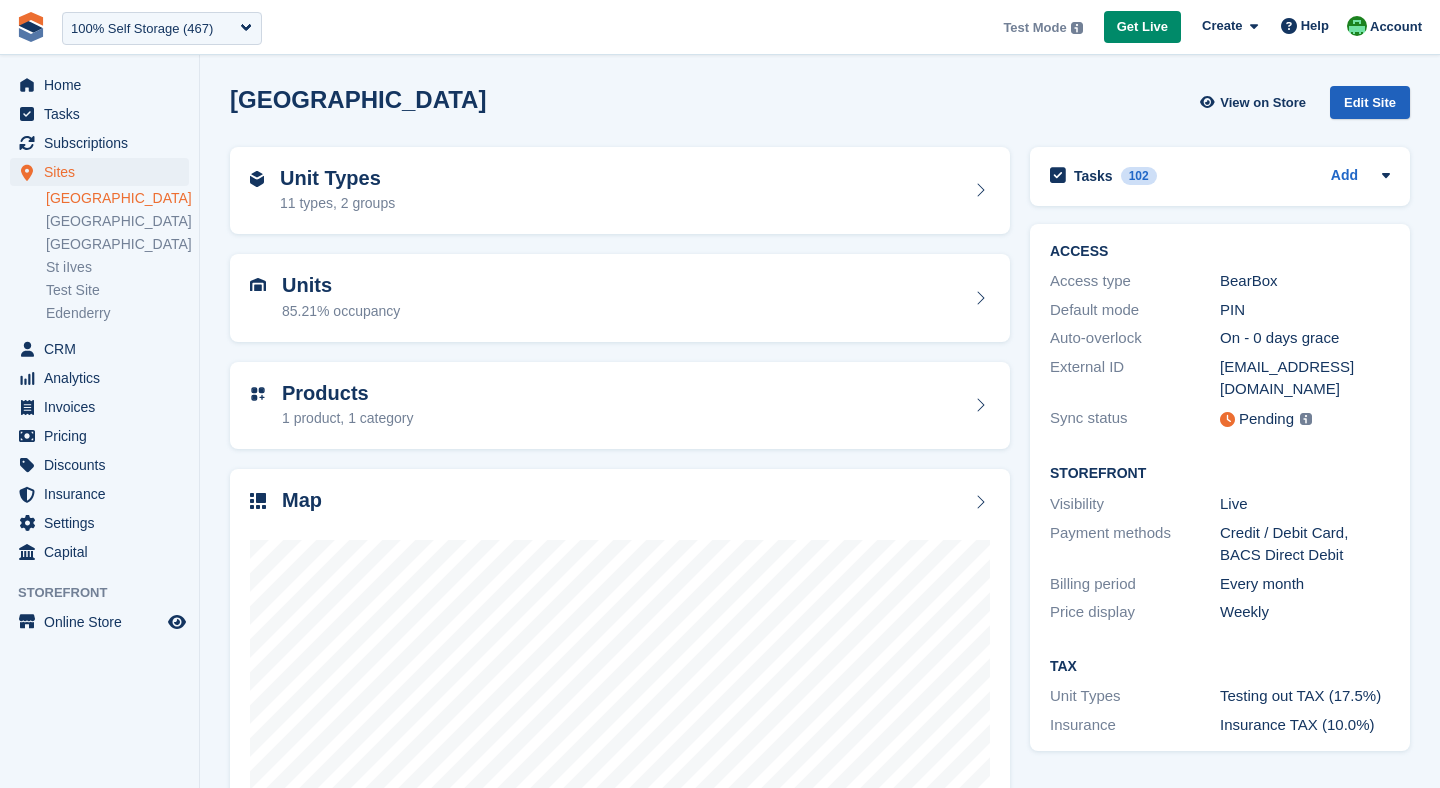 scroll, scrollTop: 0, scrollLeft: 0, axis: both 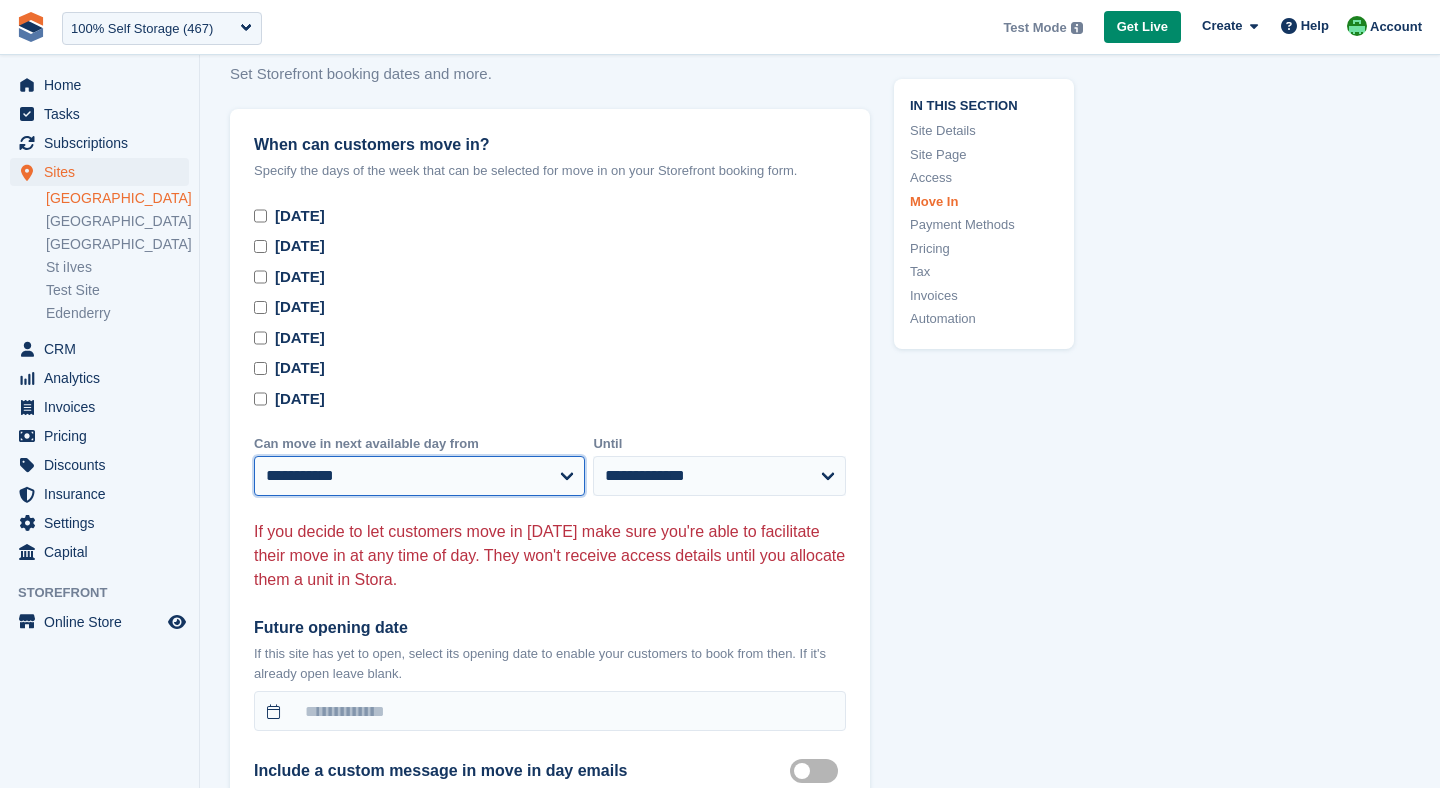 click on "**********" at bounding box center (419, 476) 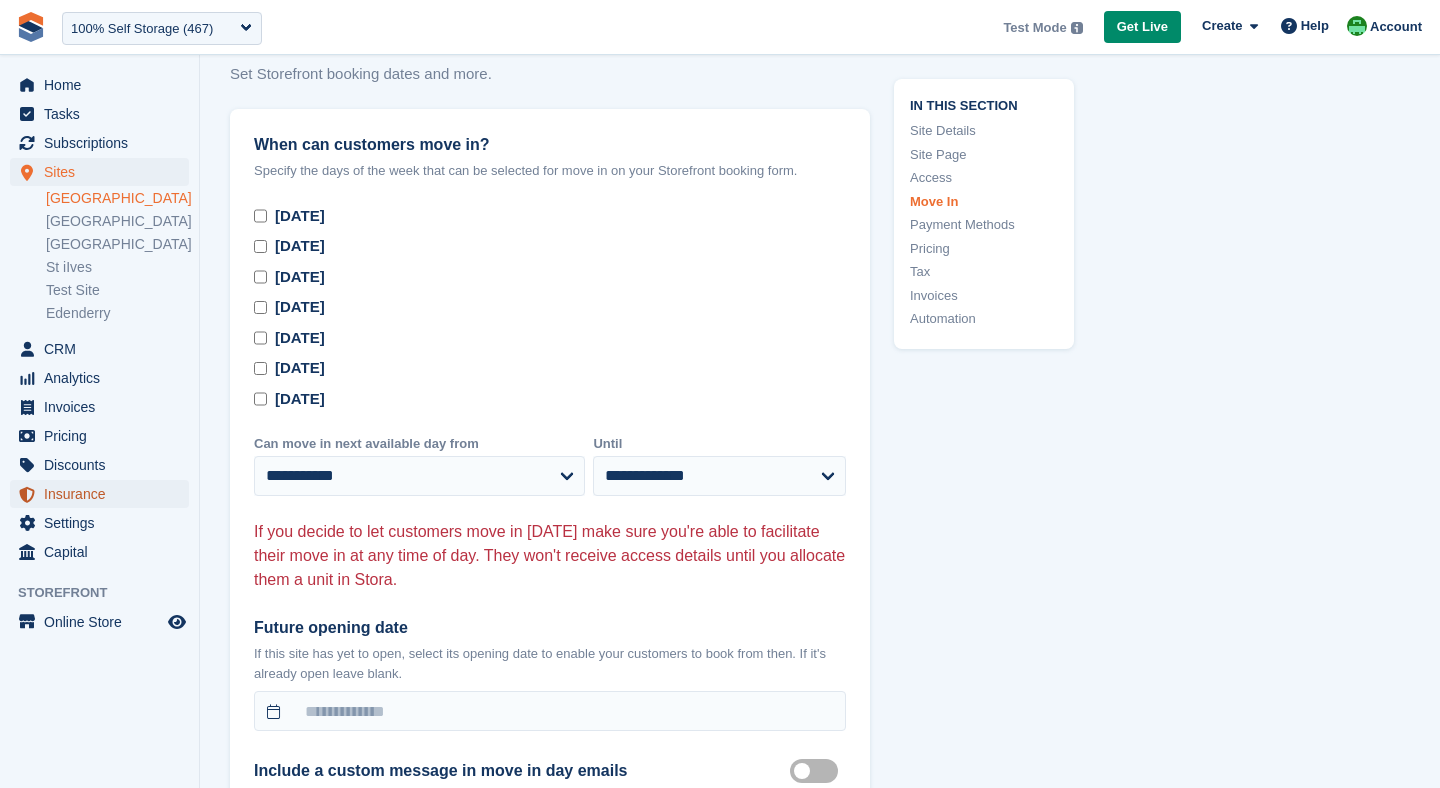 click on "Insurance" at bounding box center (104, 494) 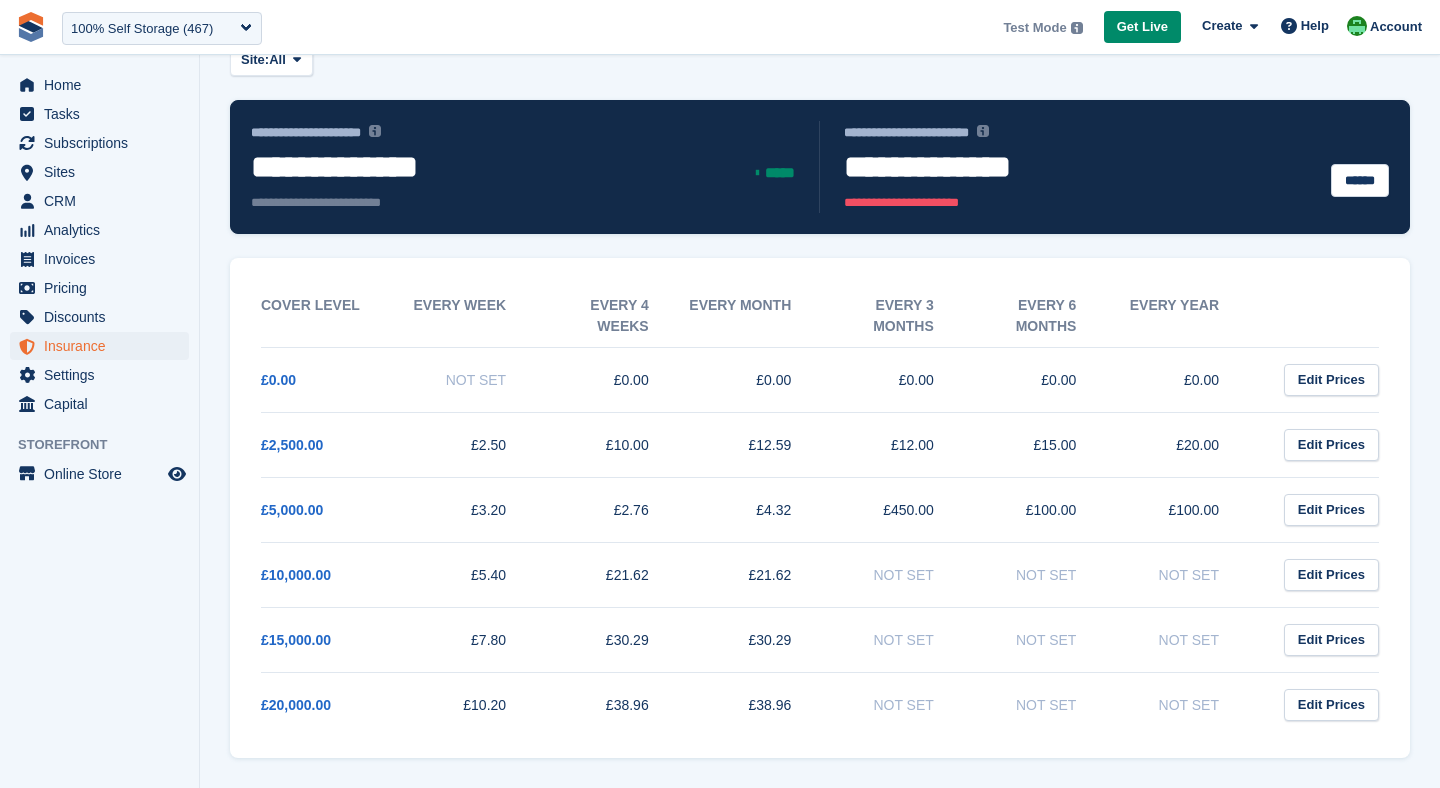 scroll, scrollTop: 0, scrollLeft: 0, axis: both 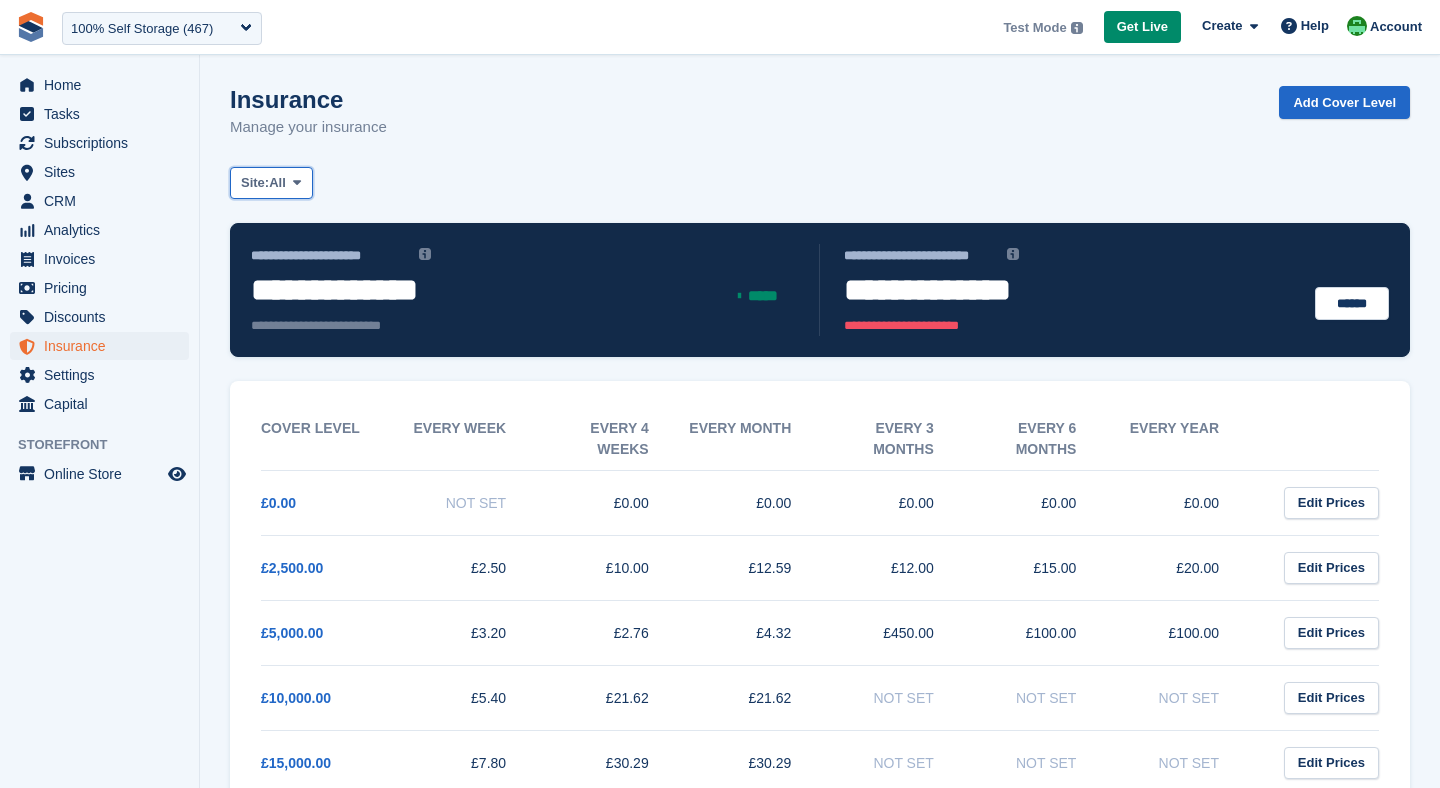 click on "All" at bounding box center (277, 183) 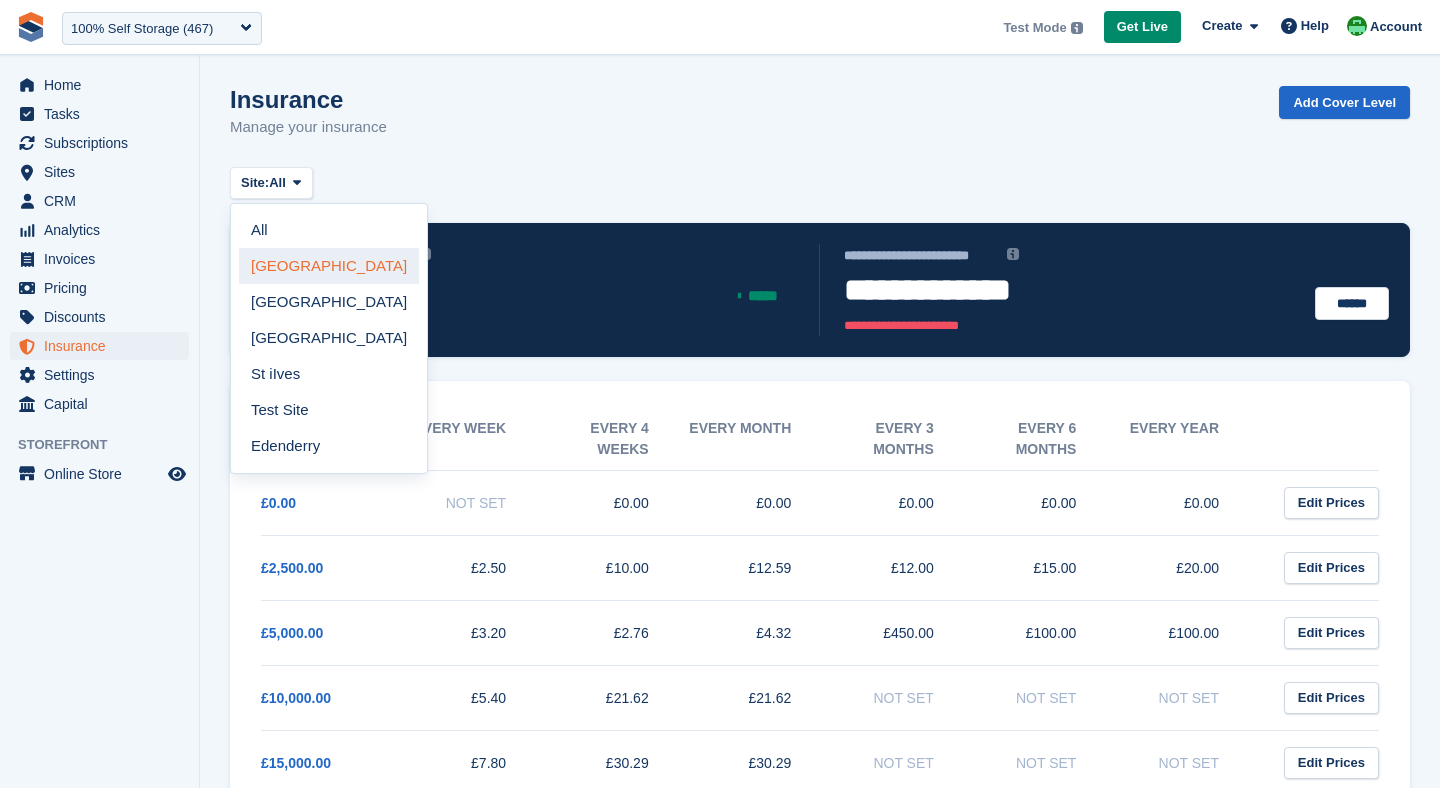click on "[GEOGRAPHIC_DATA]" at bounding box center (329, 266) 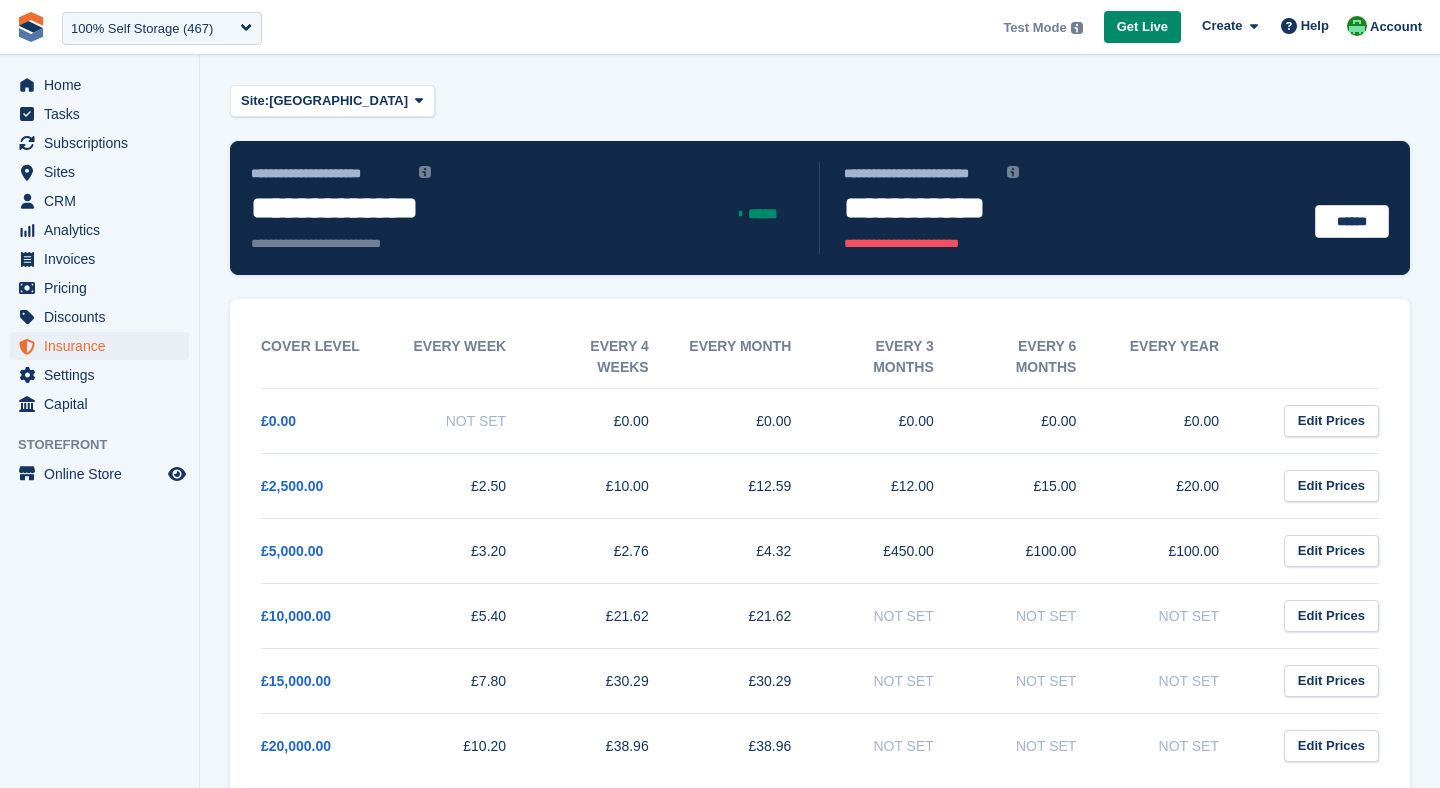 scroll, scrollTop: 122, scrollLeft: 0, axis: vertical 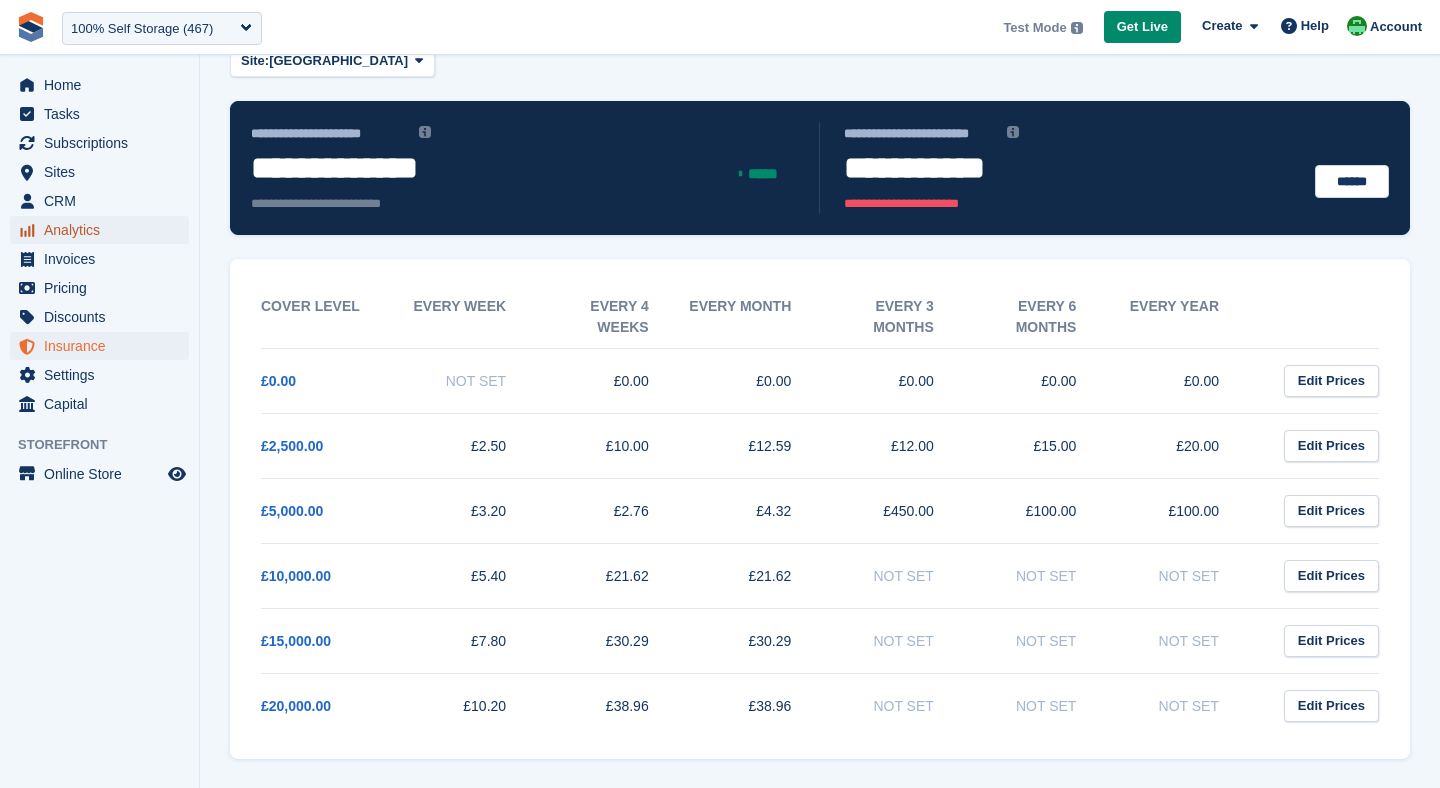 click on "Analytics" at bounding box center (104, 230) 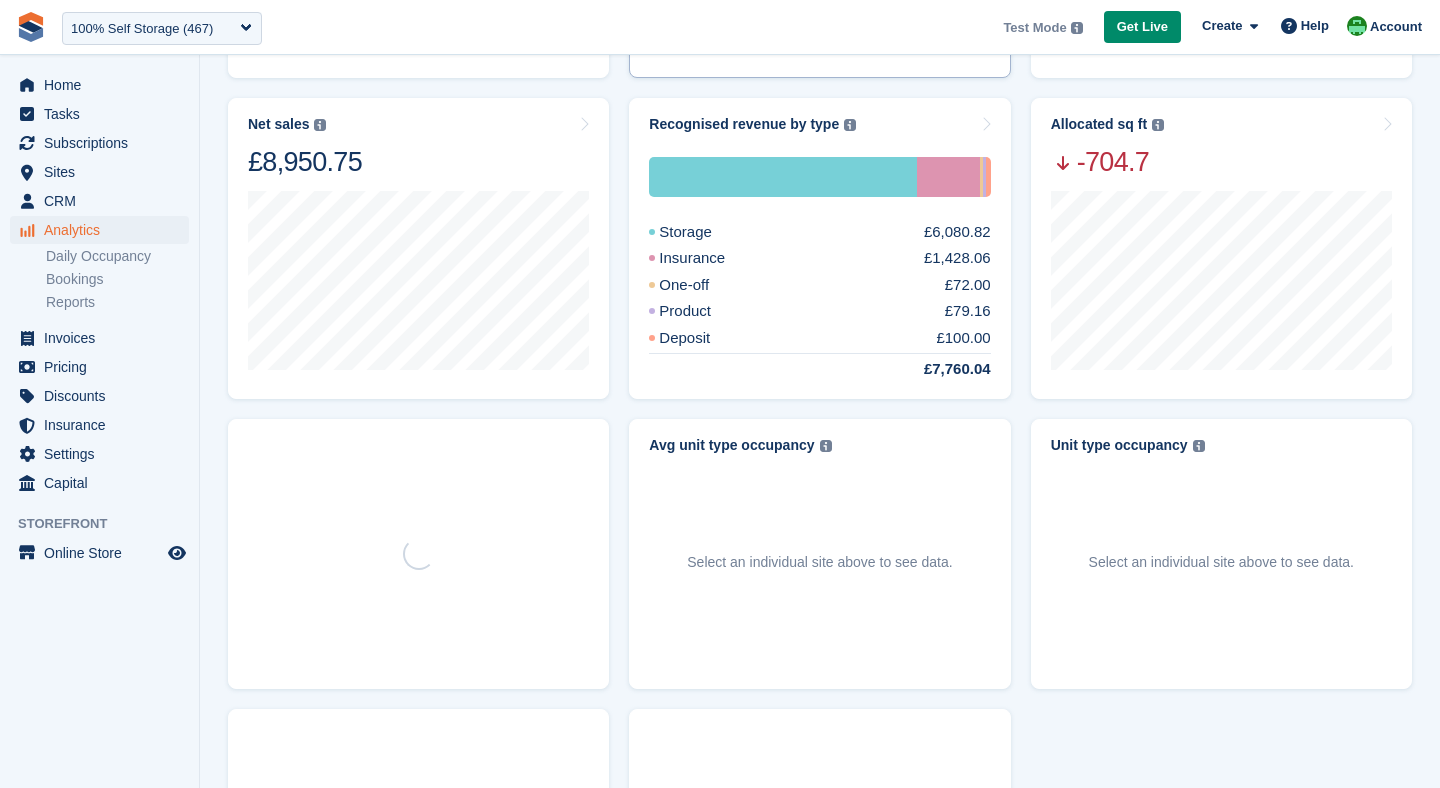 scroll, scrollTop: 571, scrollLeft: 0, axis: vertical 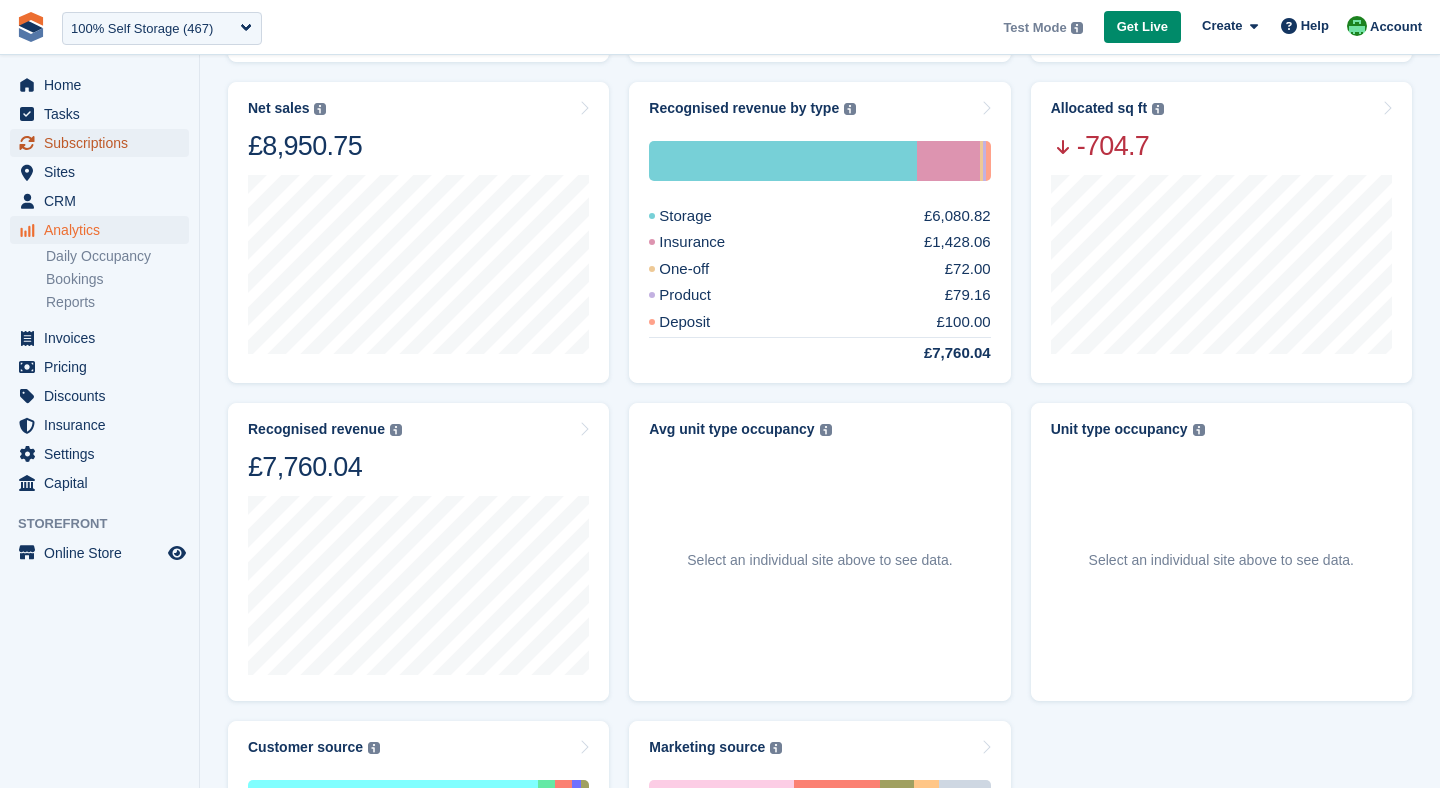 click on "Subscriptions" at bounding box center (104, 143) 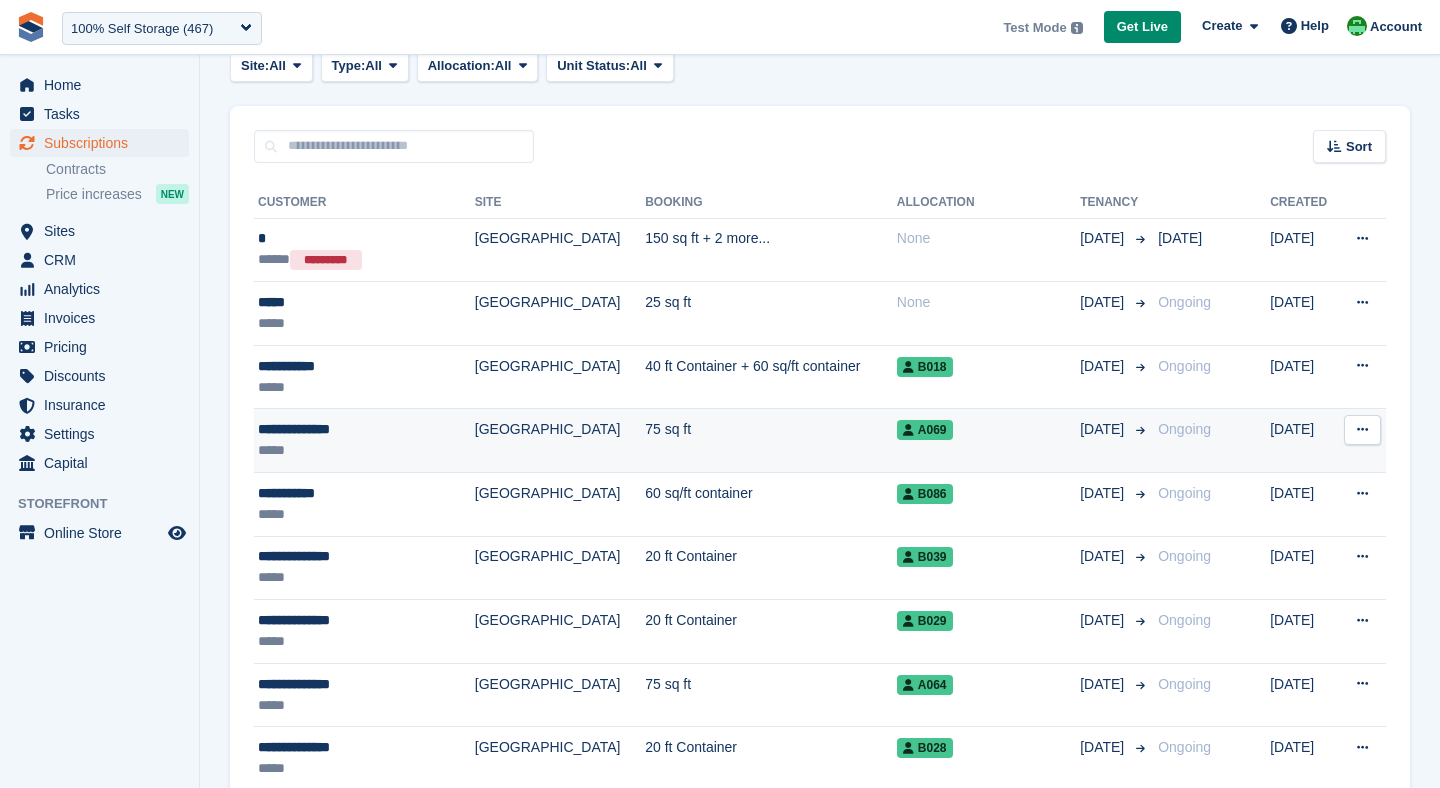 scroll, scrollTop: 208, scrollLeft: 0, axis: vertical 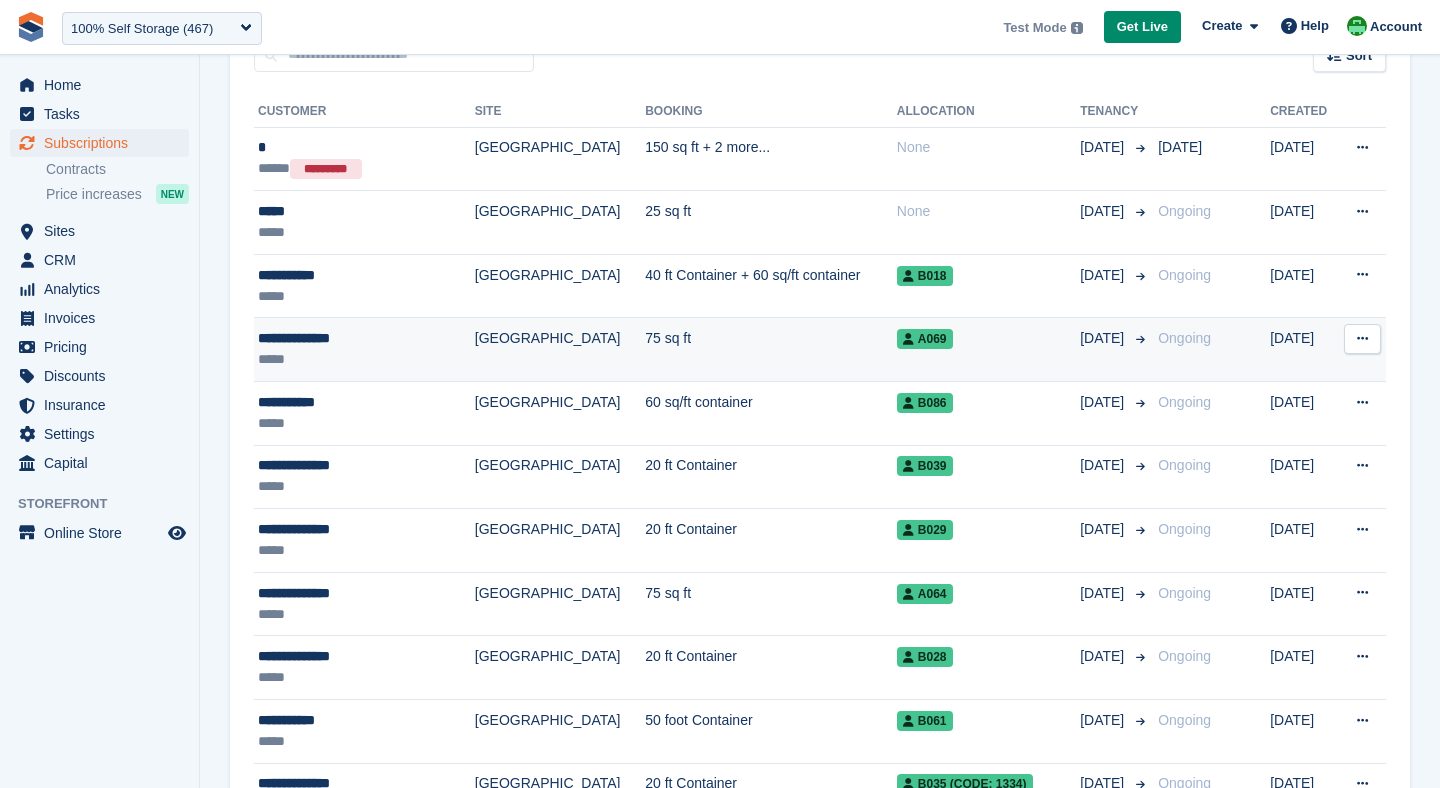 click on "*****" at bounding box center [350, 359] 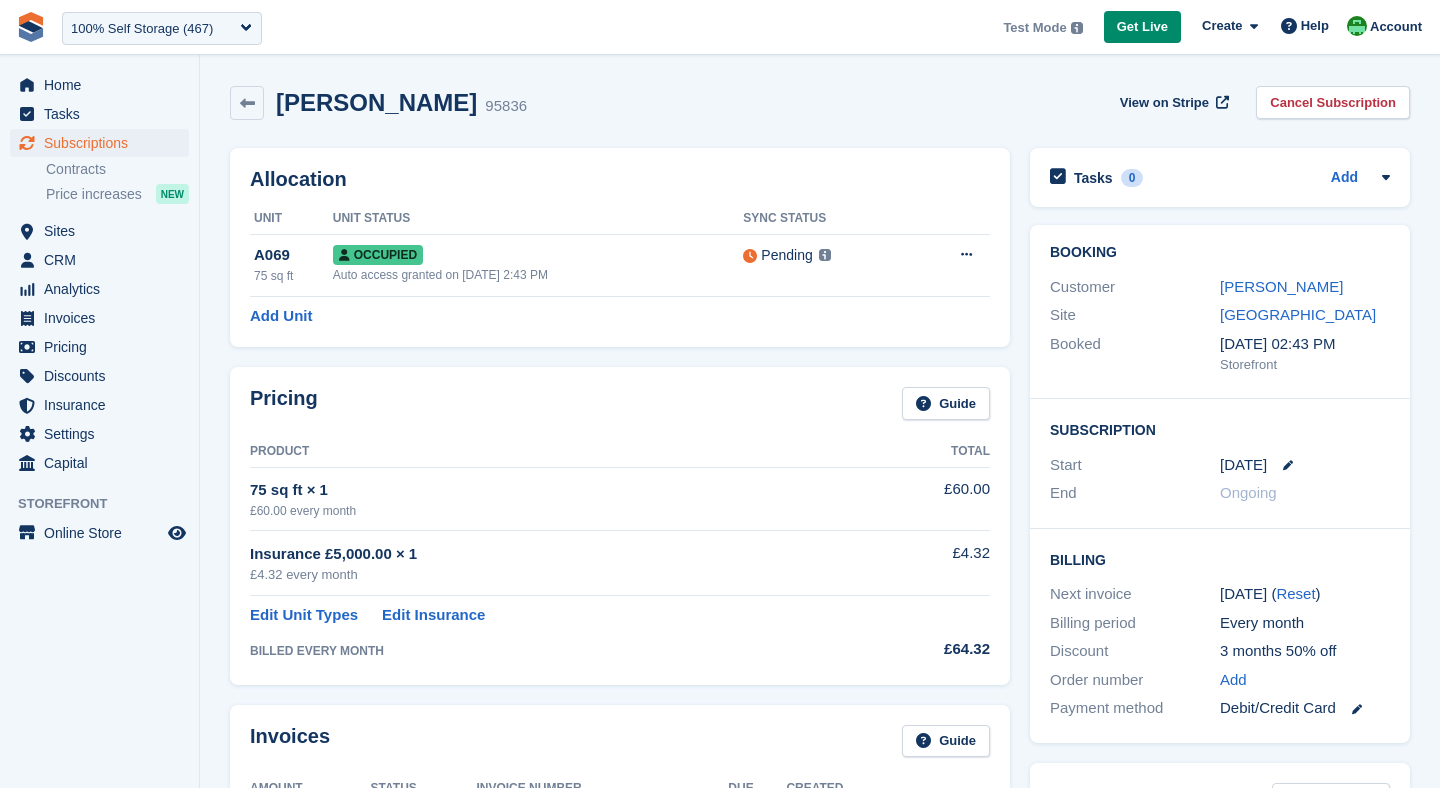 scroll, scrollTop: 0, scrollLeft: 0, axis: both 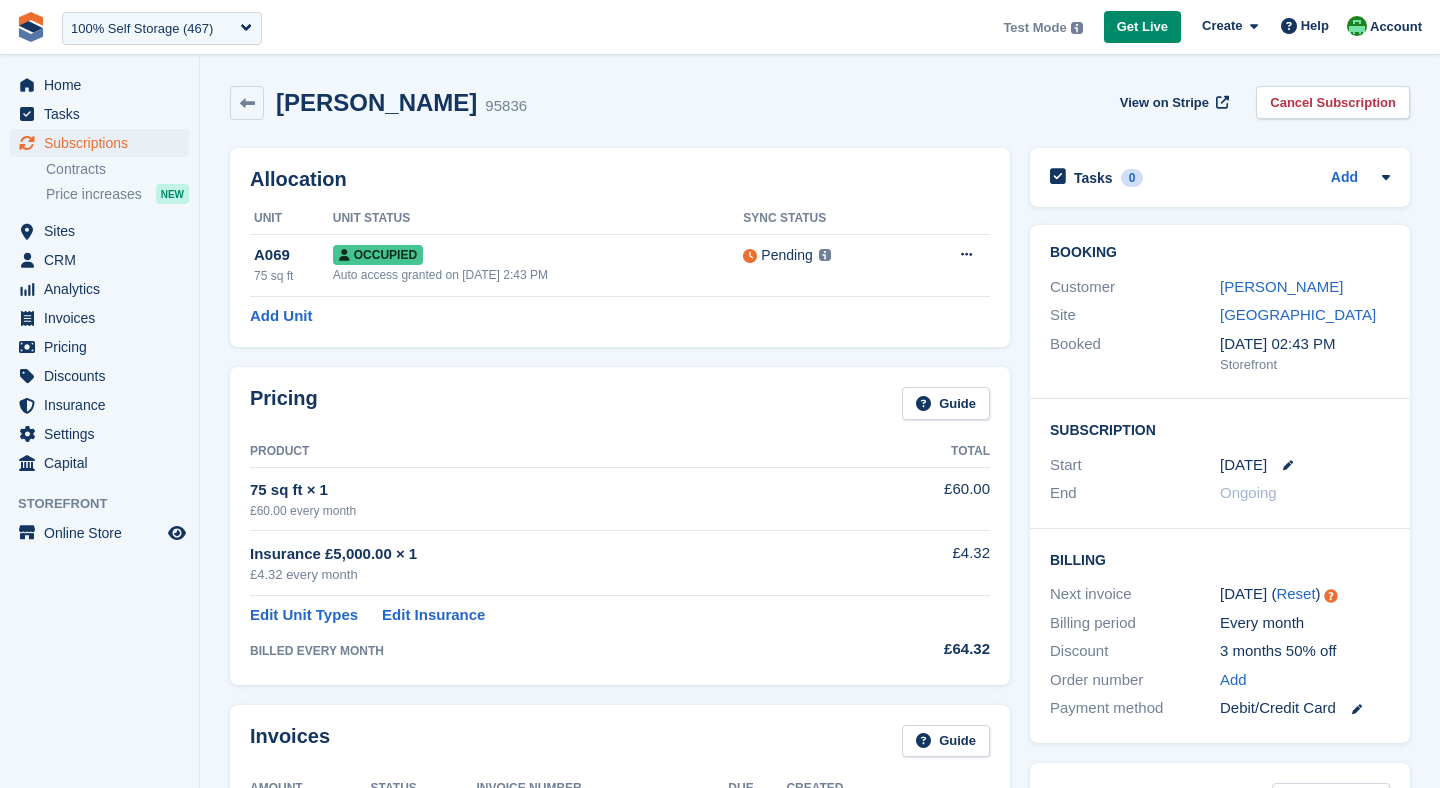 click on "17 Aug
( Reset )" at bounding box center (1305, 594) 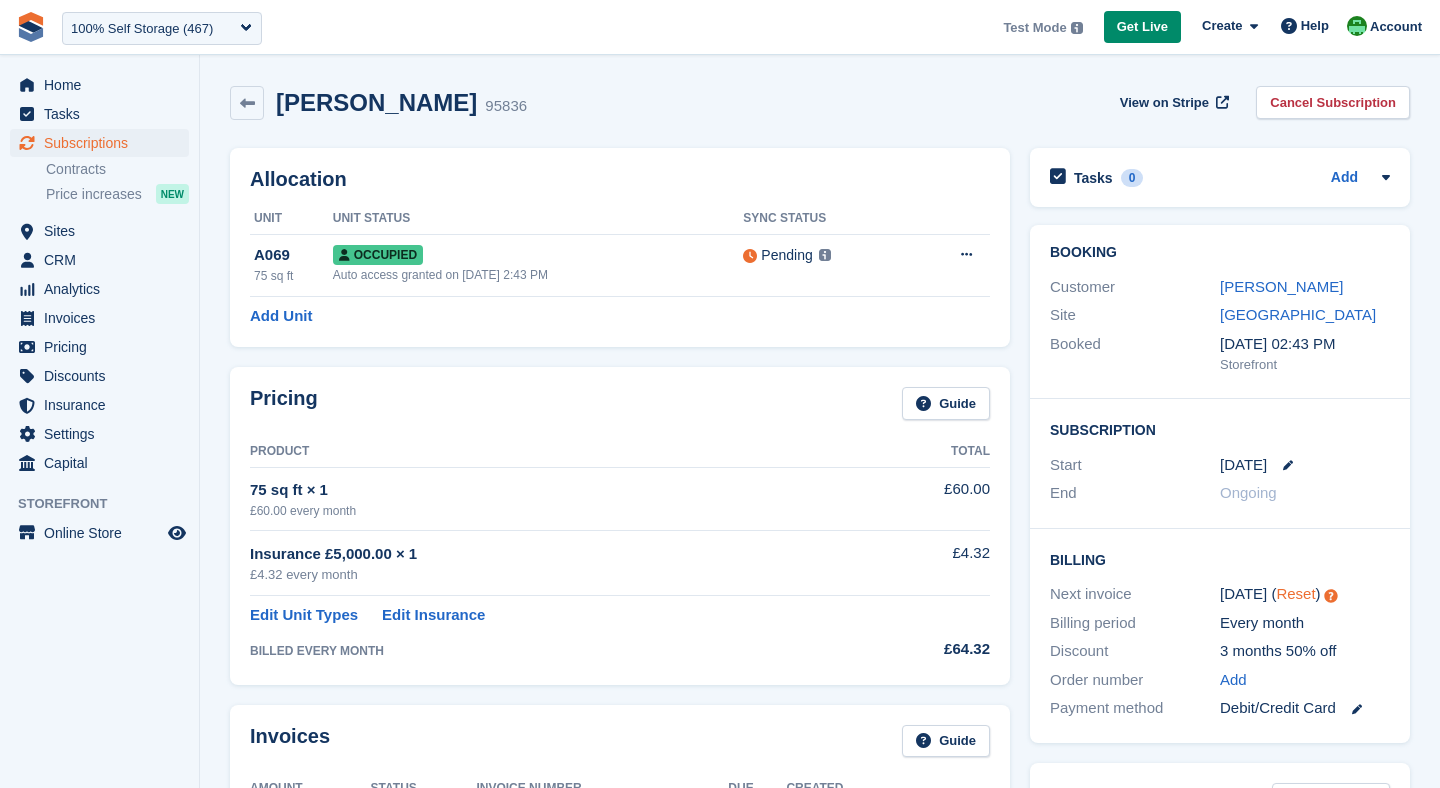click on "Reset" at bounding box center (1295, 593) 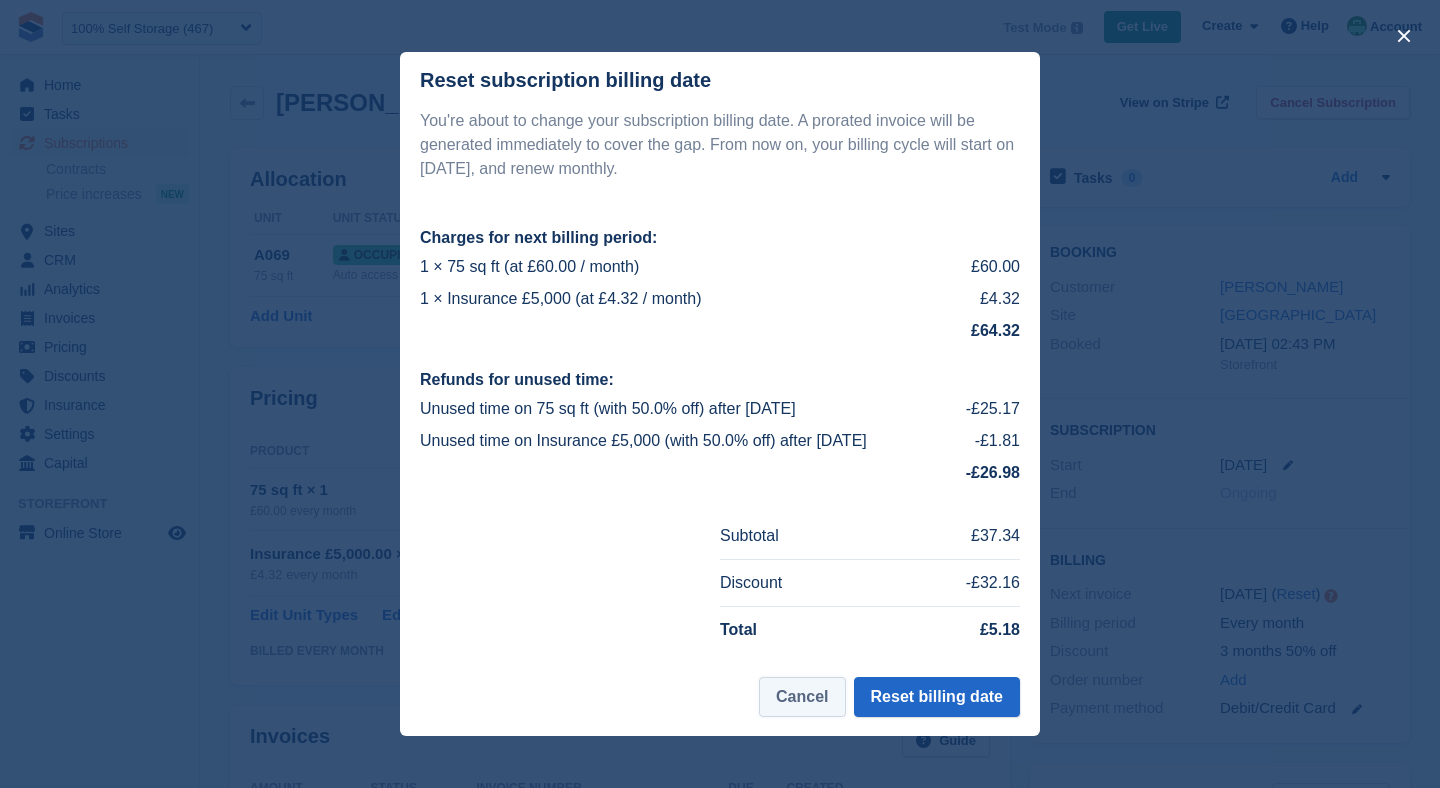 click on "Cancel" at bounding box center (802, 697) 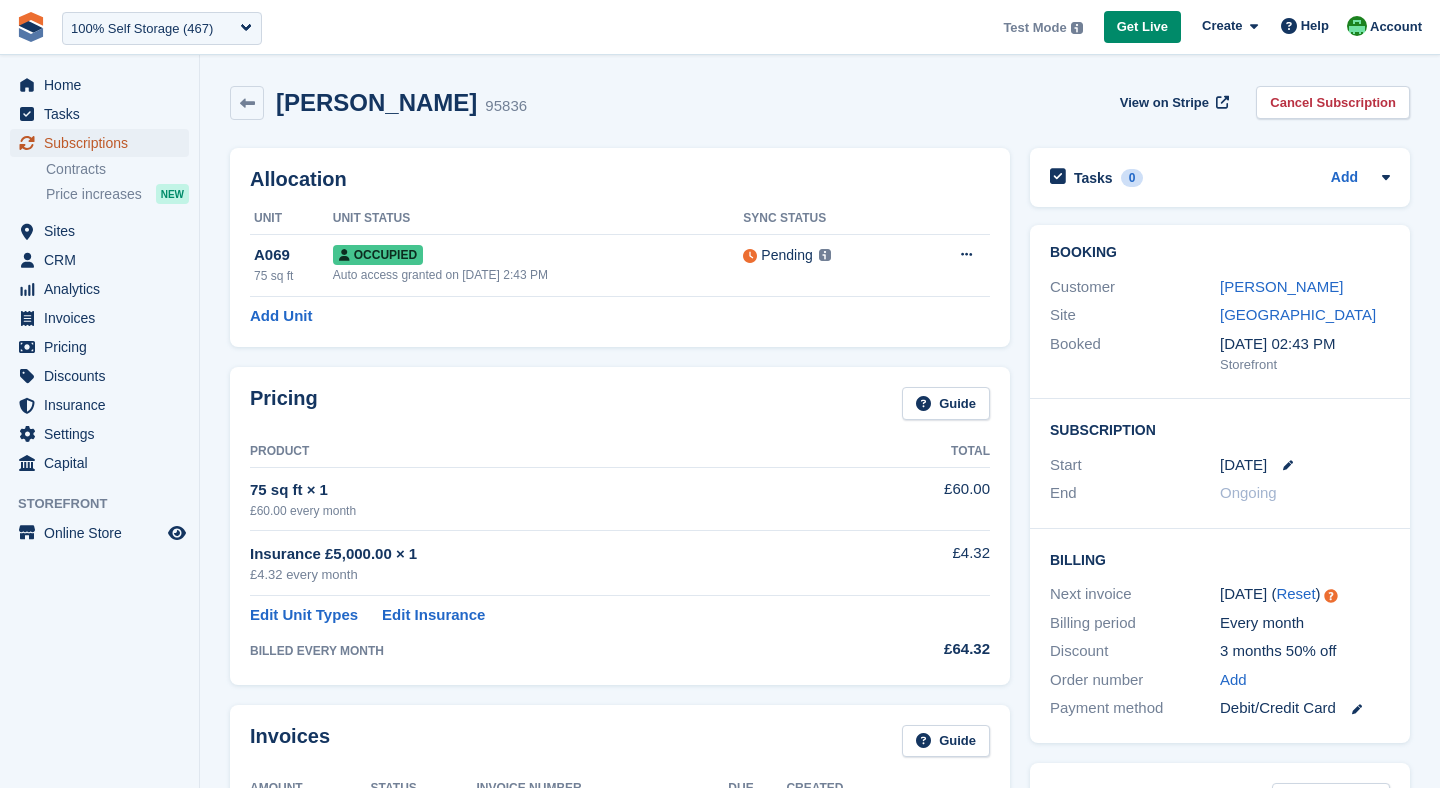 click on "Subscriptions" at bounding box center [104, 143] 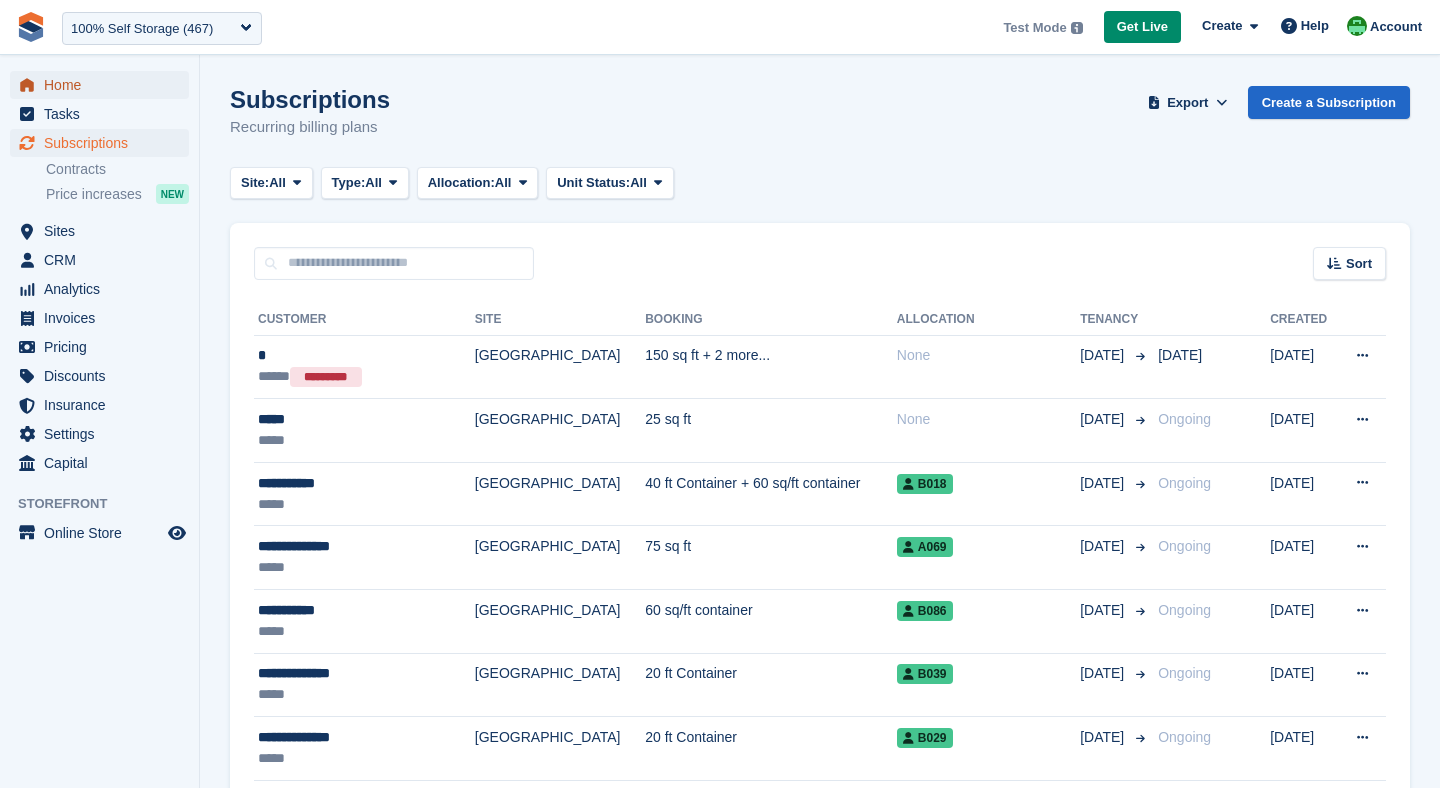click on "Home" at bounding box center (104, 85) 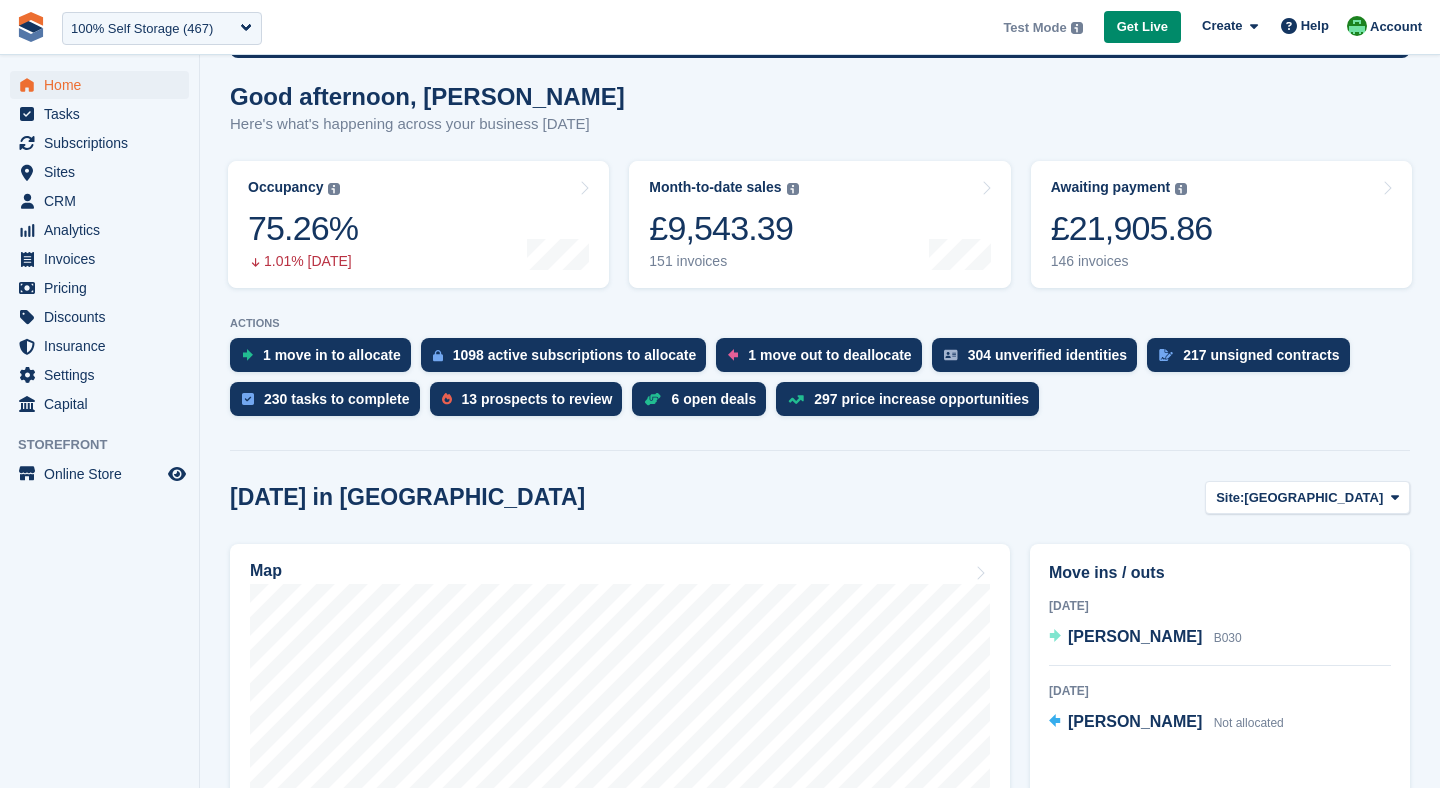 scroll, scrollTop: 169, scrollLeft: 0, axis: vertical 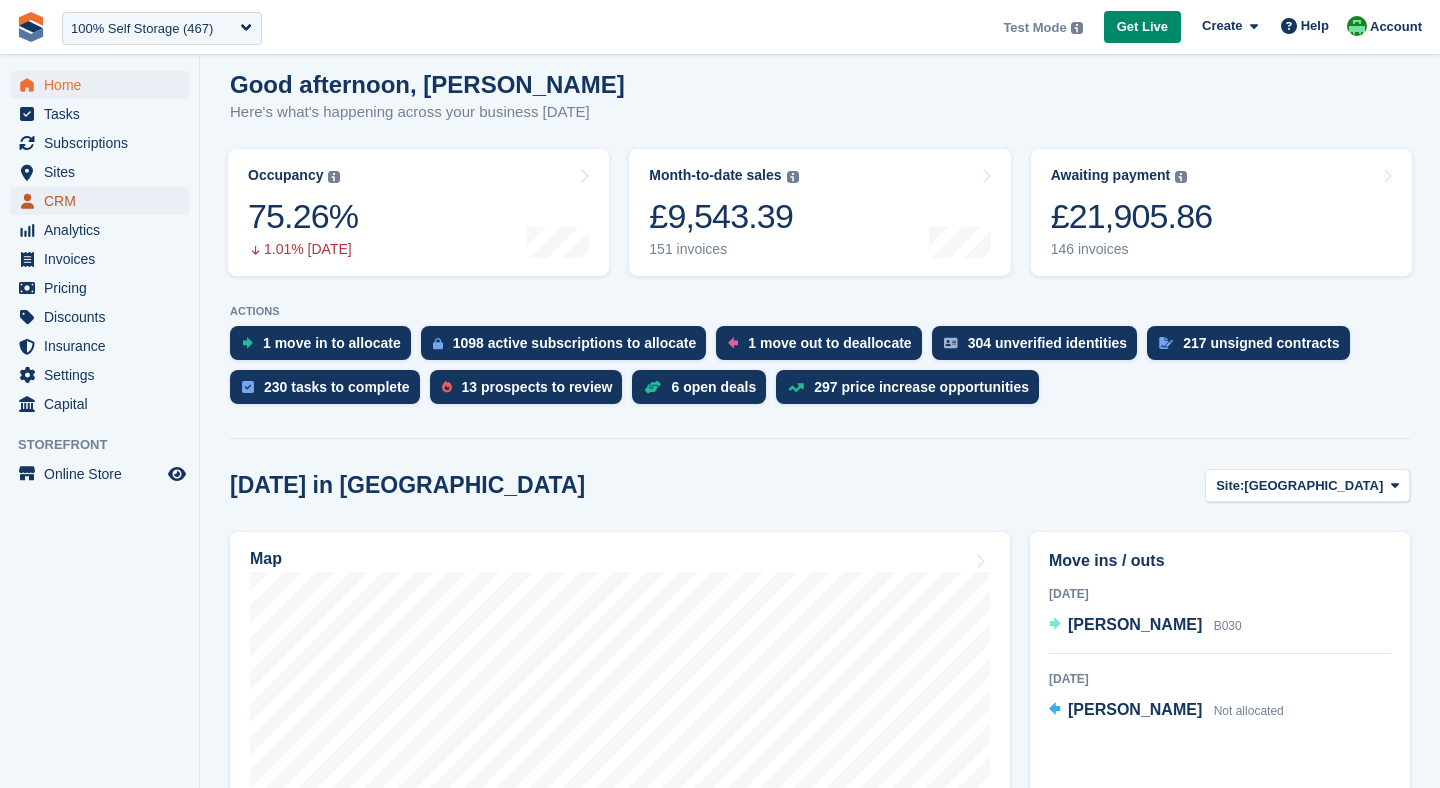 click on "CRM" at bounding box center (104, 201) 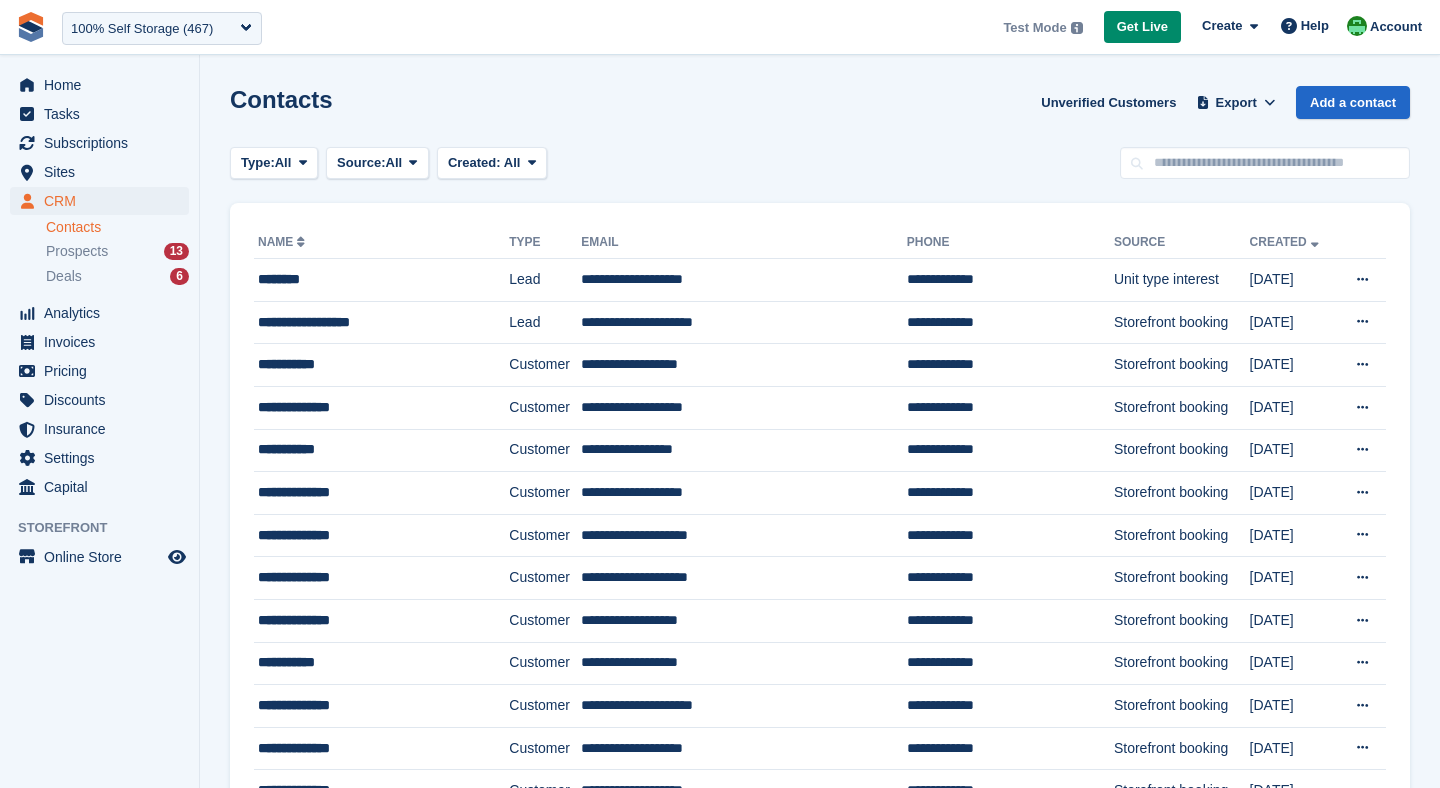 scroll, scrollTop: 0, scrollLeft: 0, axis: both 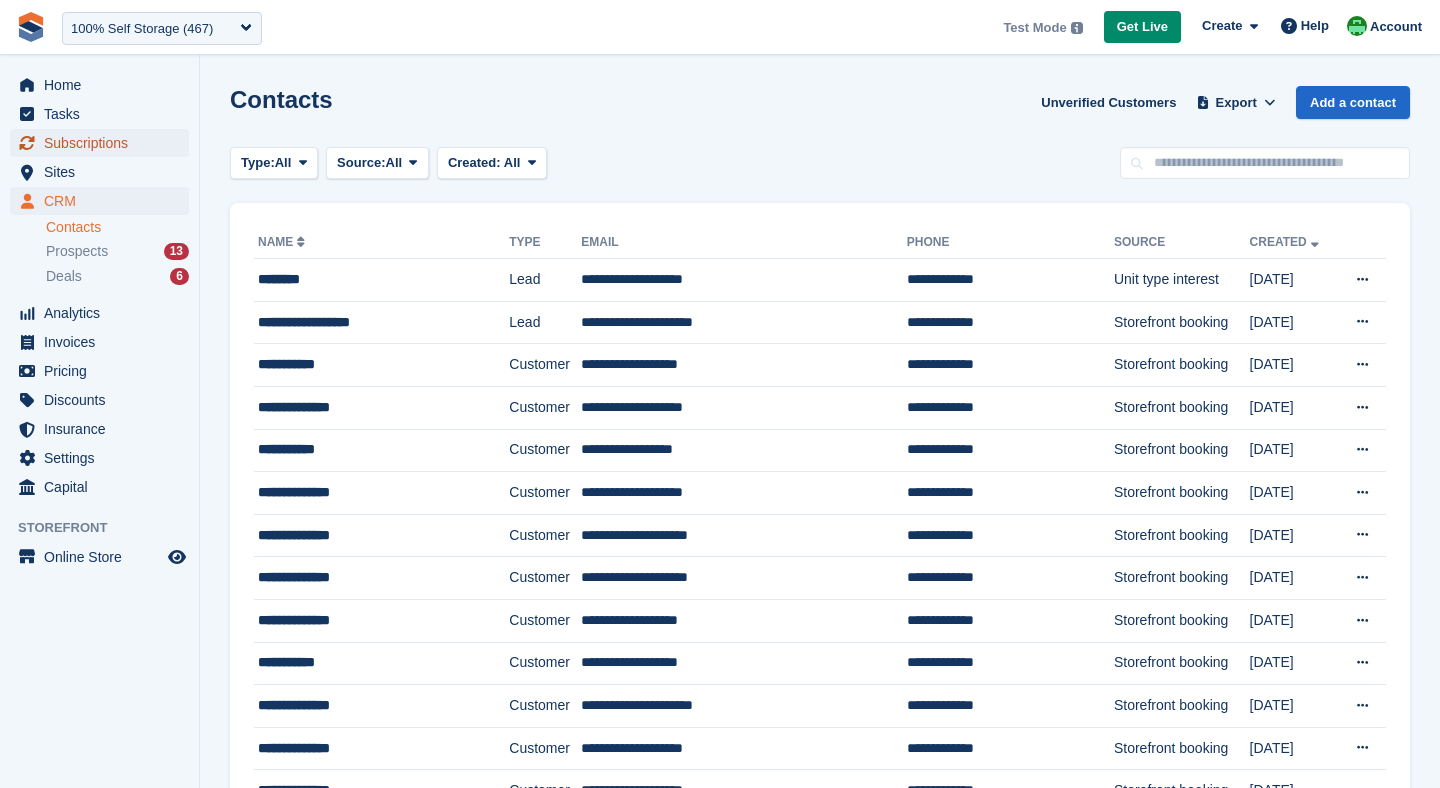 click on "Subscriptions" at bounding box center (104, 143) 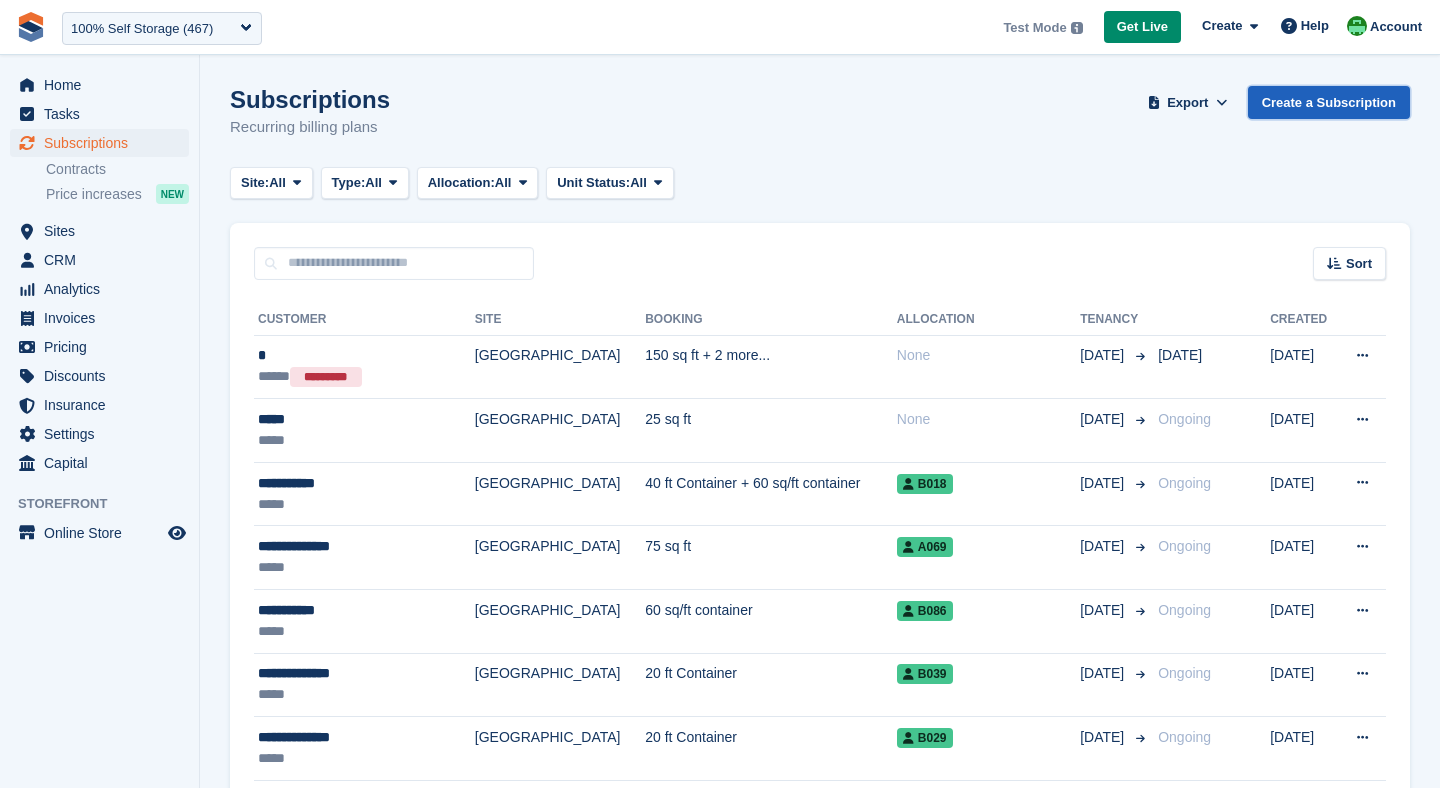 click on "Create a Subscription" at bounding box center (1329, 102) 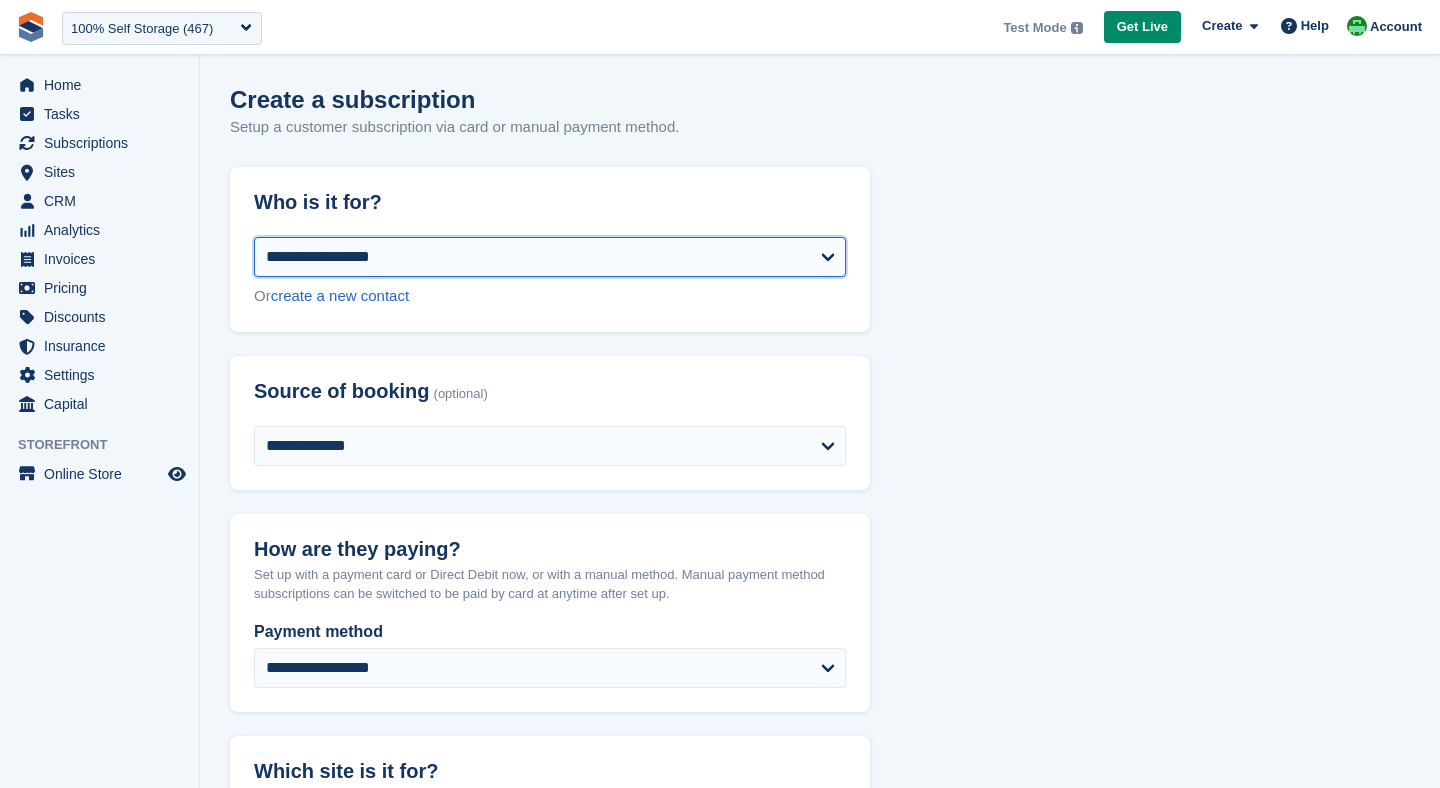 click on "**********" at bounding box center (550, 257) 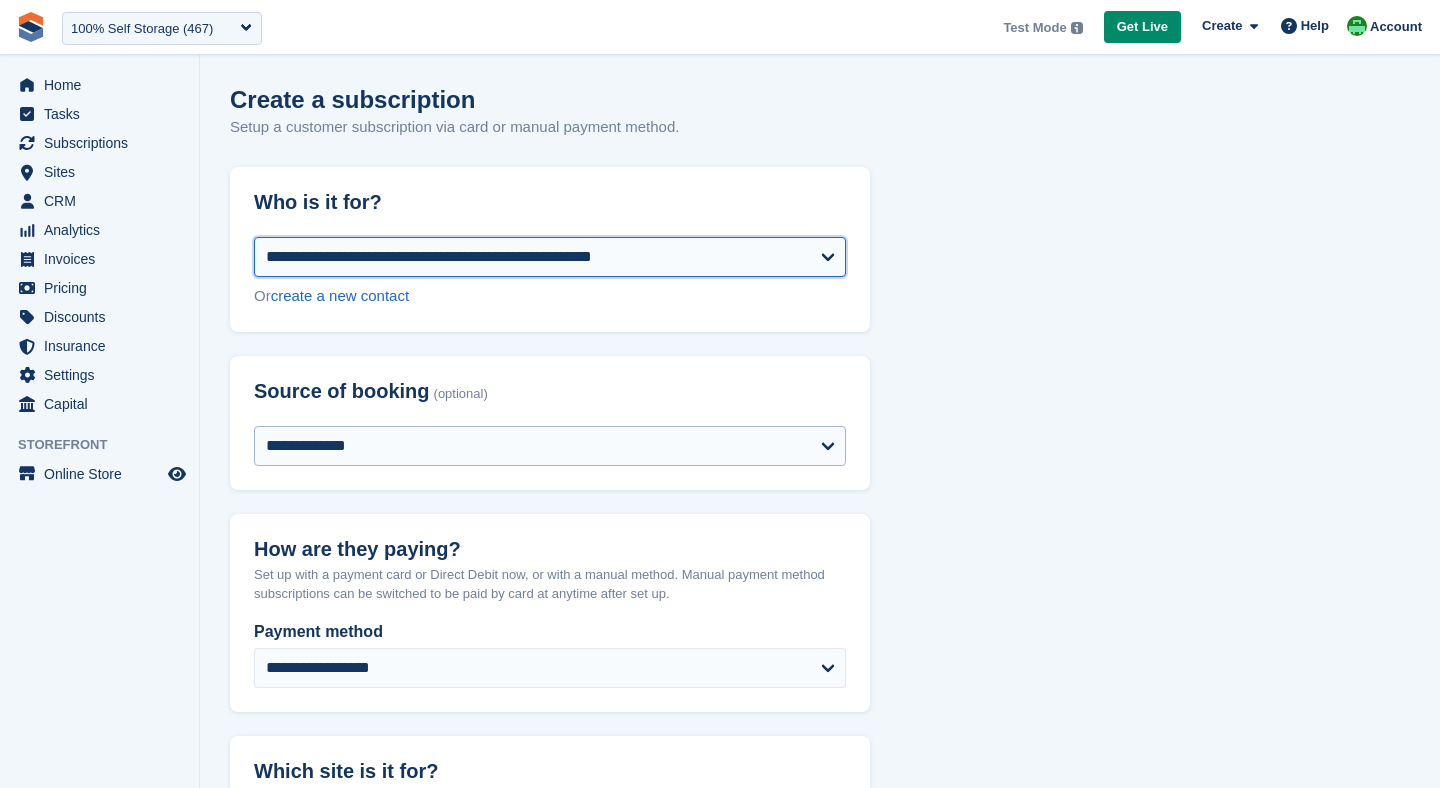 select on "**********" 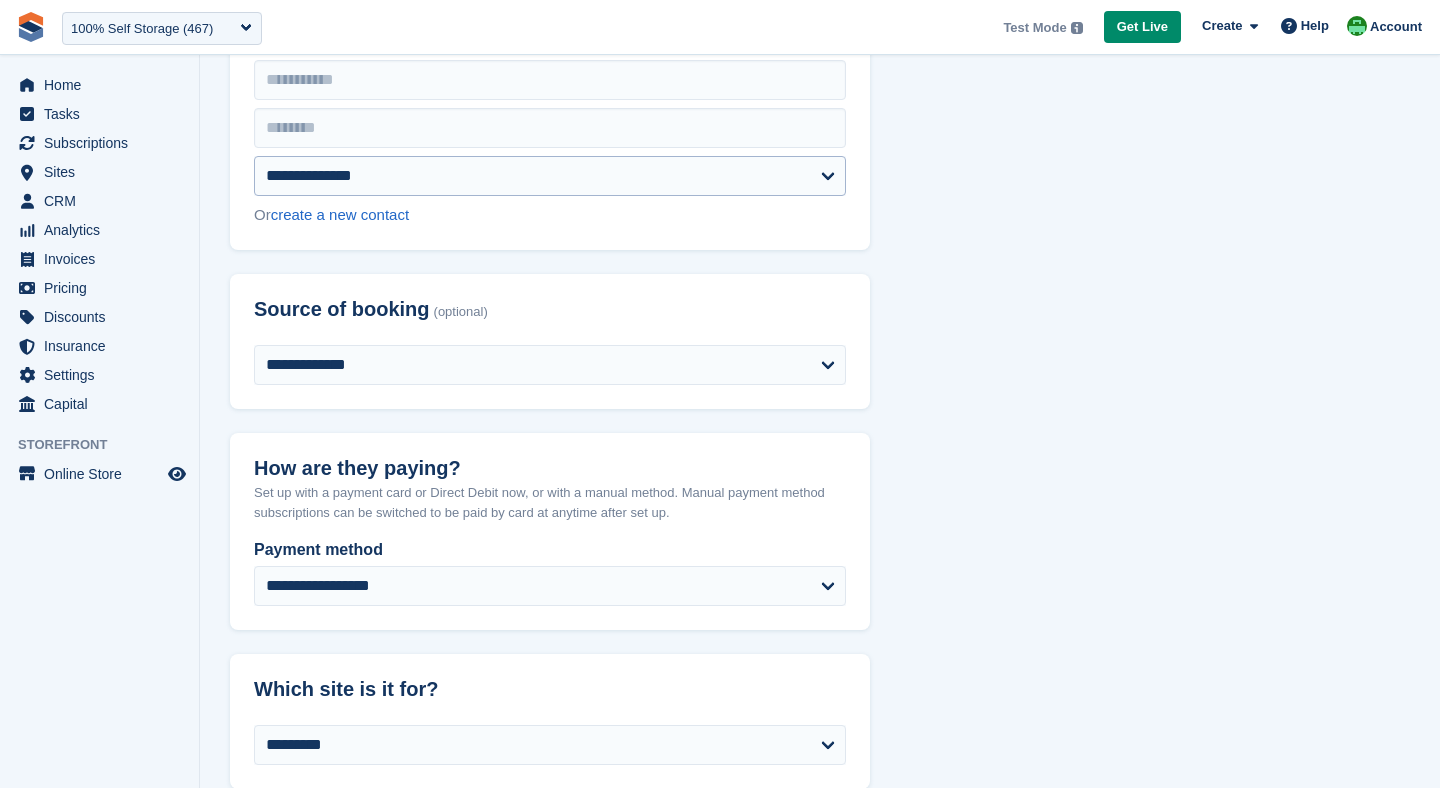 scroll, scrollTop: 592, scrollLeft: 0, axis: vertical 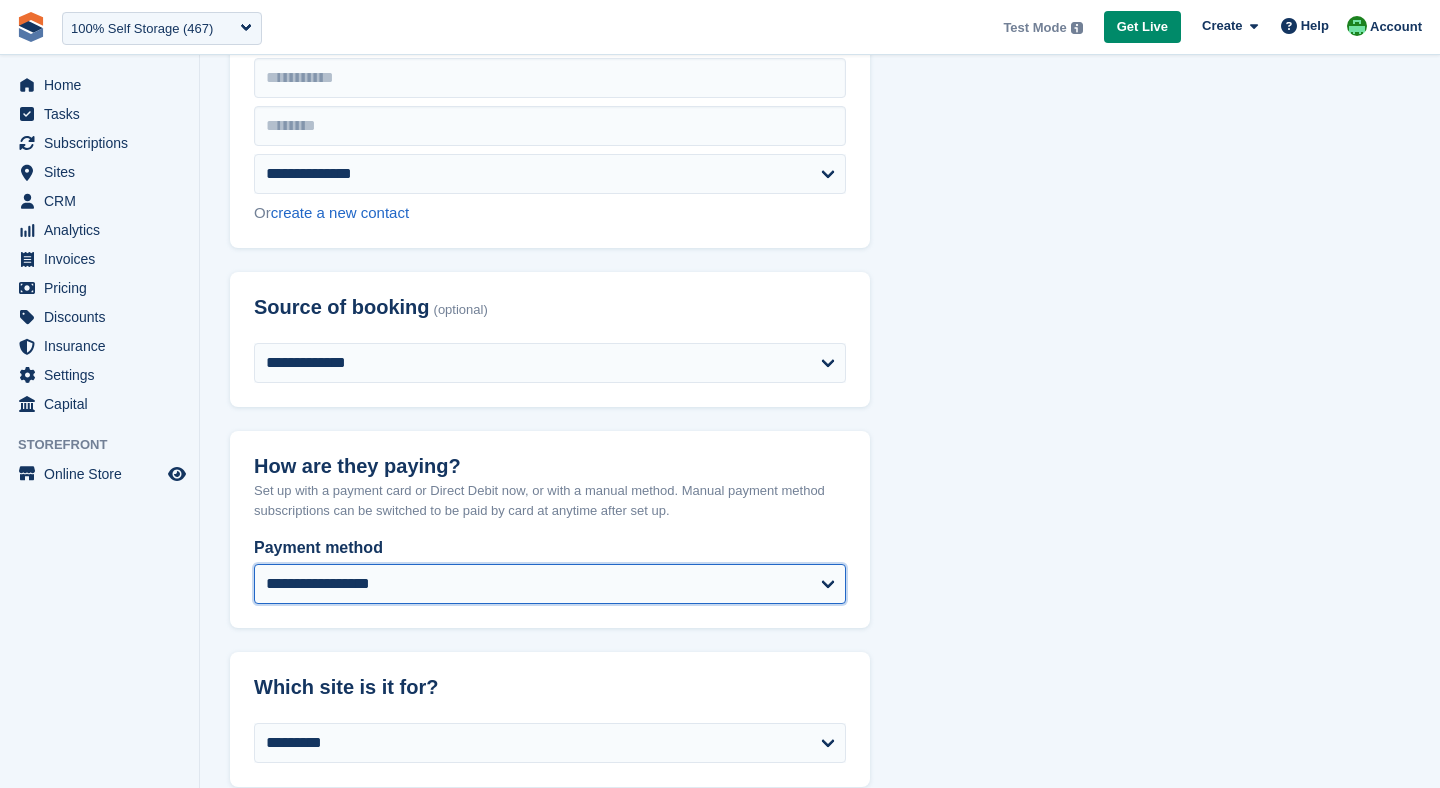 click on "**********" at bounding box center (550, 584) 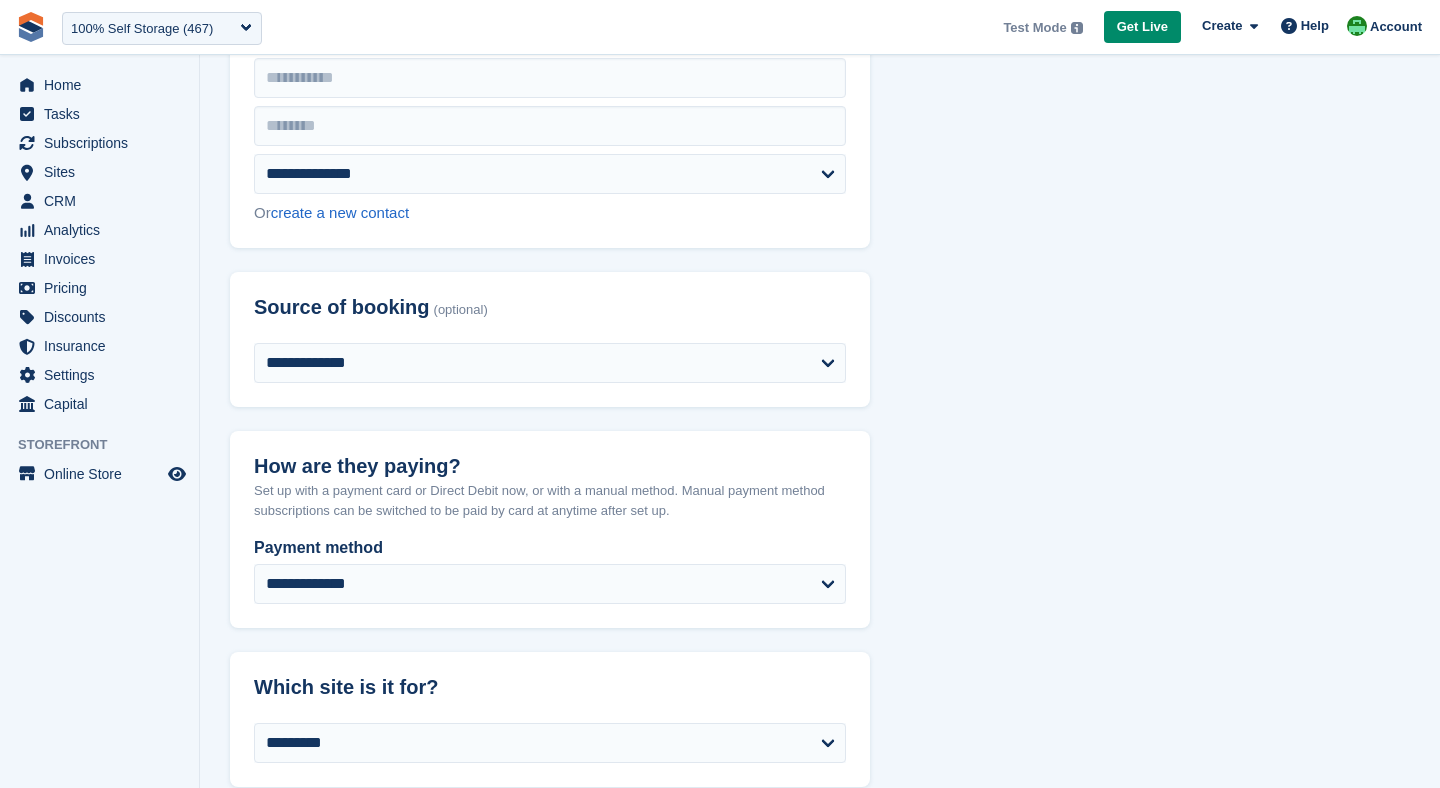 click on "How are they paying?" at bounding box center (550, 466) 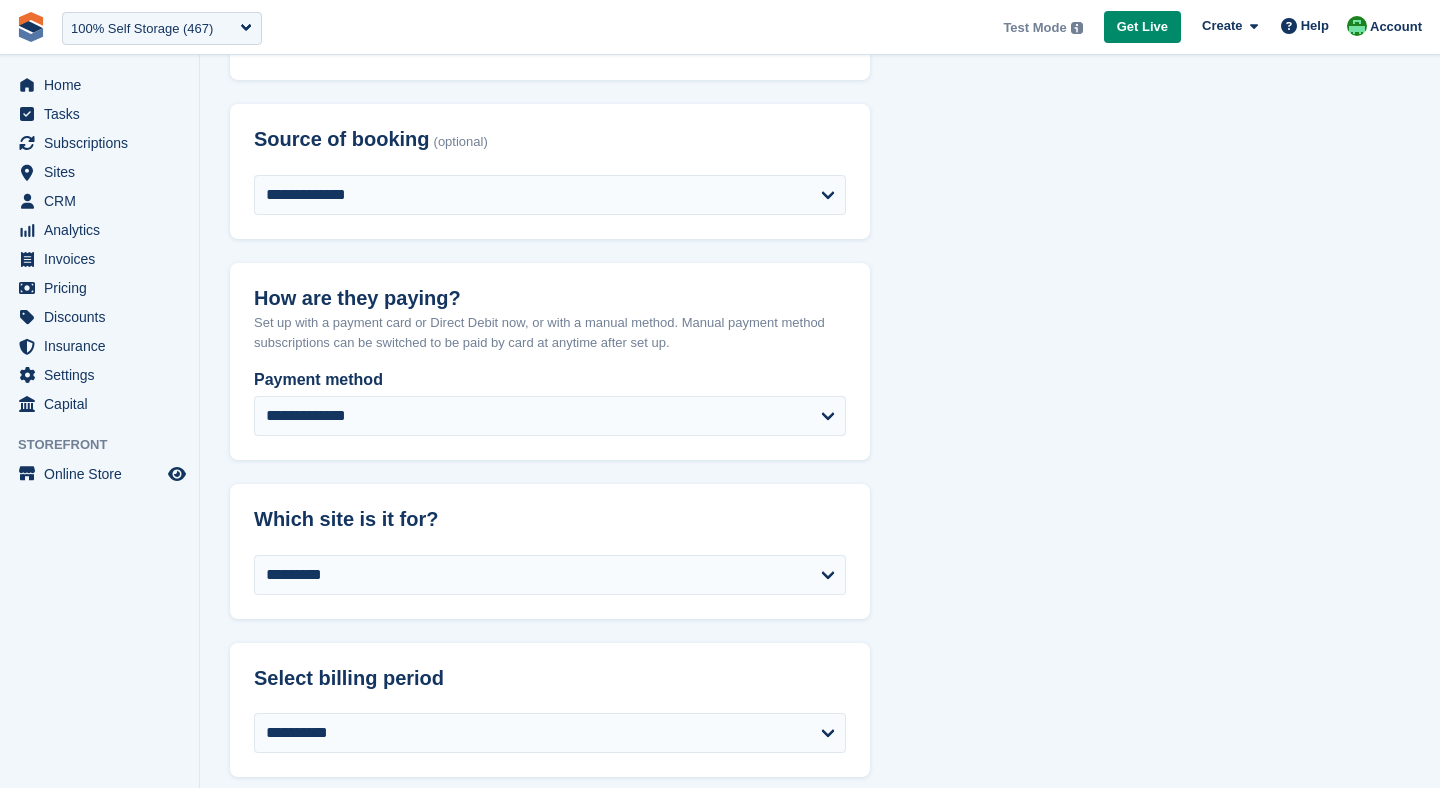 select on "******" 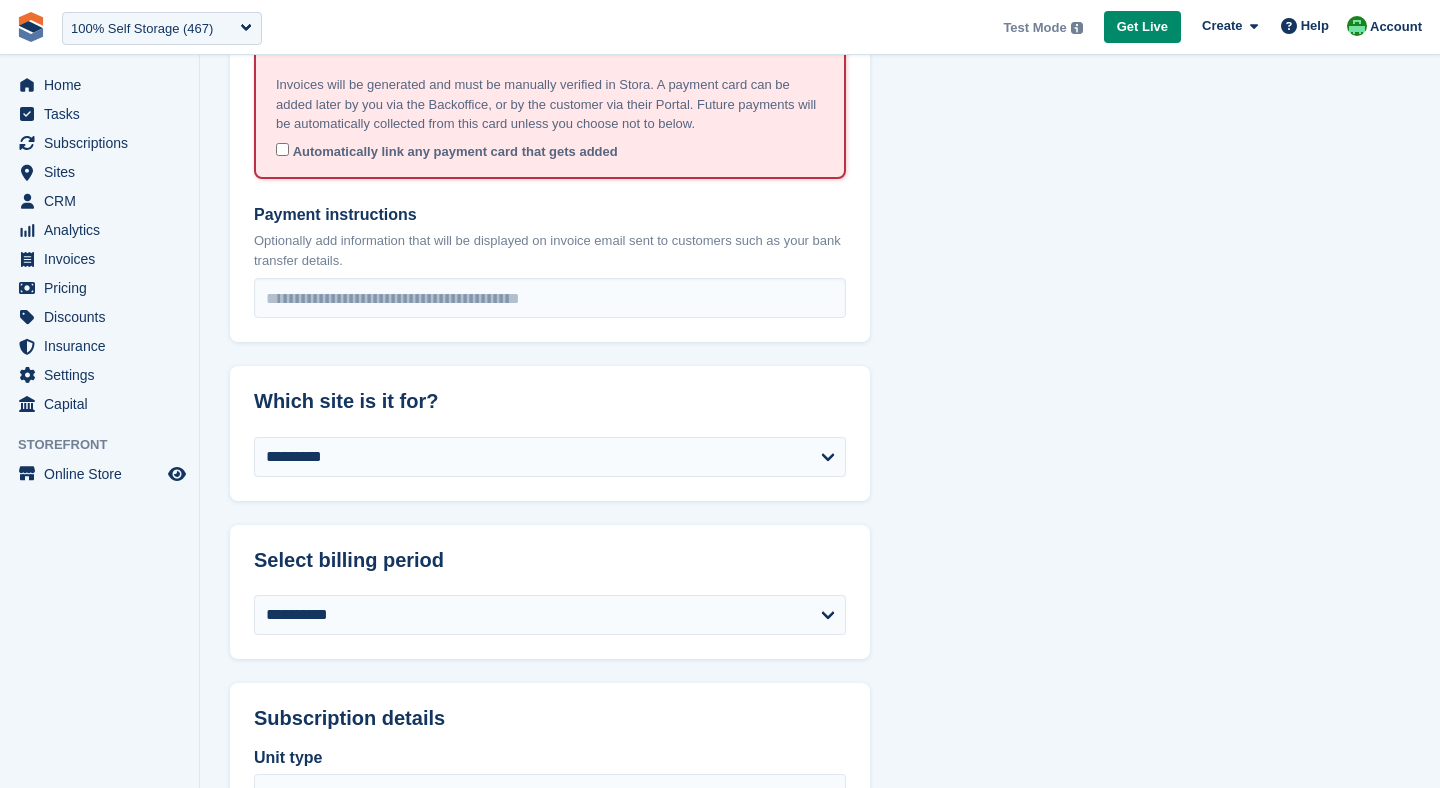 scroll, scrollTop: 1205, scrollLeft: 0, axis: vertical 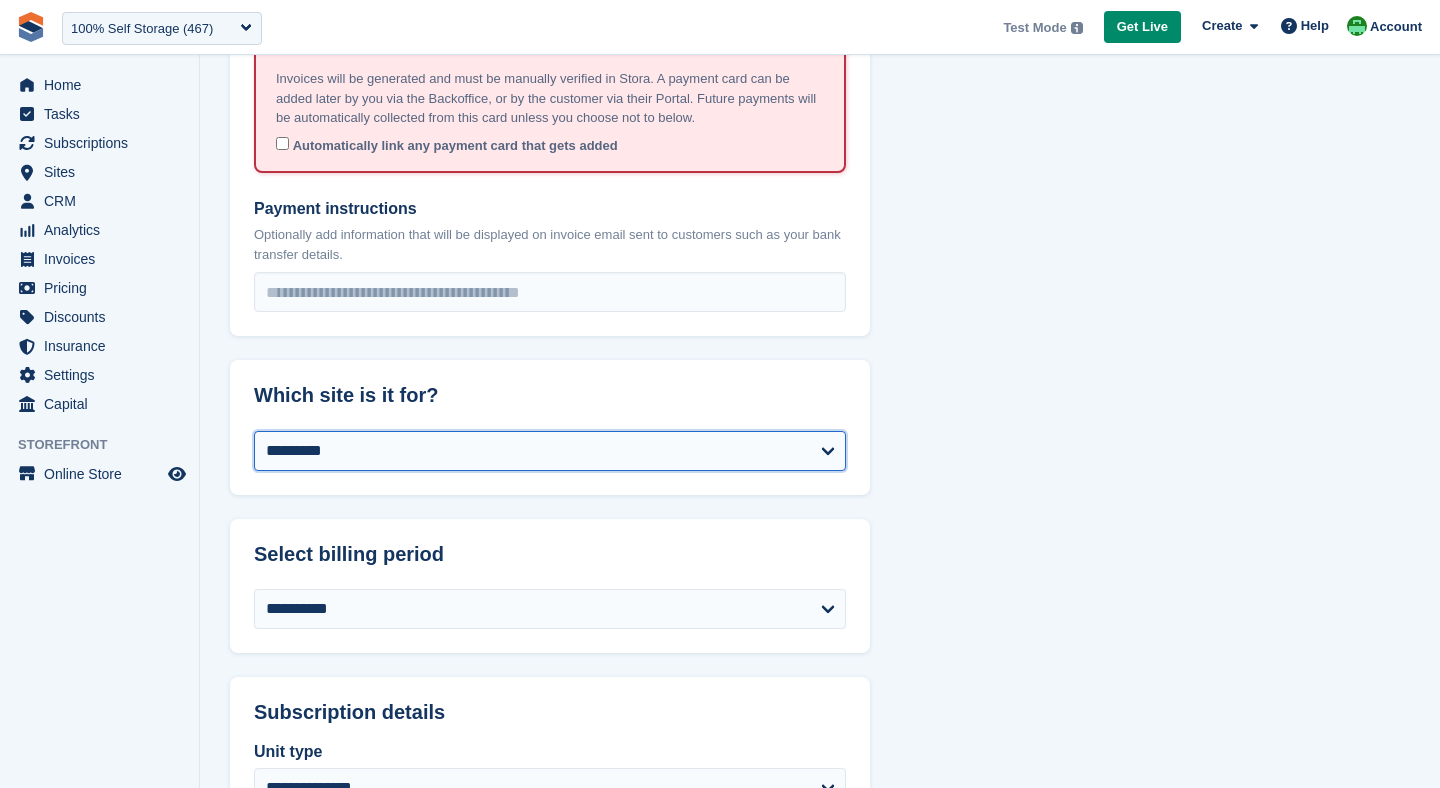 click on "**********" at bounding box center (550, 451) 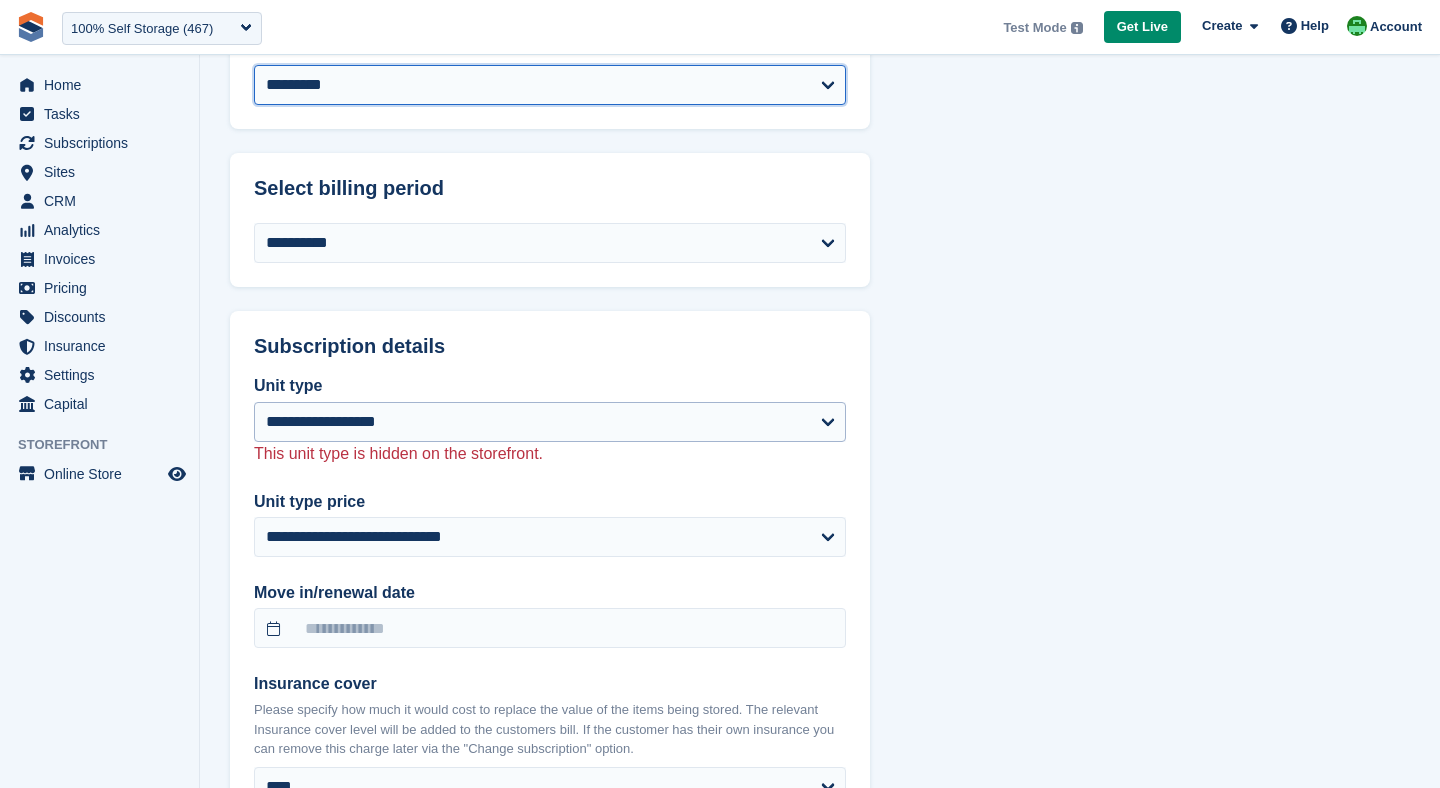 scroll, scrollTop: 1621, scrollLeft: 0, axis: vertical 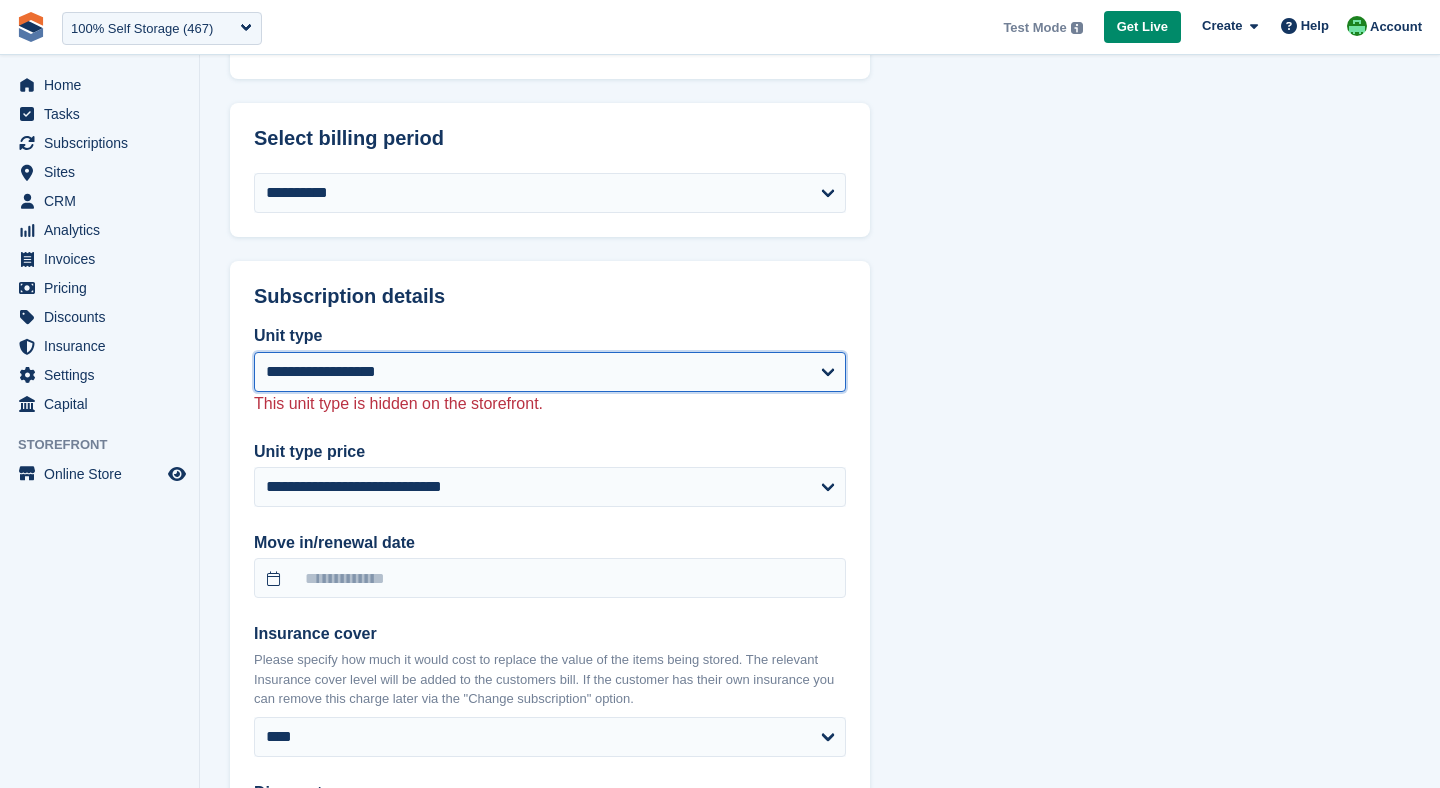 click on "**********" at bounding box center (550, 372) 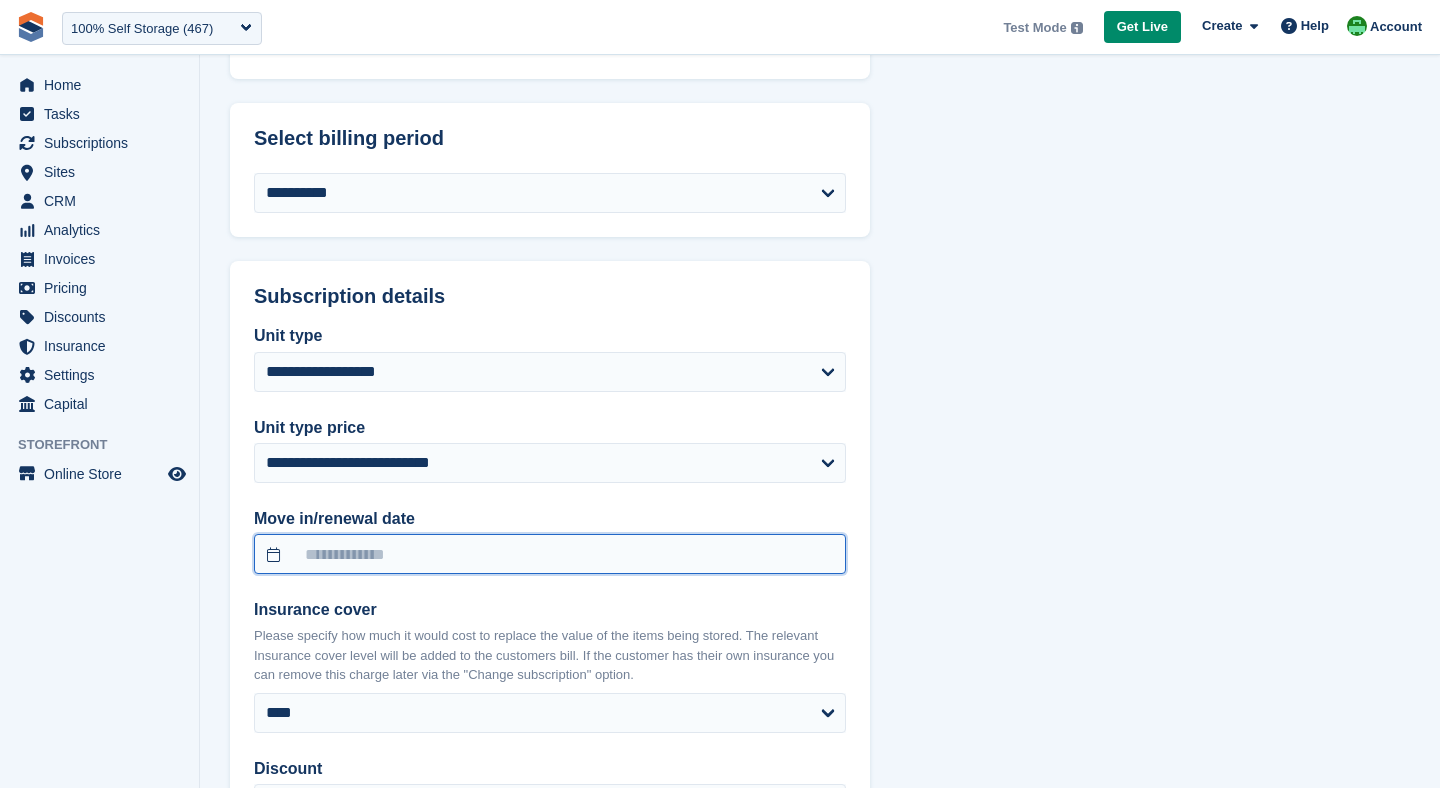 click at bounding box center (550, 554) 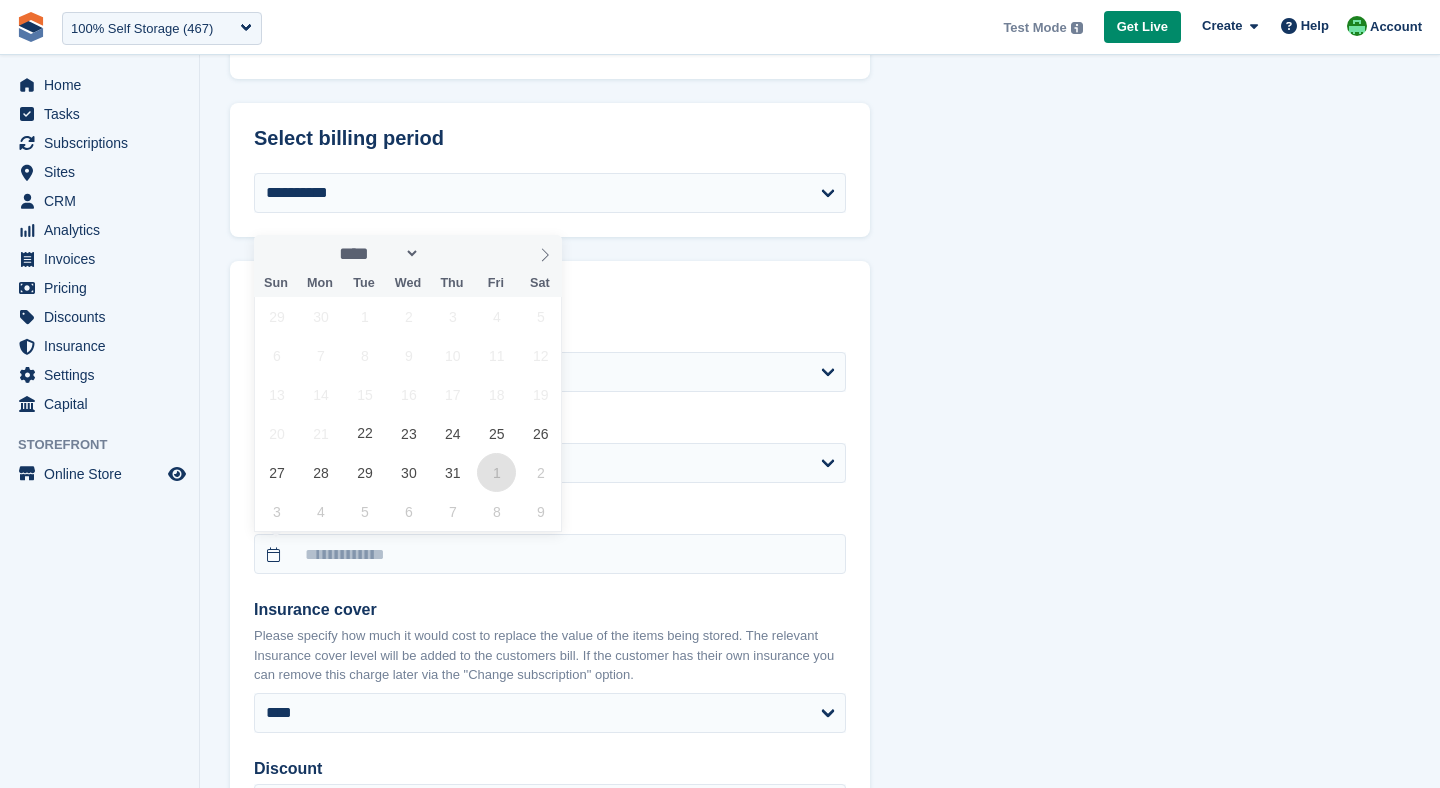 click on "1" at bounding box center (496, 472) 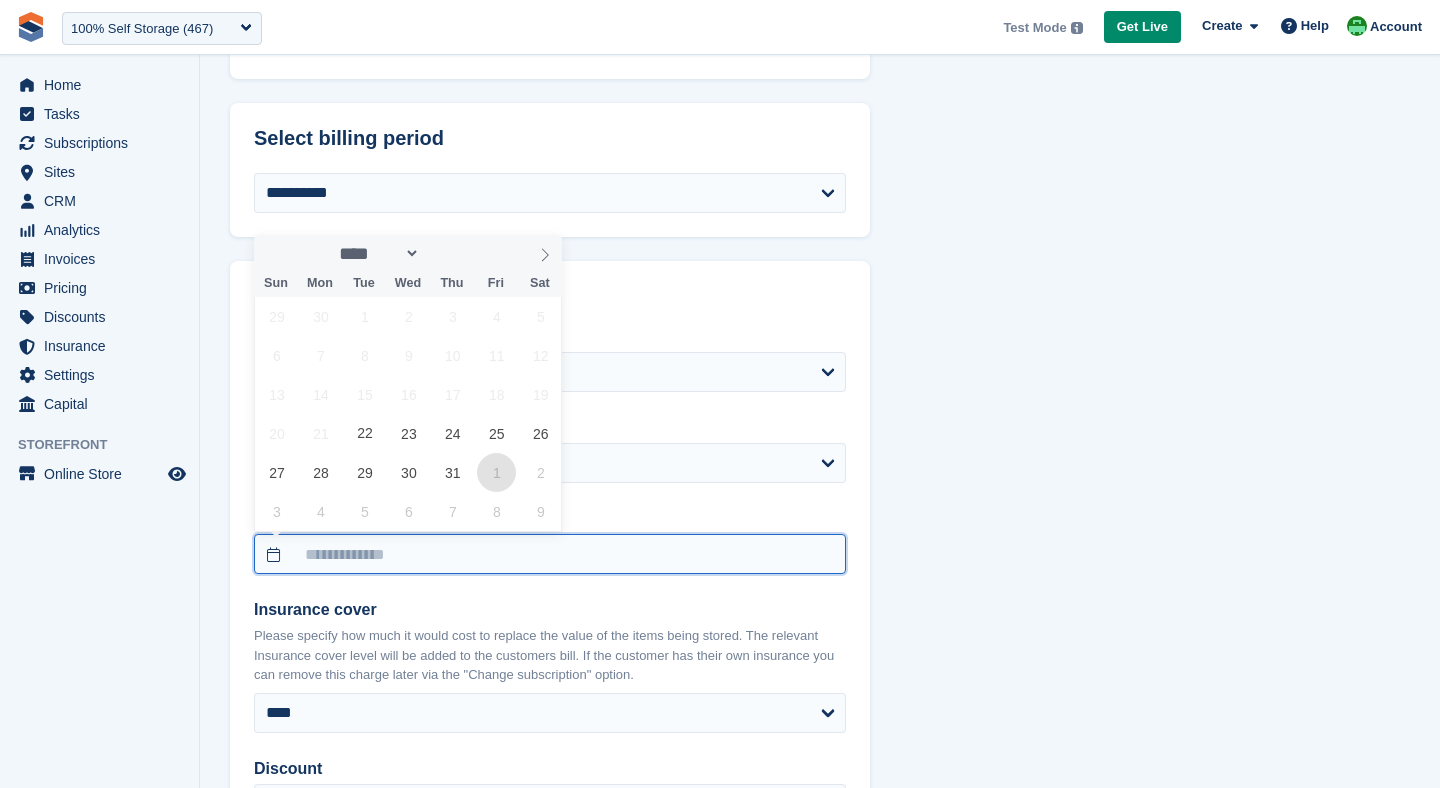 type on "**********" 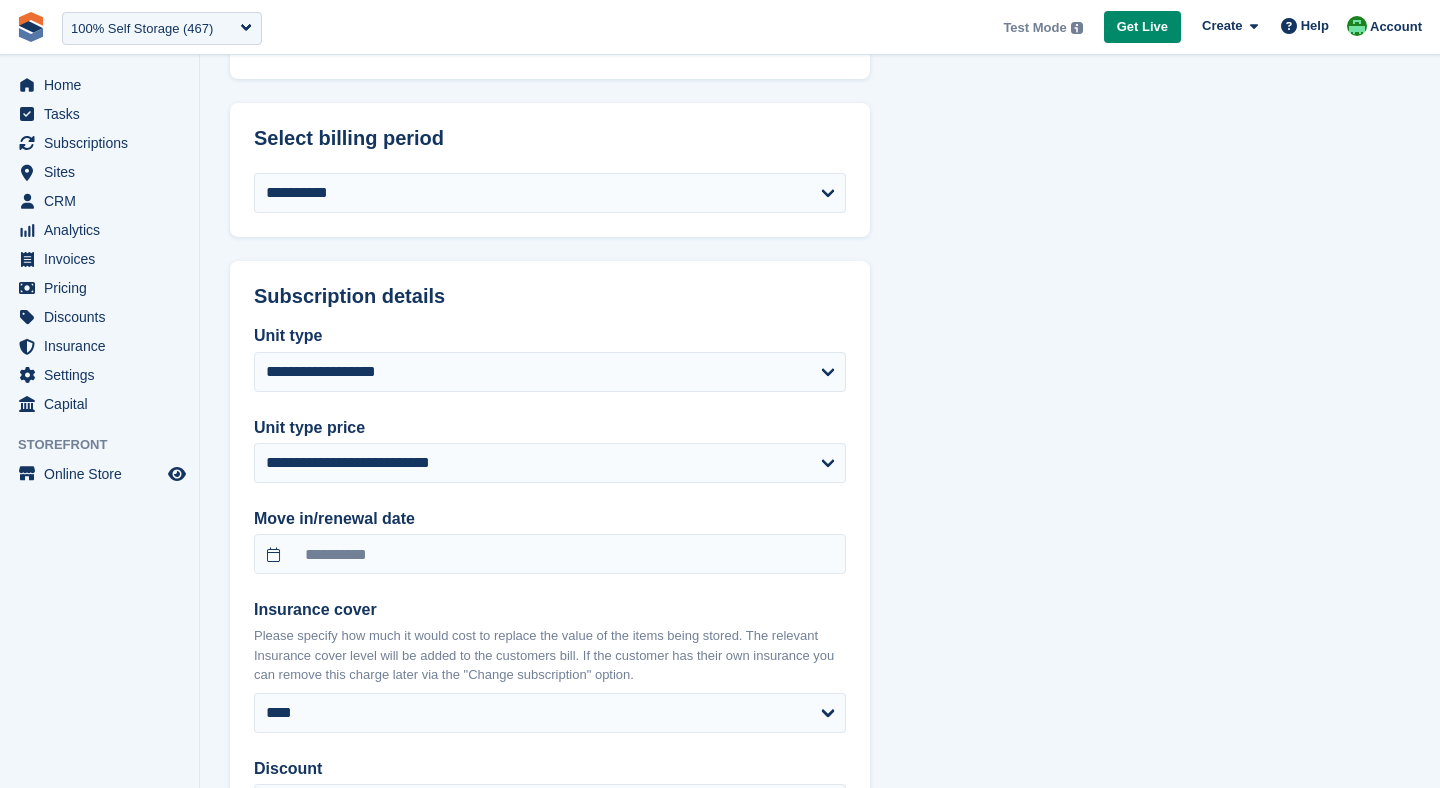 click on "**********" at bounding box center (550, 675) 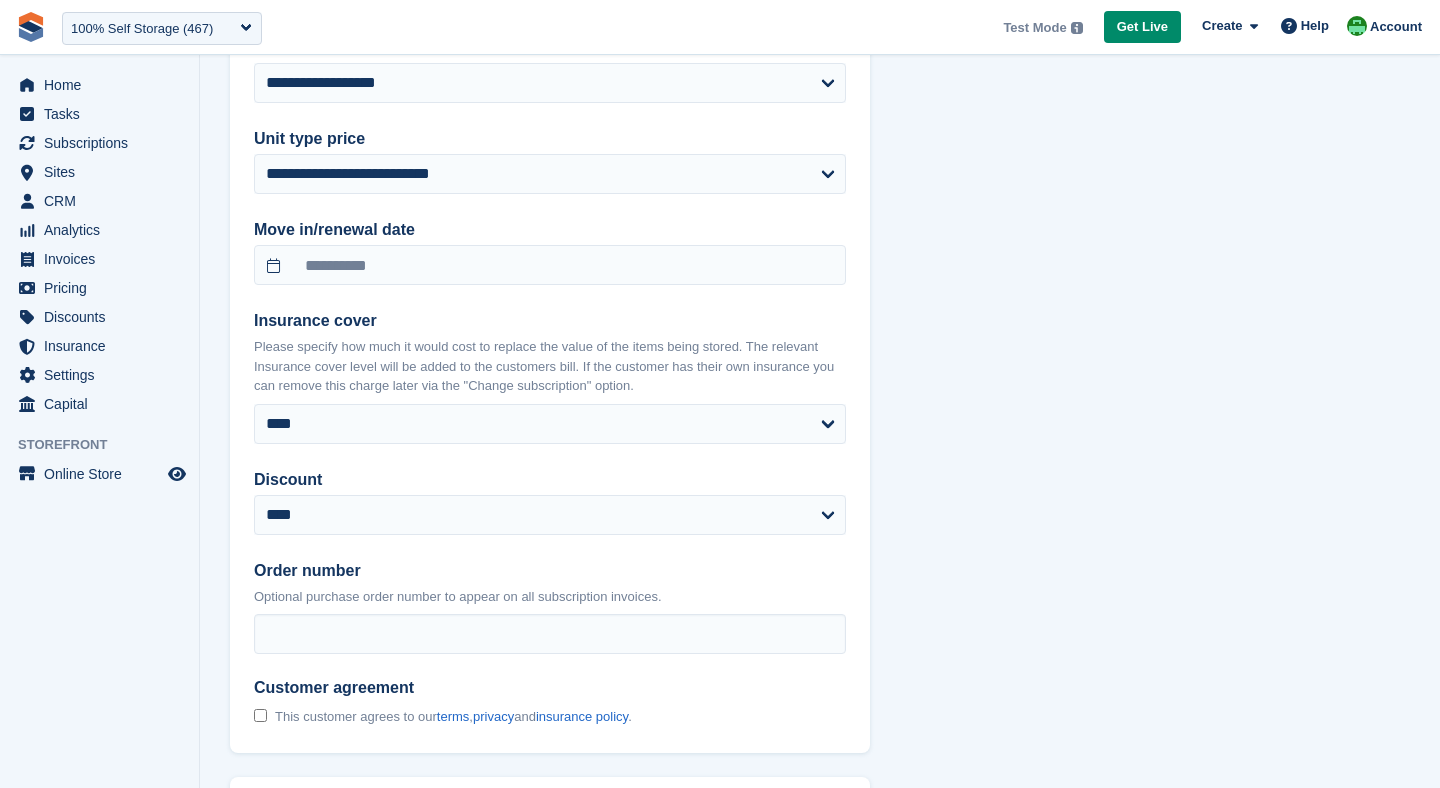 scroll, scrollTop: 1912, scrollLeft: 0, axis: vertical 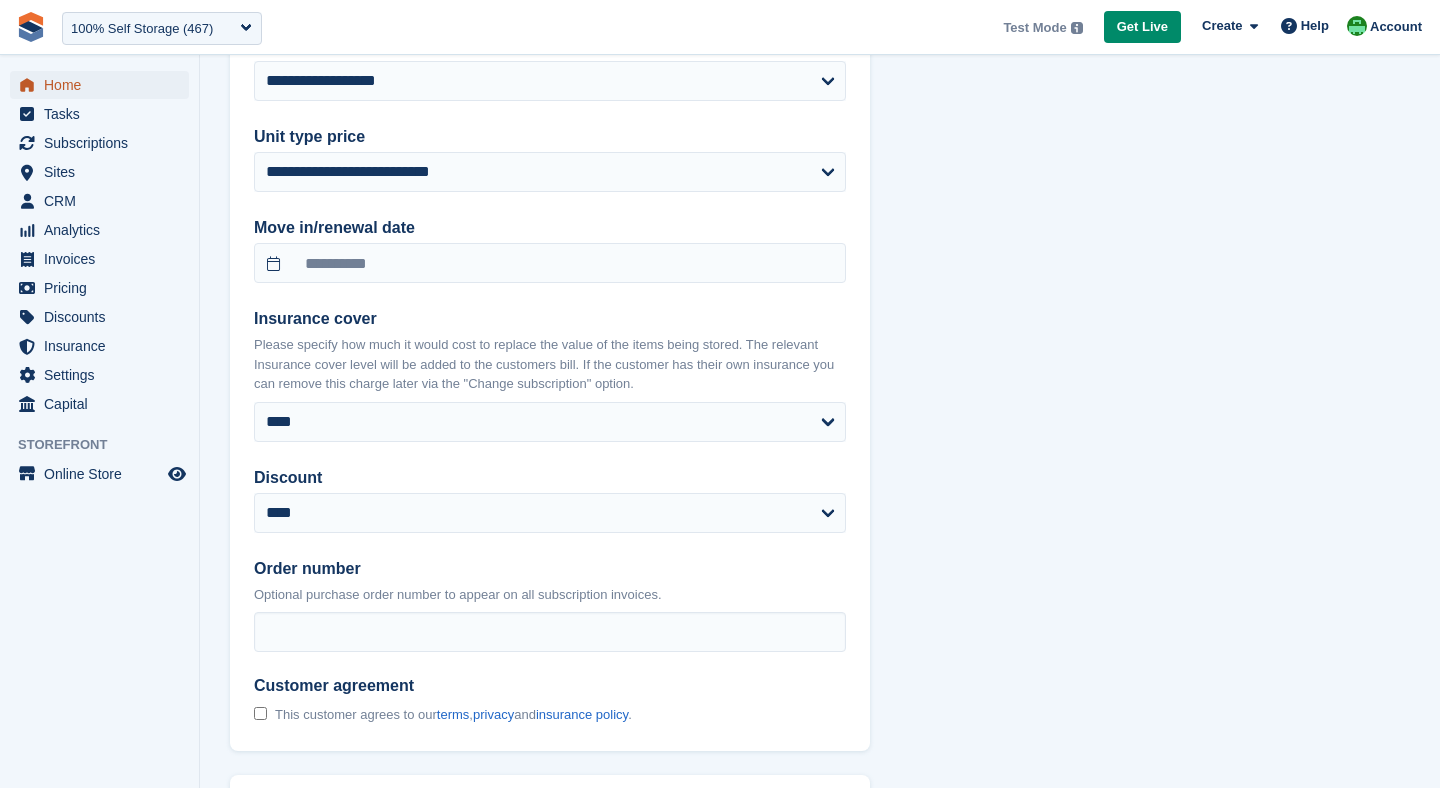 click on "Home" at bounding box center [104, 85] 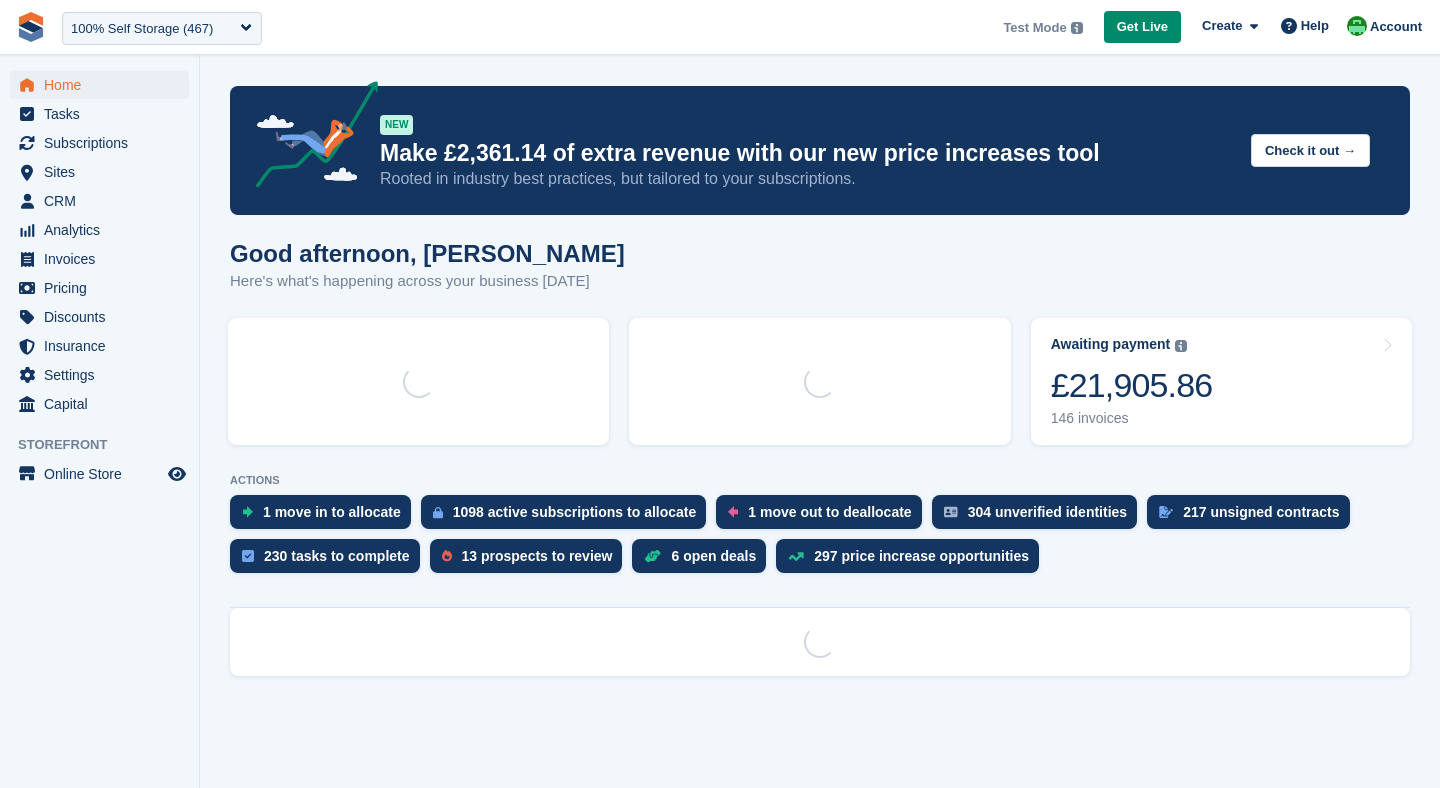 scroll, scrollTop: 0, scrollLeft: 0, axis: both 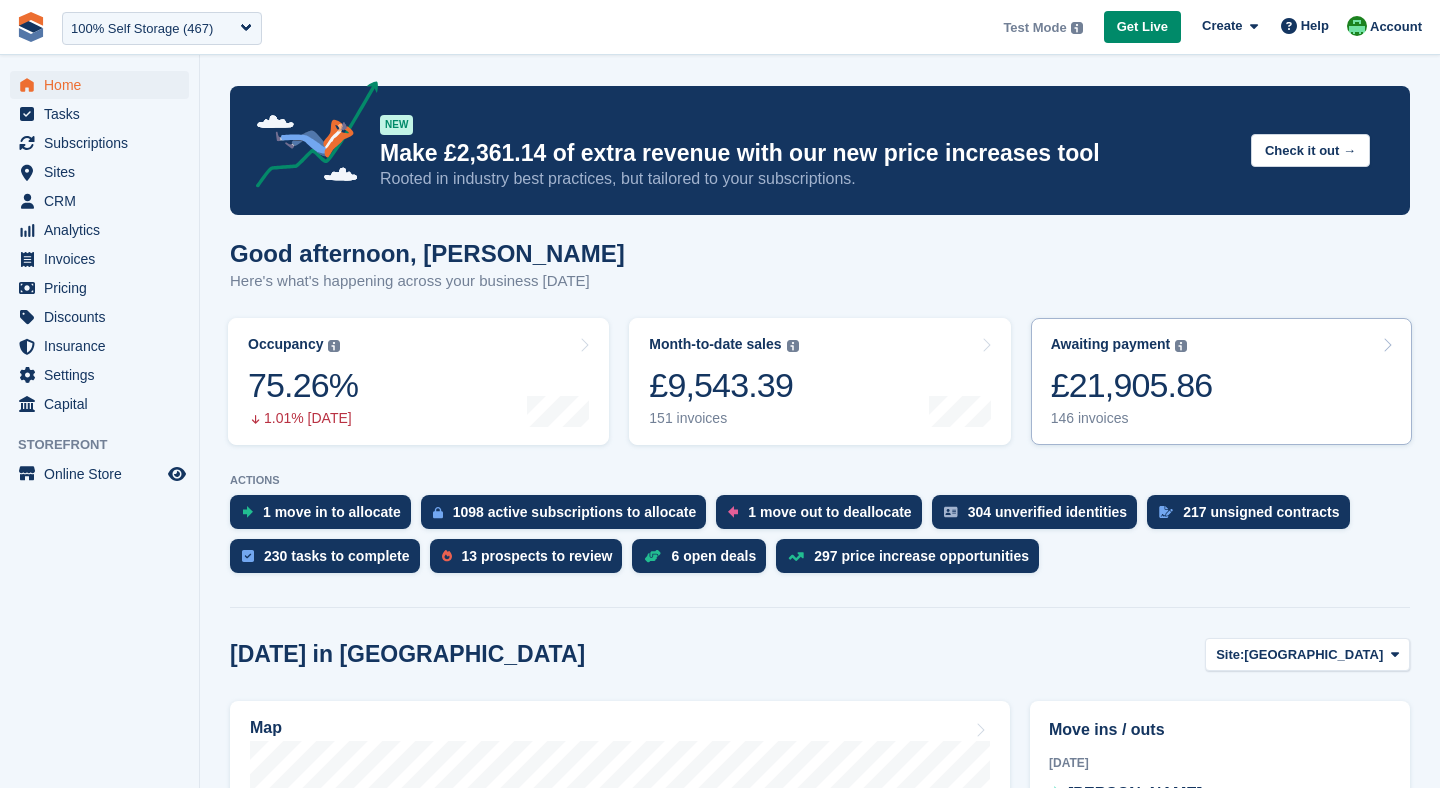 click on "£21,905.86" at bounding box center [1132, 385] 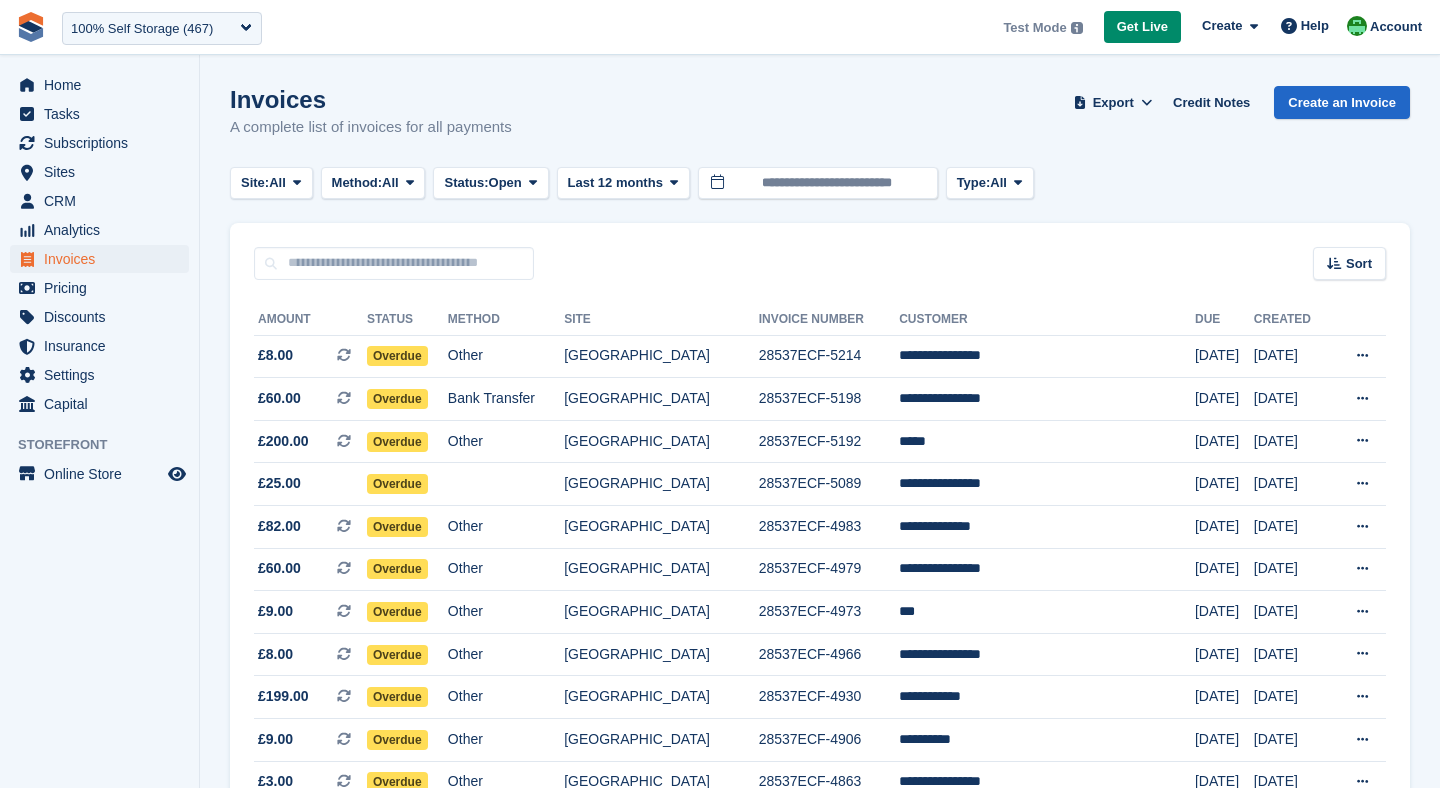 scroll, scrollTop: 0, scrollLeft: 0, axis: both 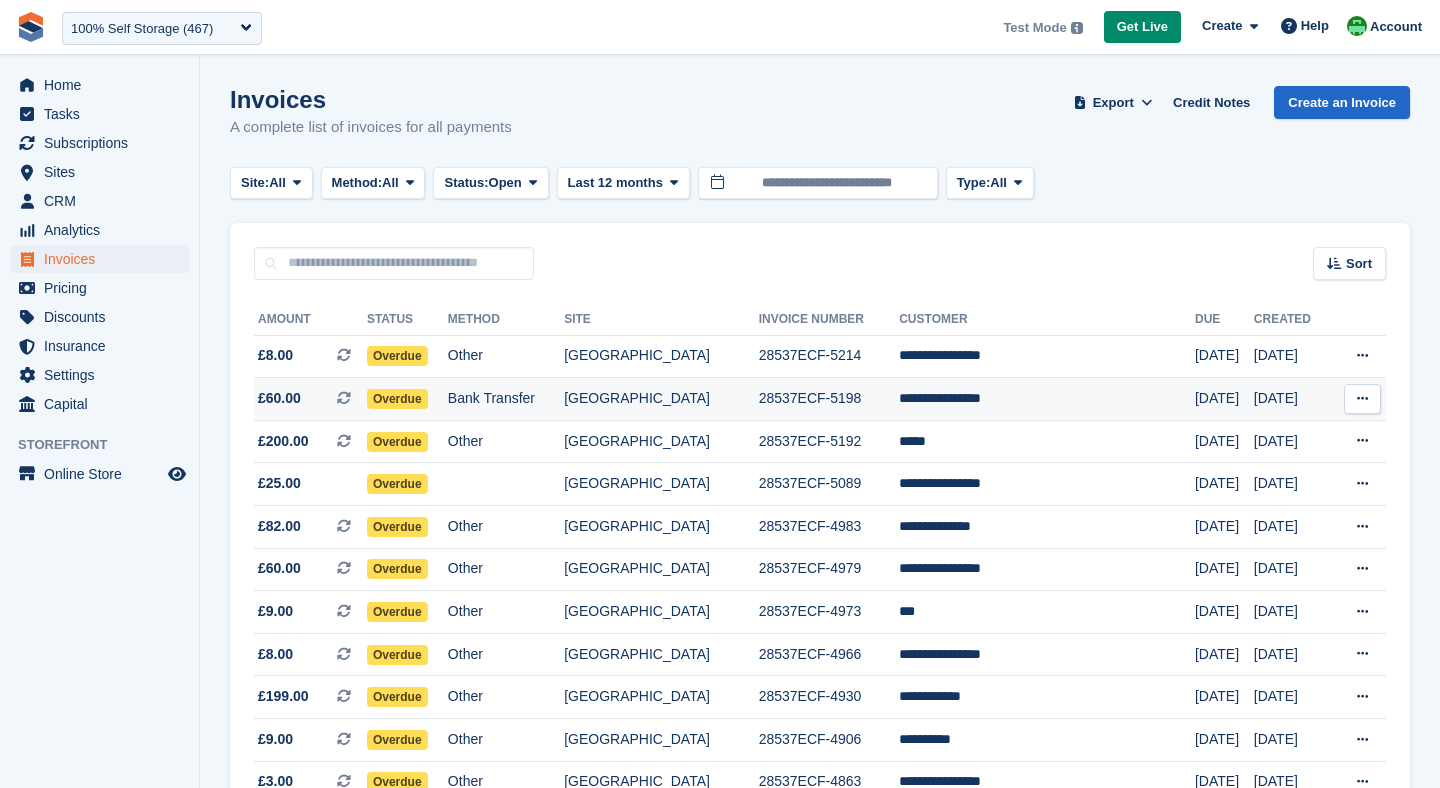 click on "Overdue" at bounding box center [397, 399] 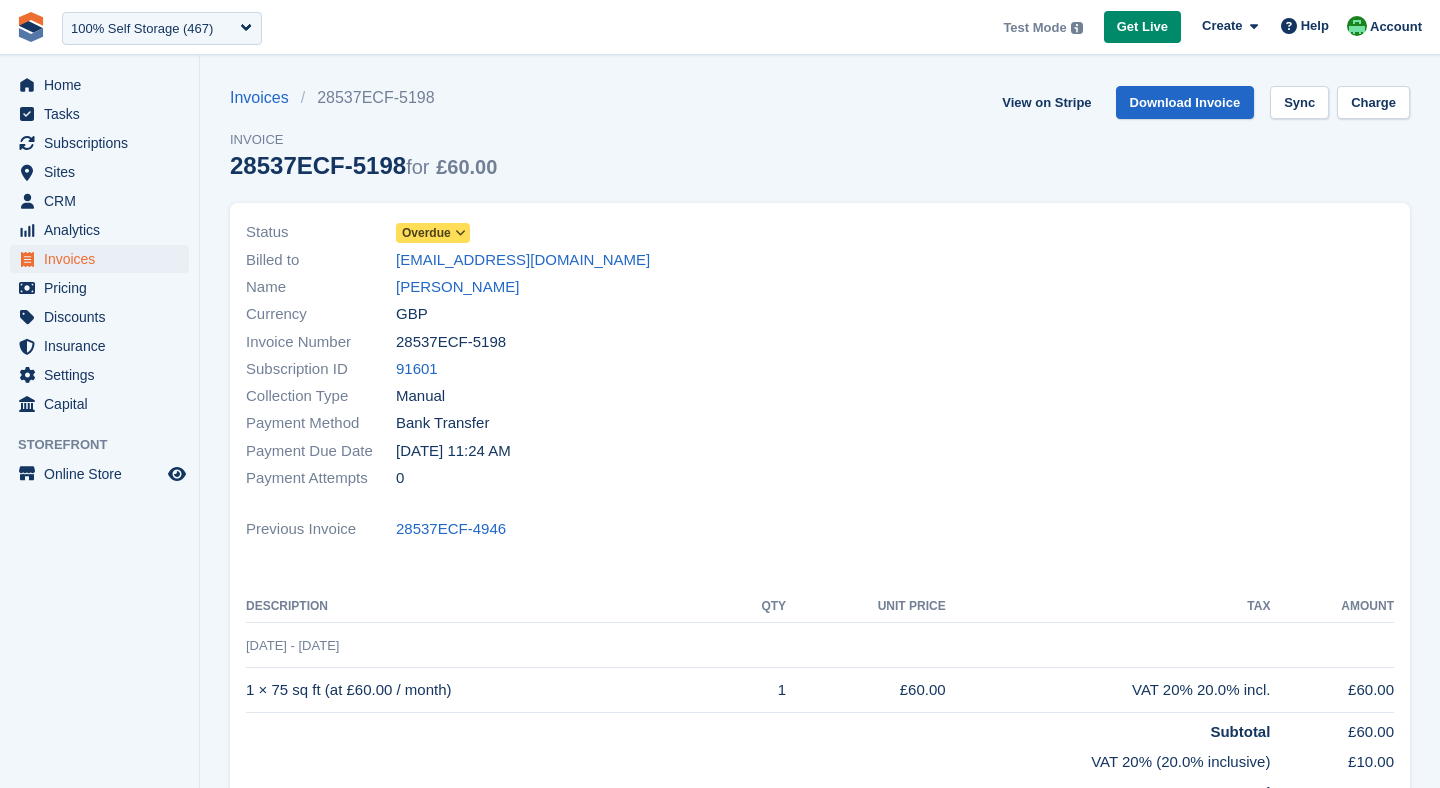 scroll, scrollTop: 0, scrollLeft: 0, axis: both 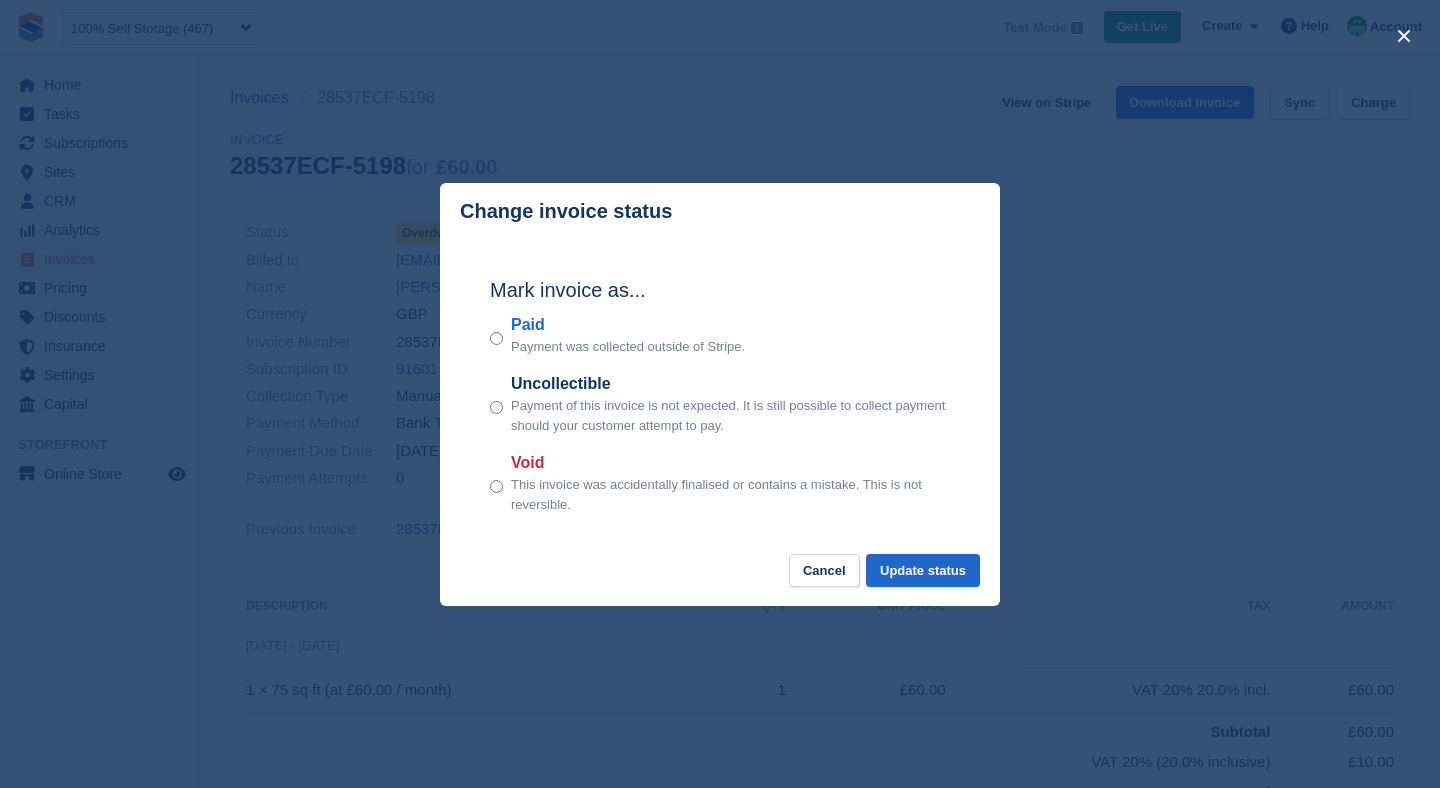 click on "Payment was collected outside of Stripe." at bounding box center (628, 347) 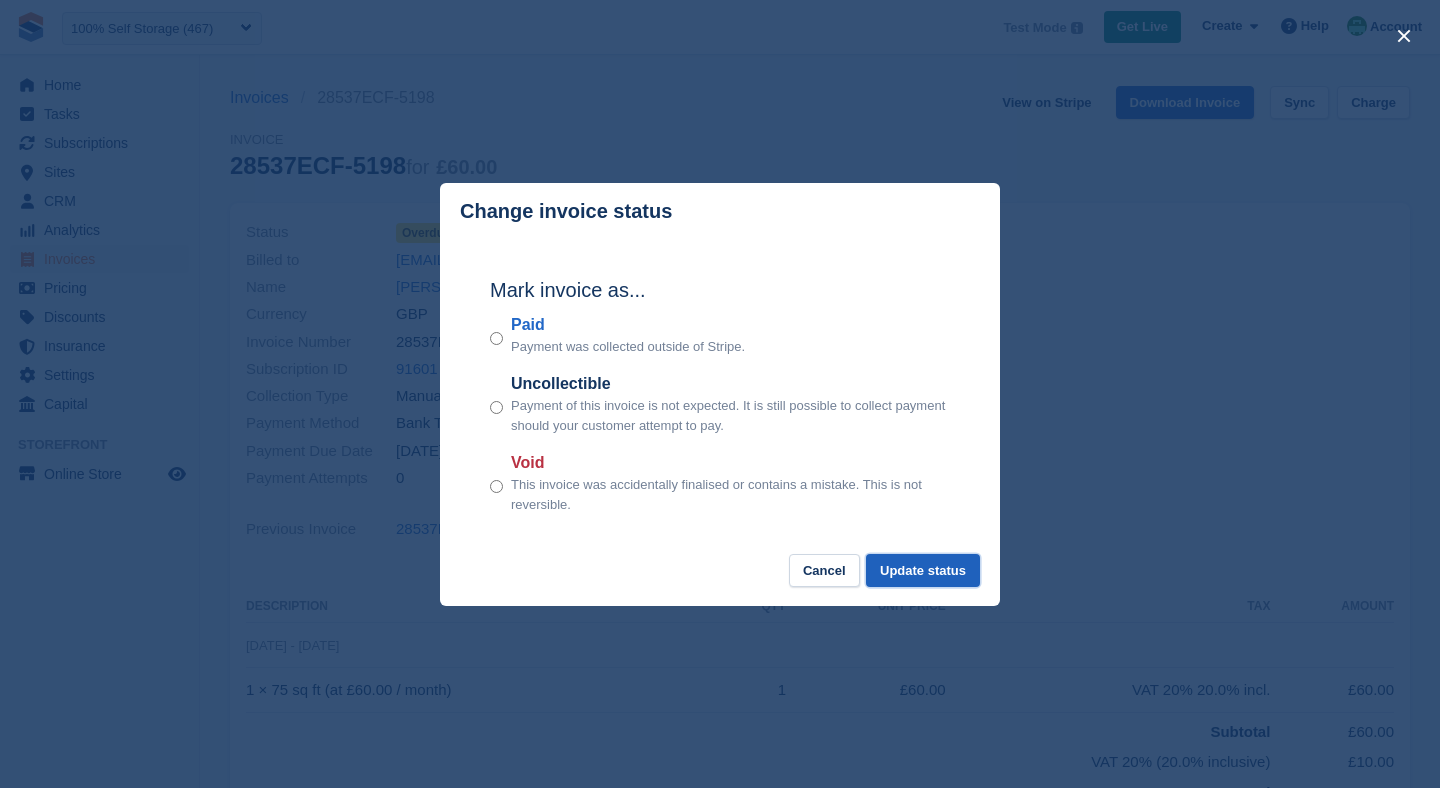 click on "Update status" at bounding box center (923, 570) 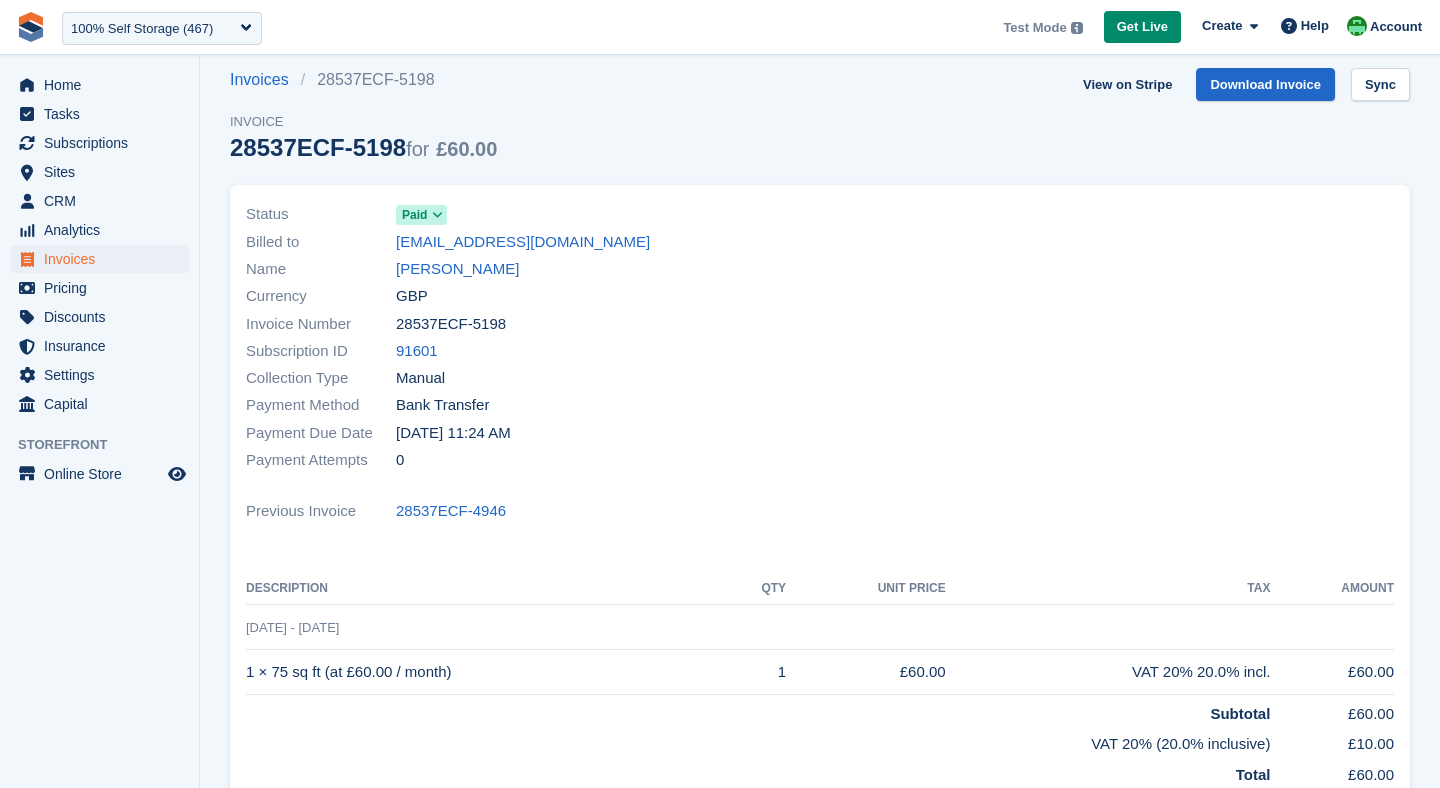 scroll, scrollTop: 0, scrollLeft: 0, axis: both 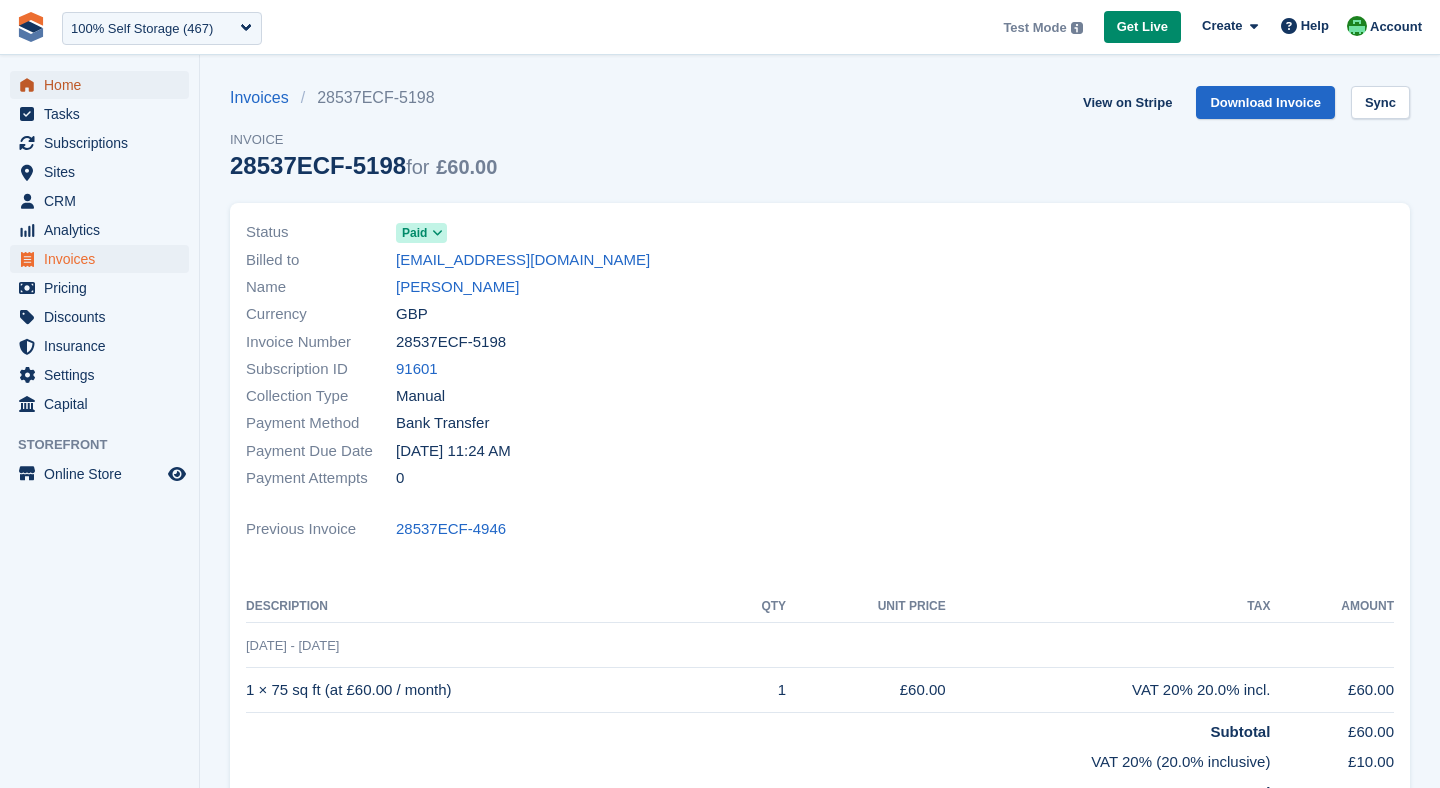 click on "Home" at bounding box center [104, 85] 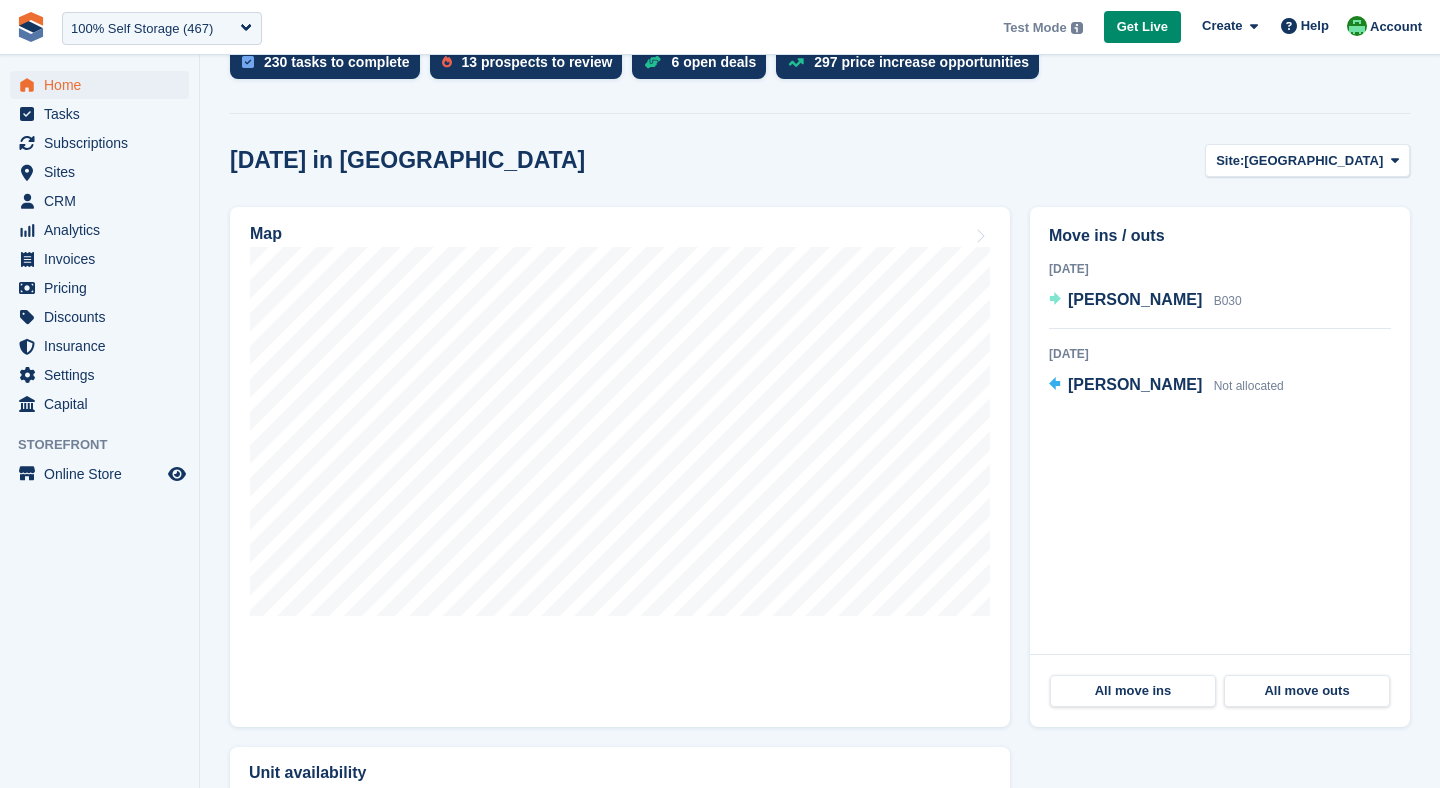 scroll, scrollTop: 524, scrollLeft: 0, axis: vertical 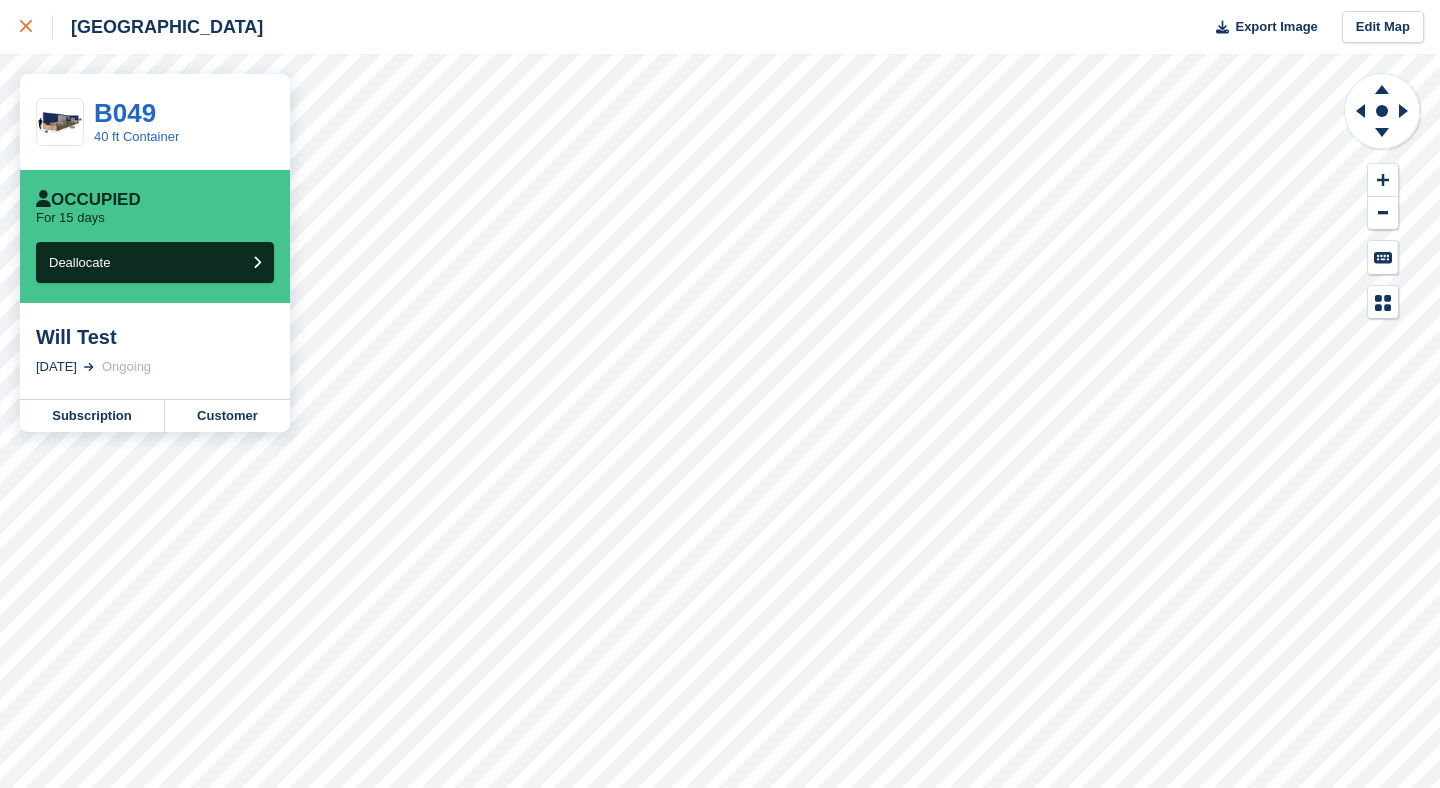click at bounding box center [36, 27] 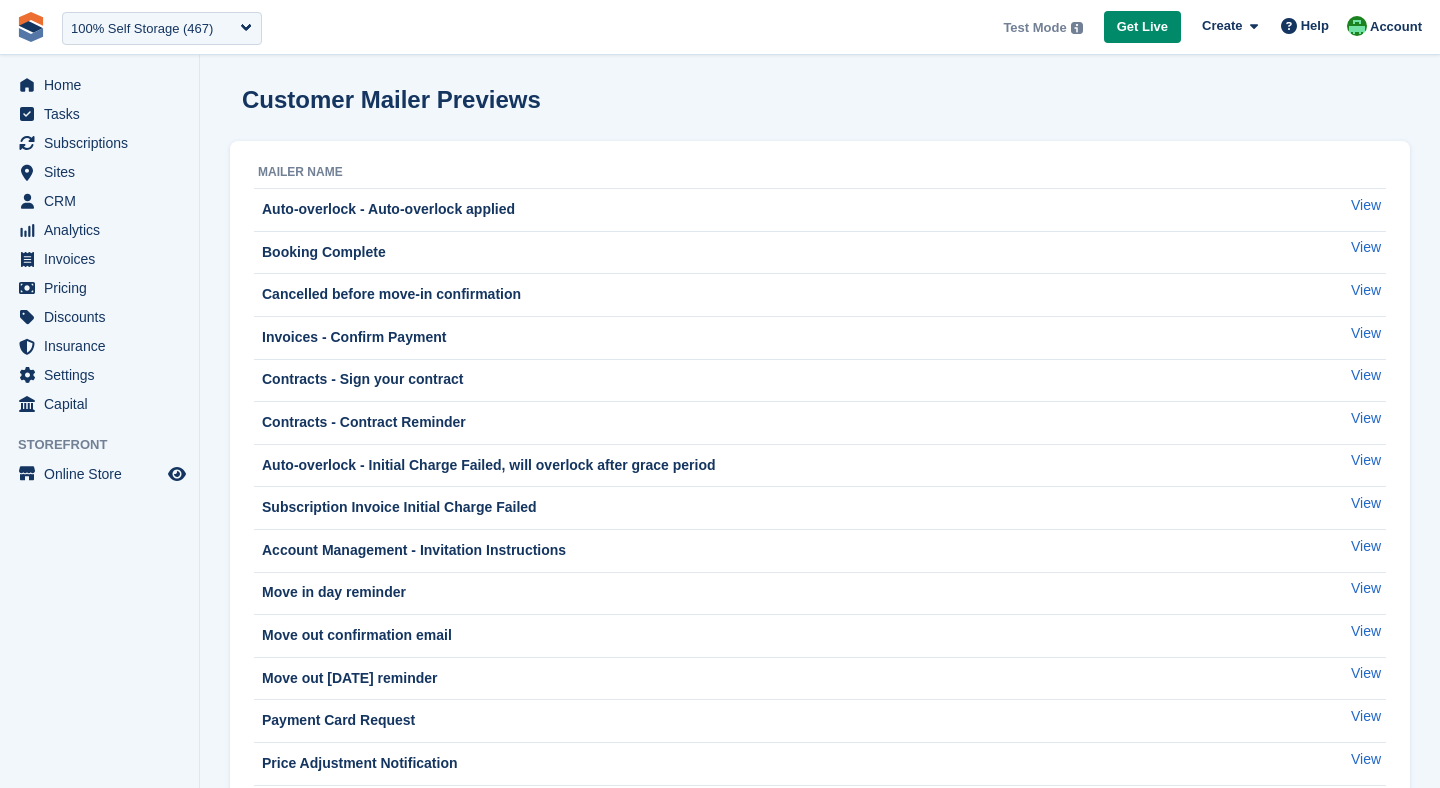 select on "****" 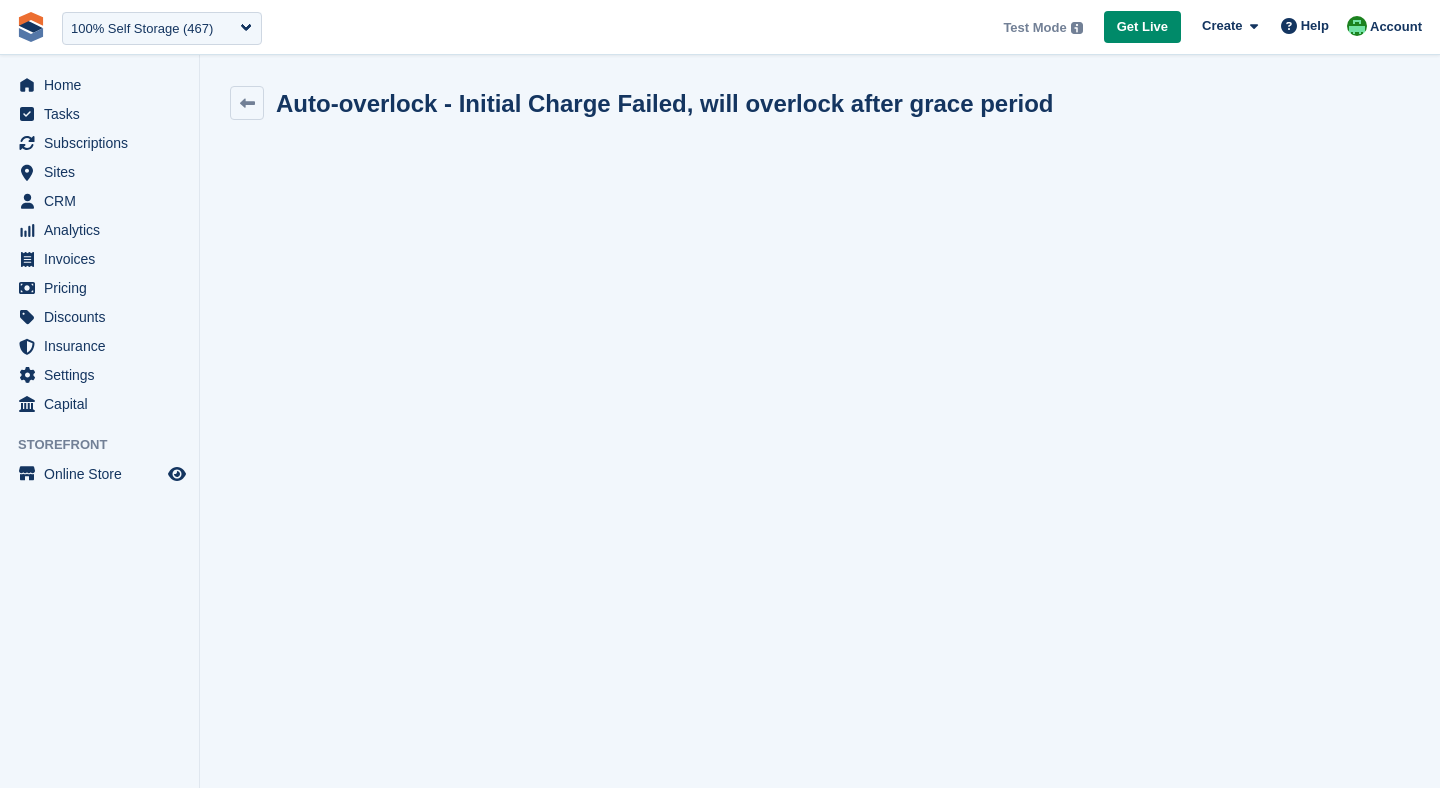 scroll, scrollTop: 0, scrollLeft: 0, axis: both 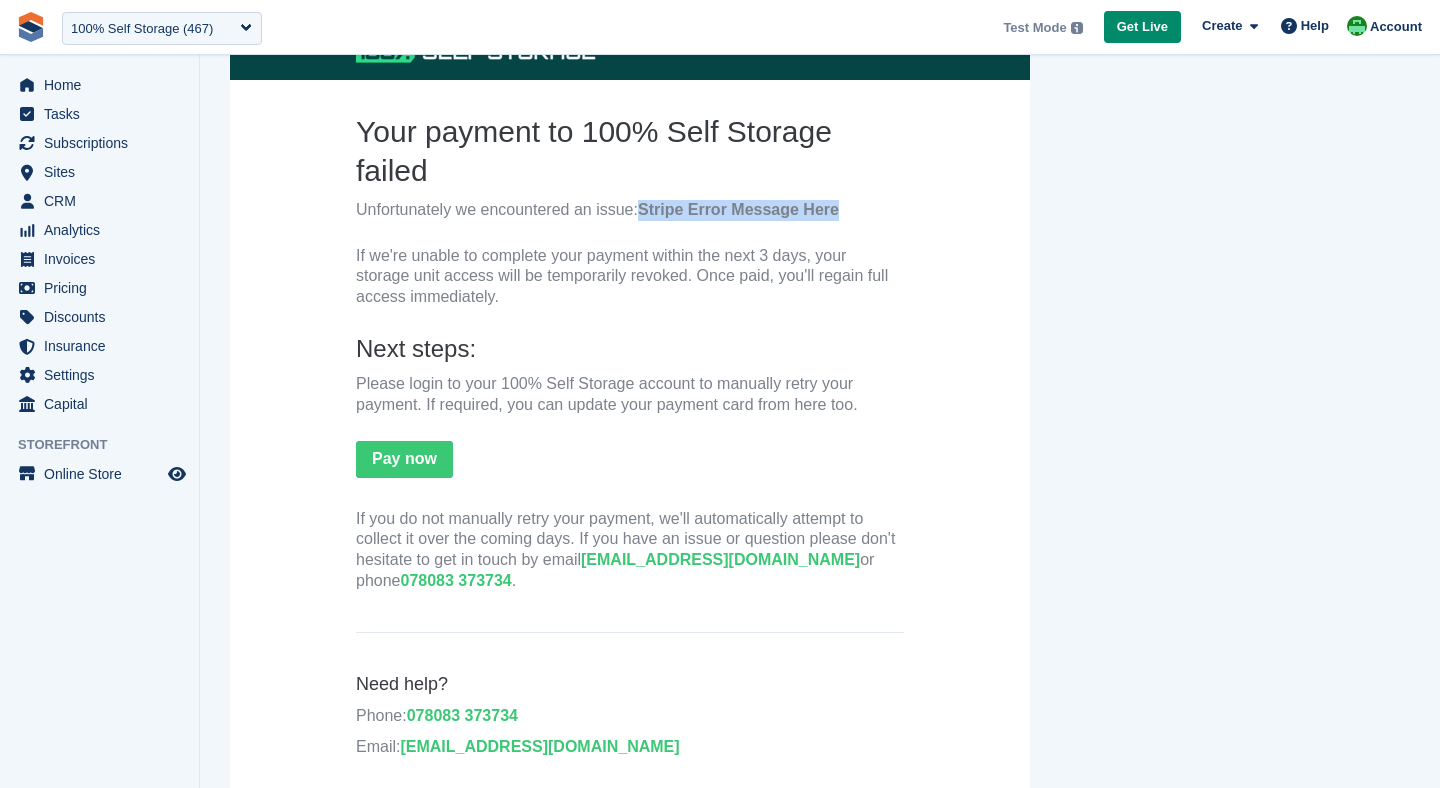 drag, startPoint x: 645, startPoint y: 214, endPoint x: 853, endPoint y: 211, distance: 208.02164 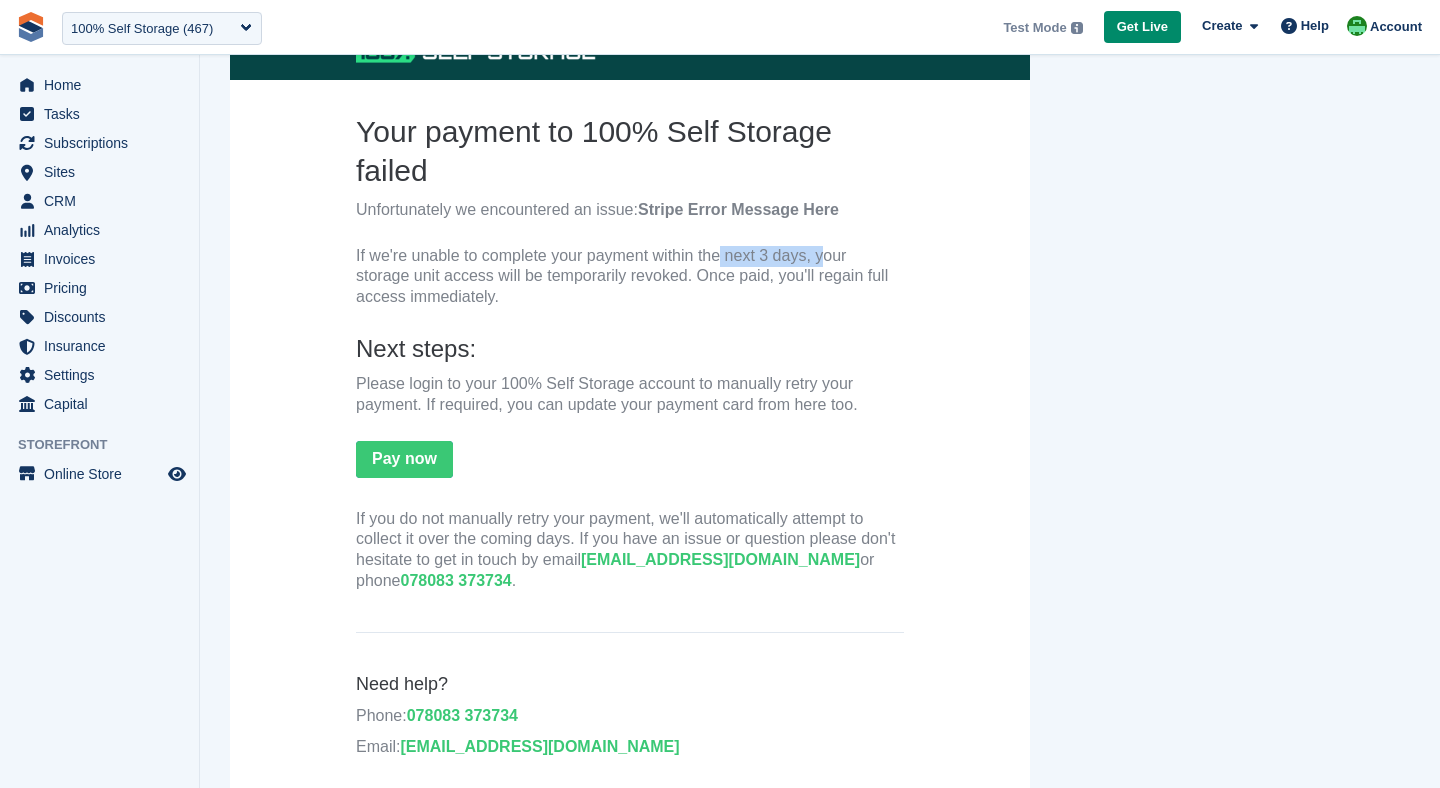 drag, startPoint x: 698, startPoint y: 255, endPoint x: 808, endPoint y: 262, distance: 110.2225 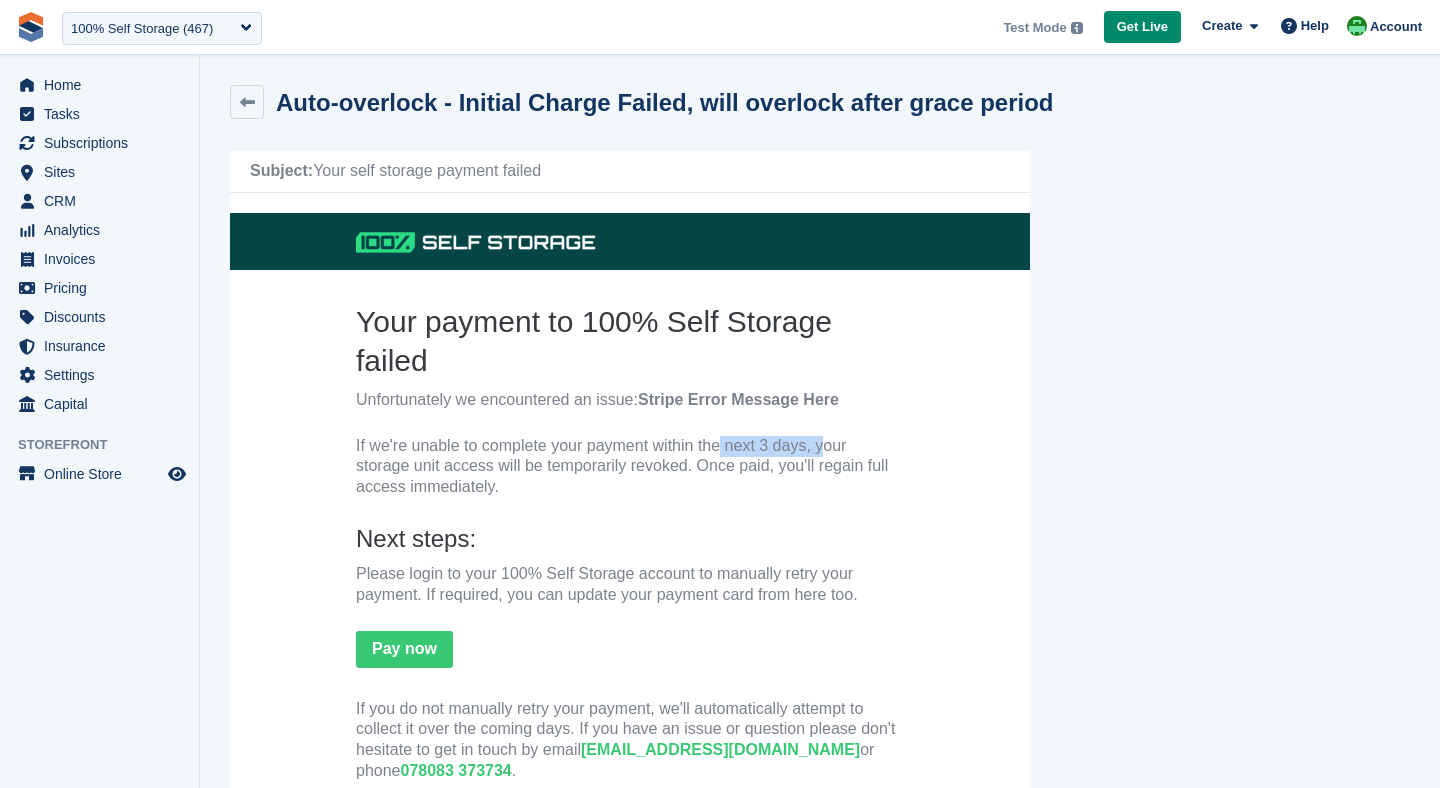 scroll, scrollTop: 0, scrollLeft: 0, axis: both 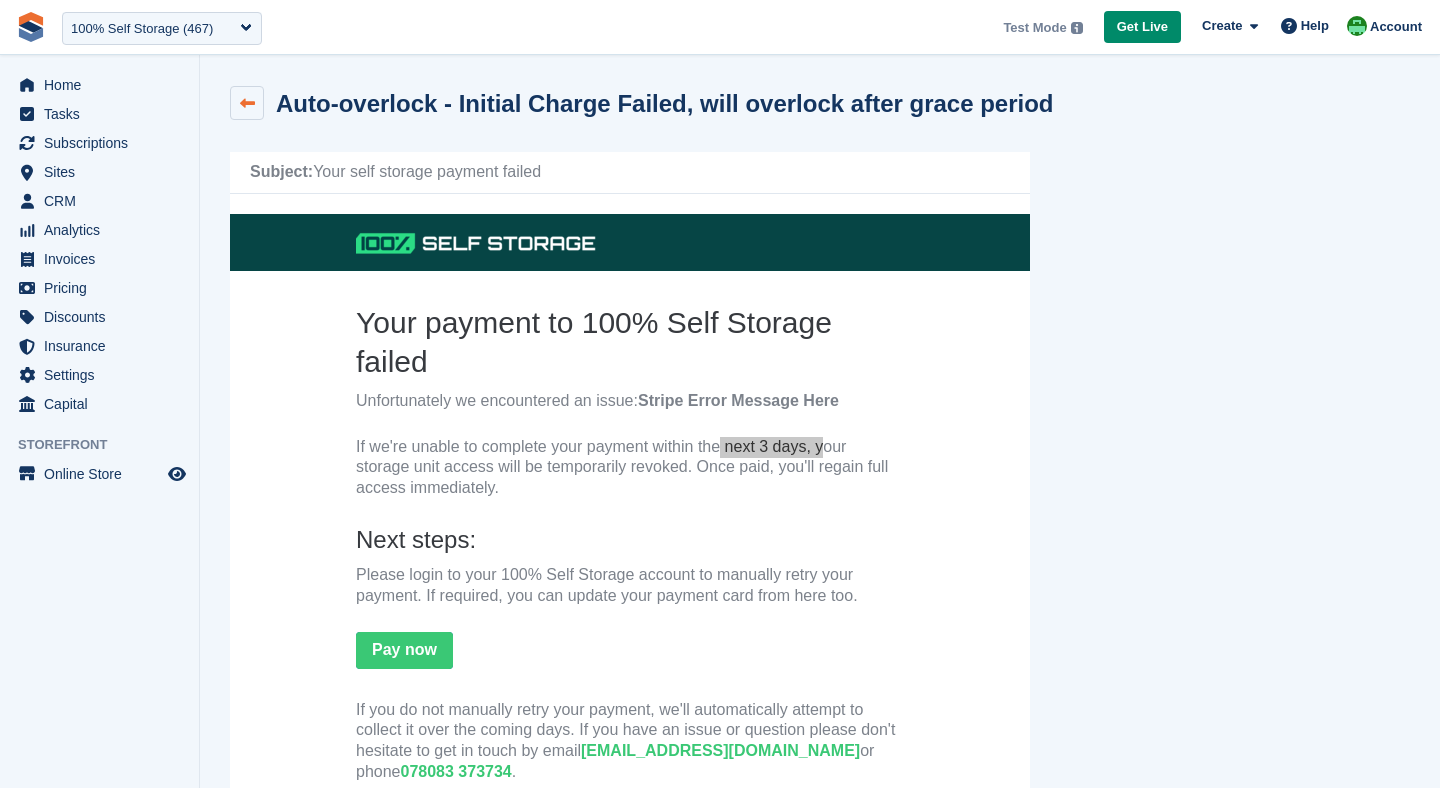 click at bounding box center (247, 103) 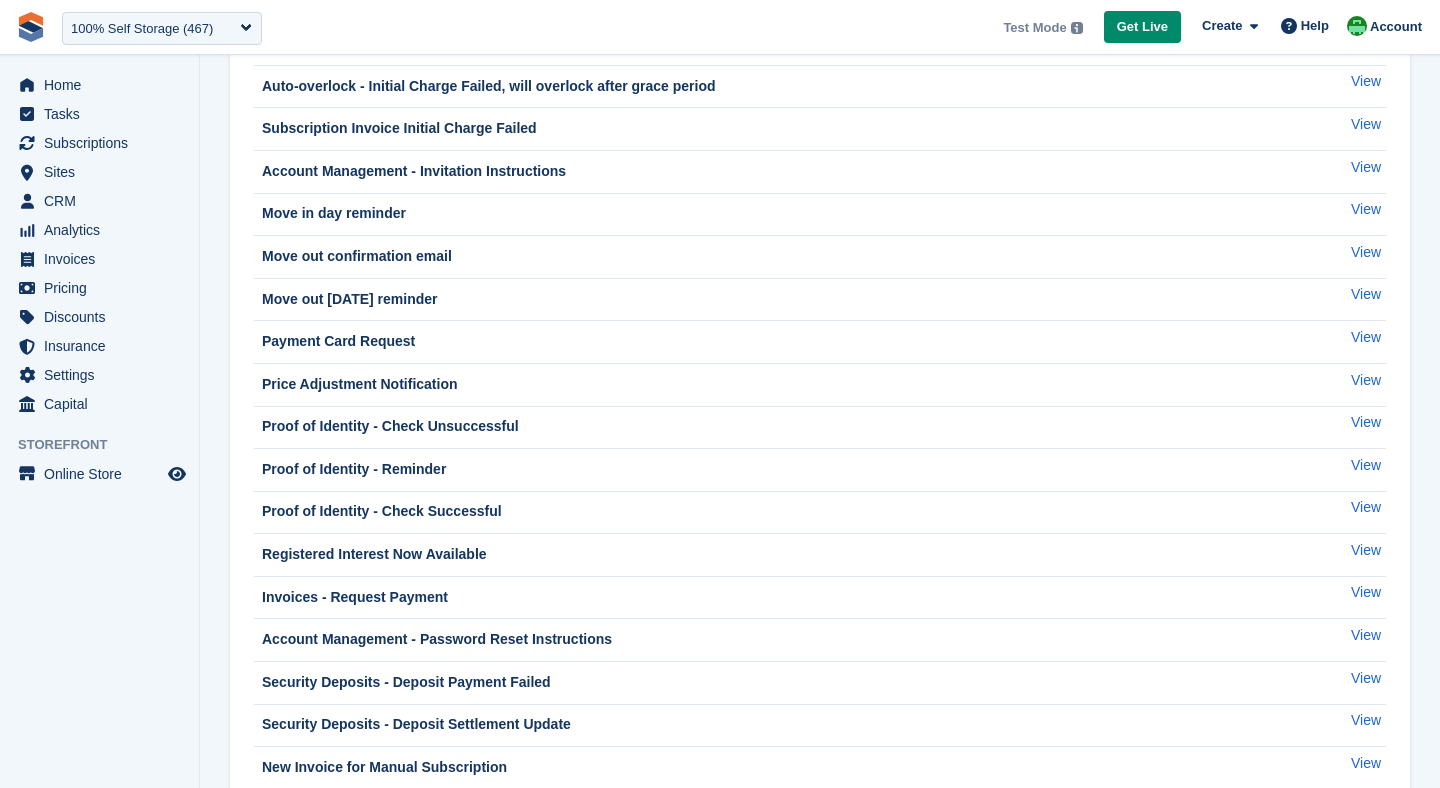 scroll, scrollTop: 468, scrollLeft: 0, axis: vertical 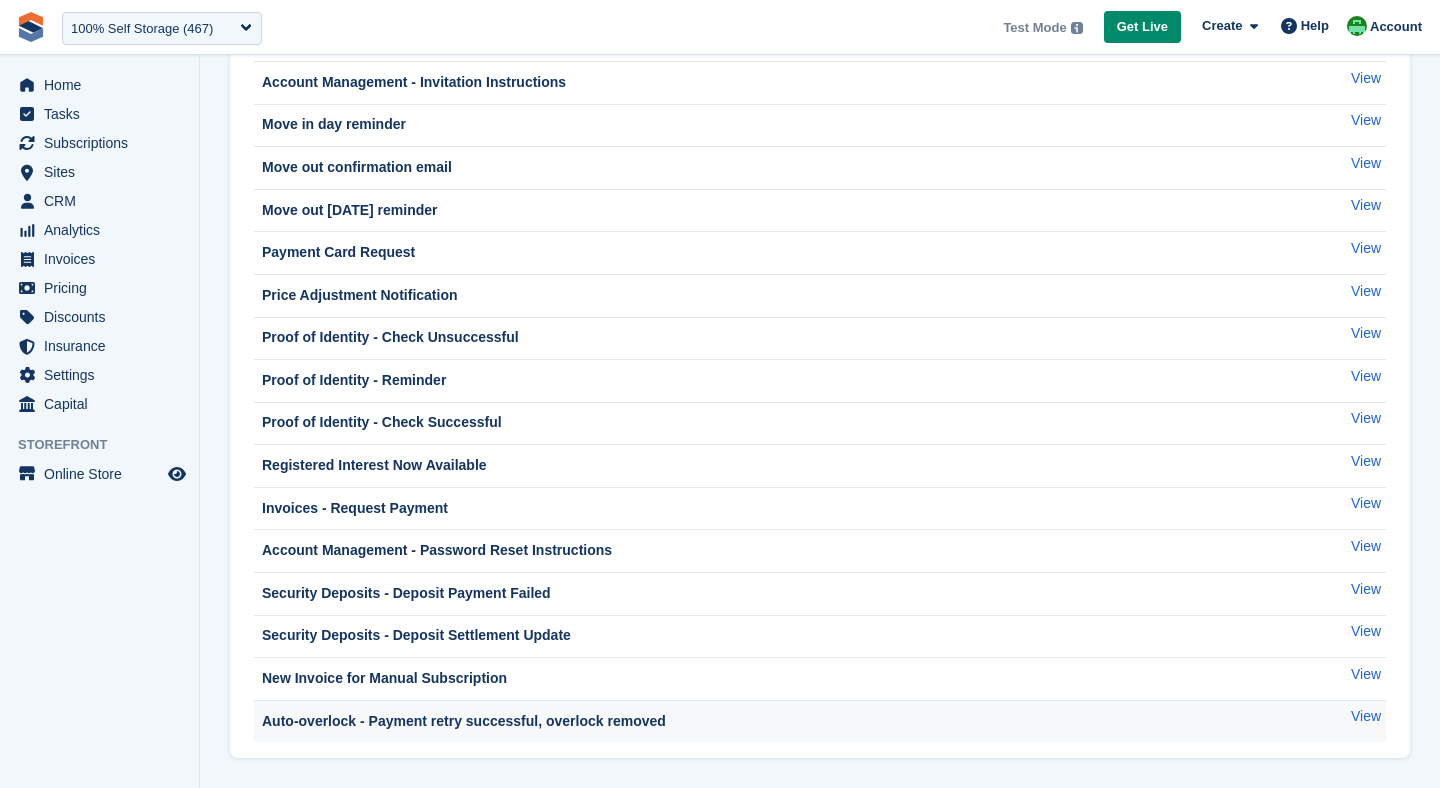 click on "Auto-overlock - Payment retry successful, overlock removed" at bounding box center (462, 721) 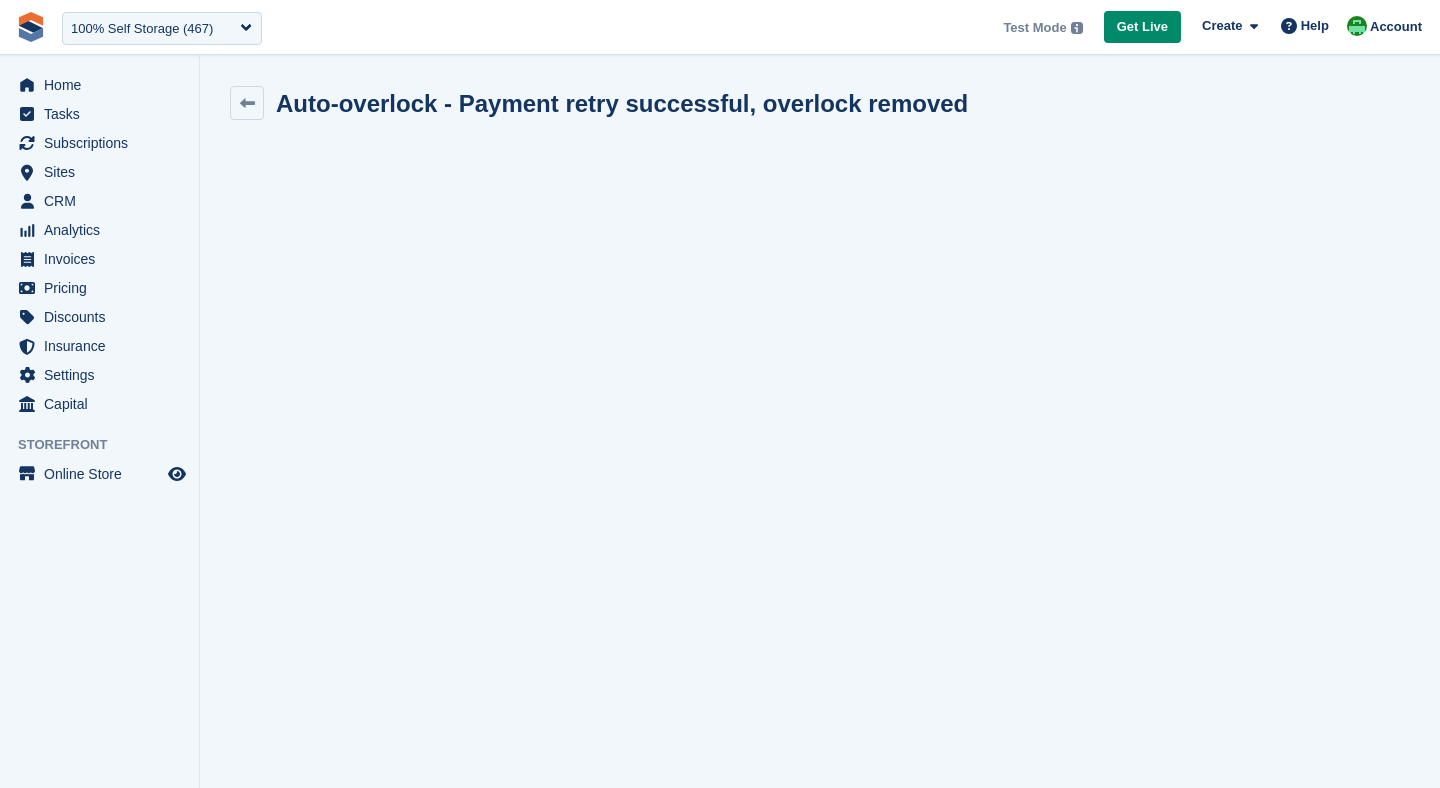 scroll, scrollTop: 0, scrollLeft: 0, axis: both 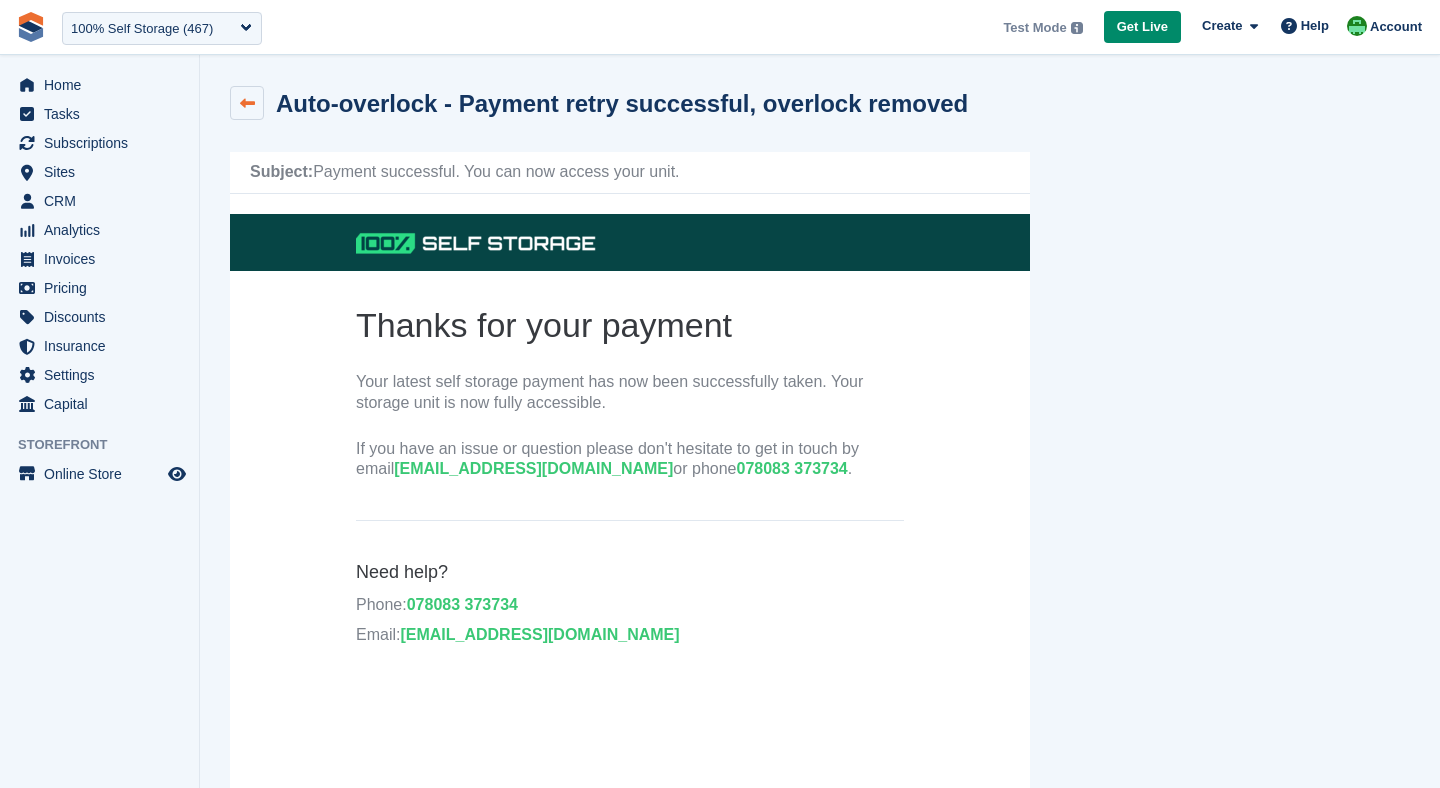 click at bounding box center [247, 103] 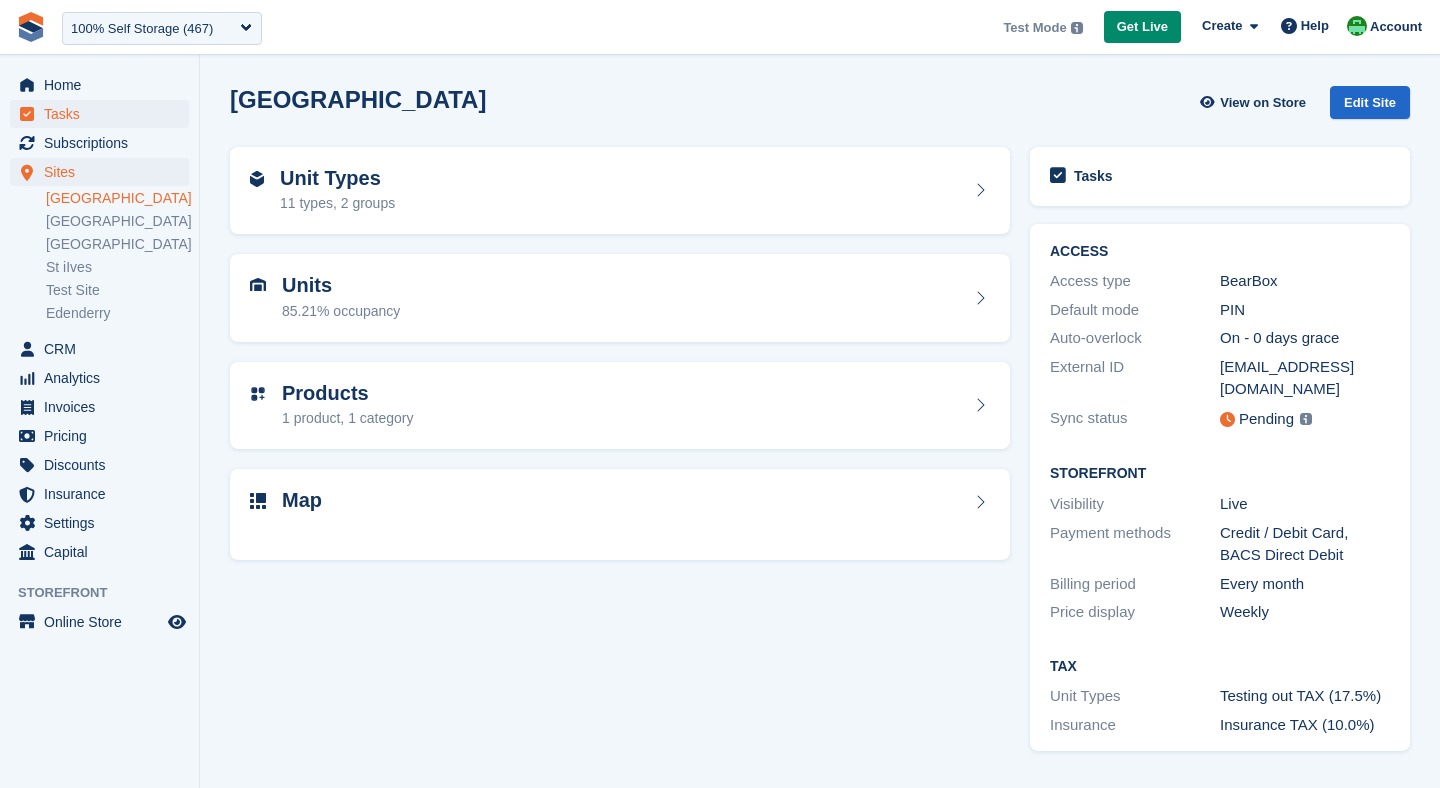 scroll, scrollTop: 0, scrollLeft: 0, axis: both 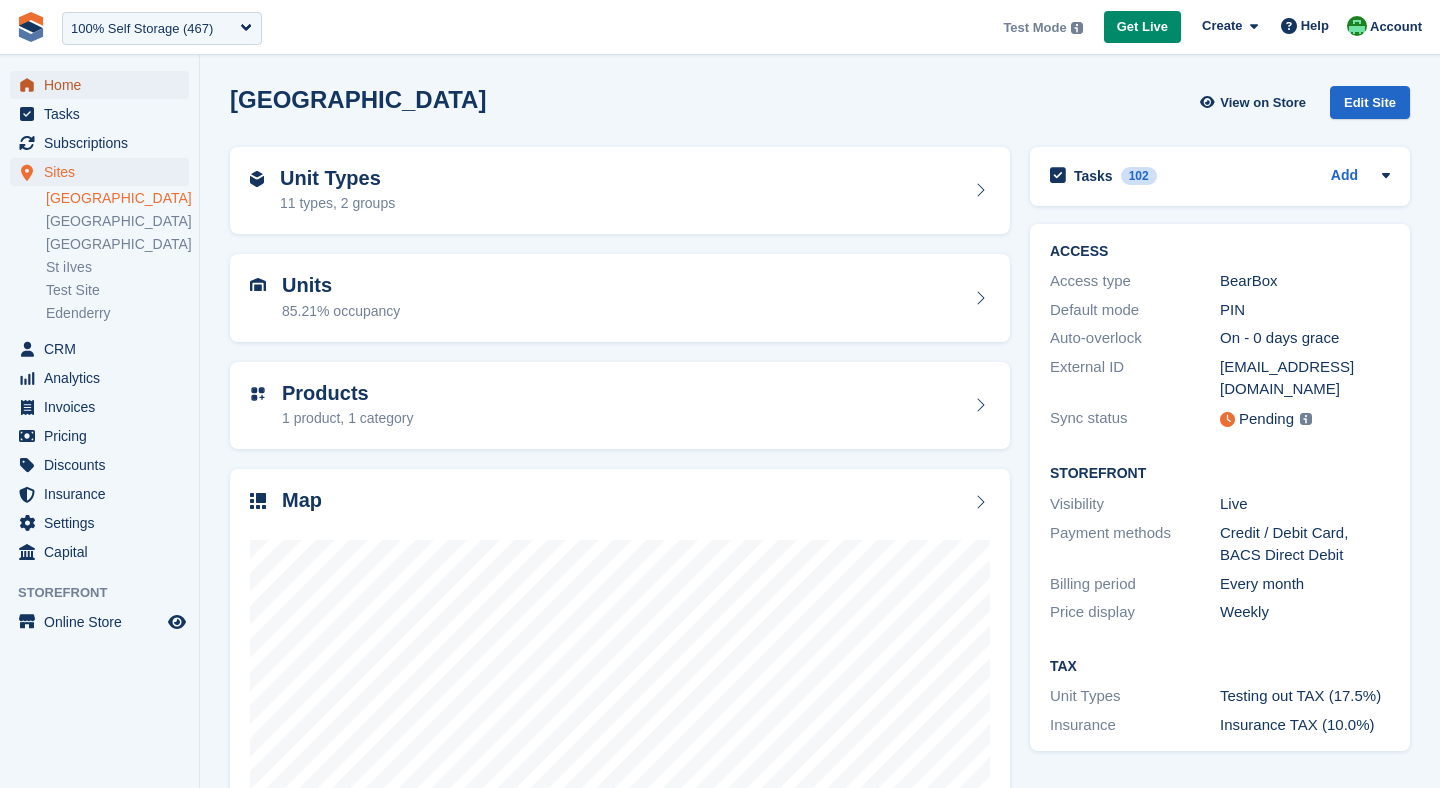 click on "Home" at bounding box center [104, 85] 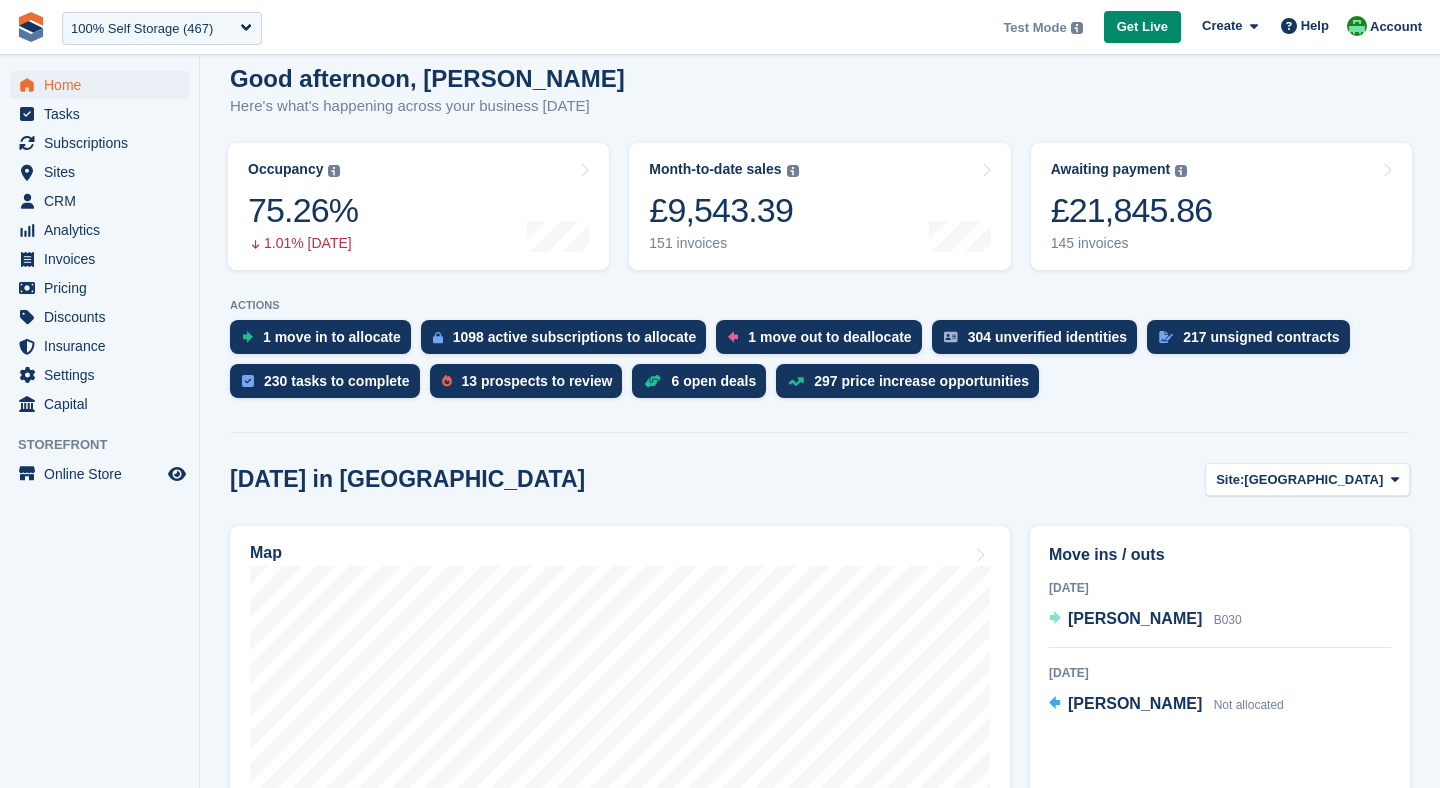 scroll, scrollTop: 179, scrollLeft: 0, axis: vertical 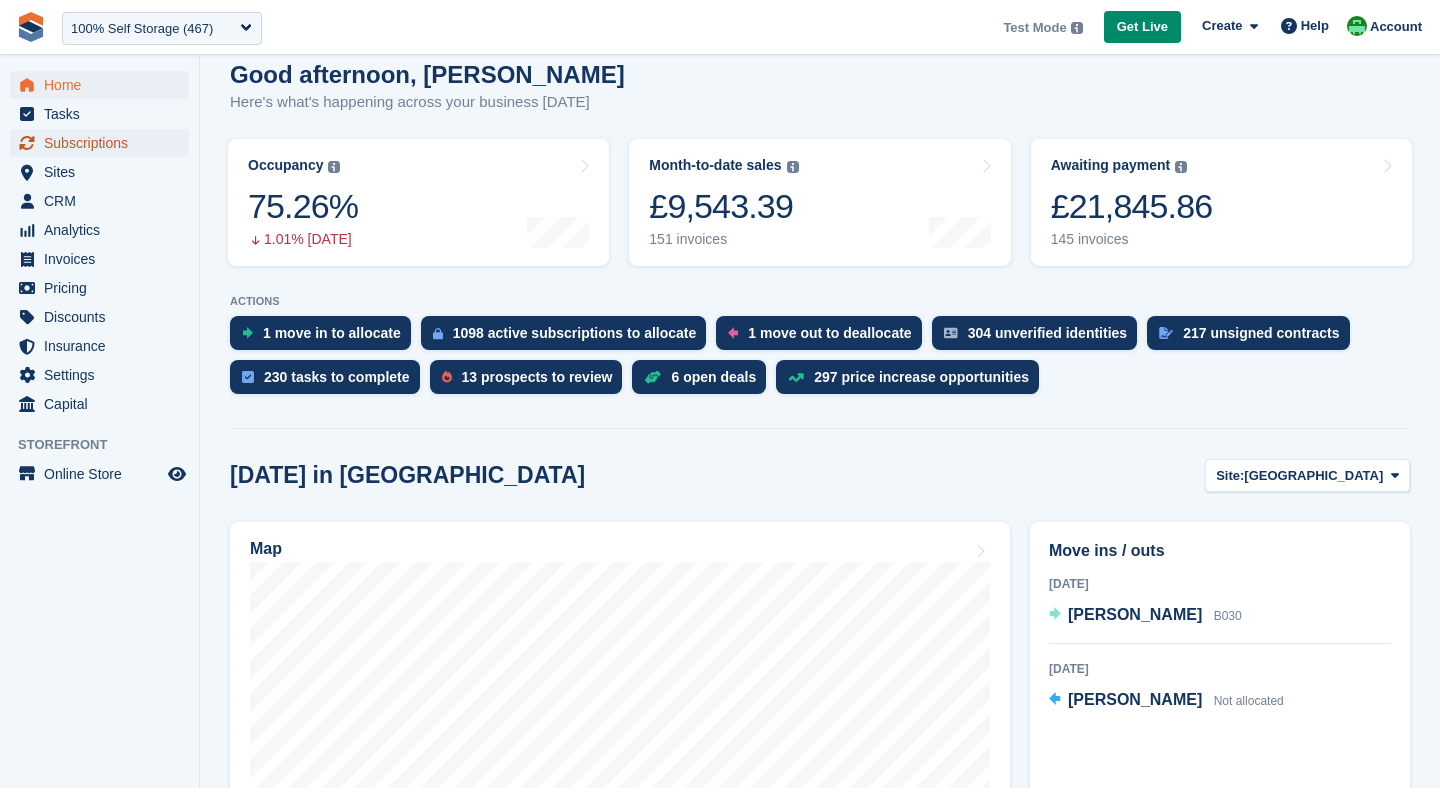 click on "Subscriptions" at bounding box center (104, 143) 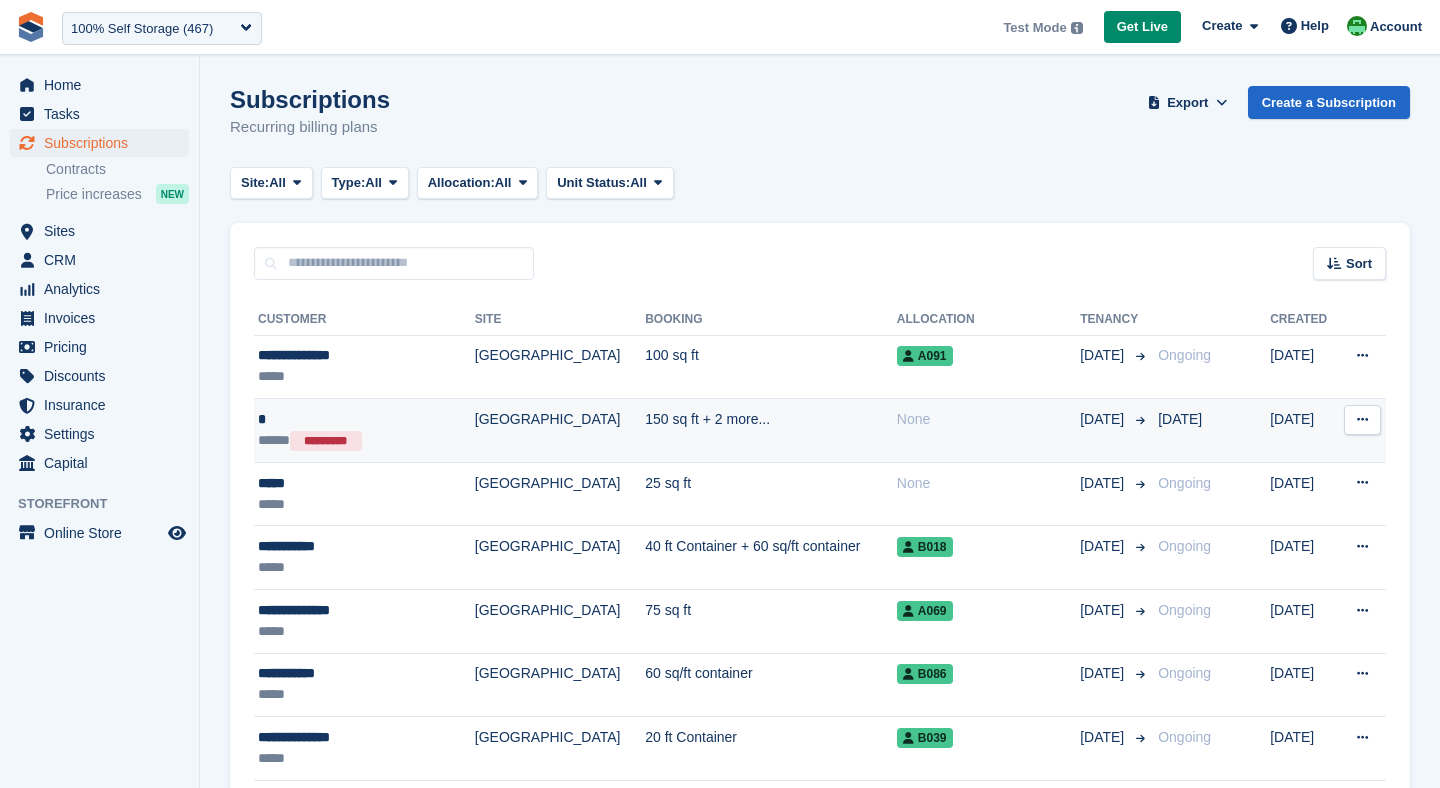 scroll, scrollTop: 0, scrollLeft: 0, axis: both 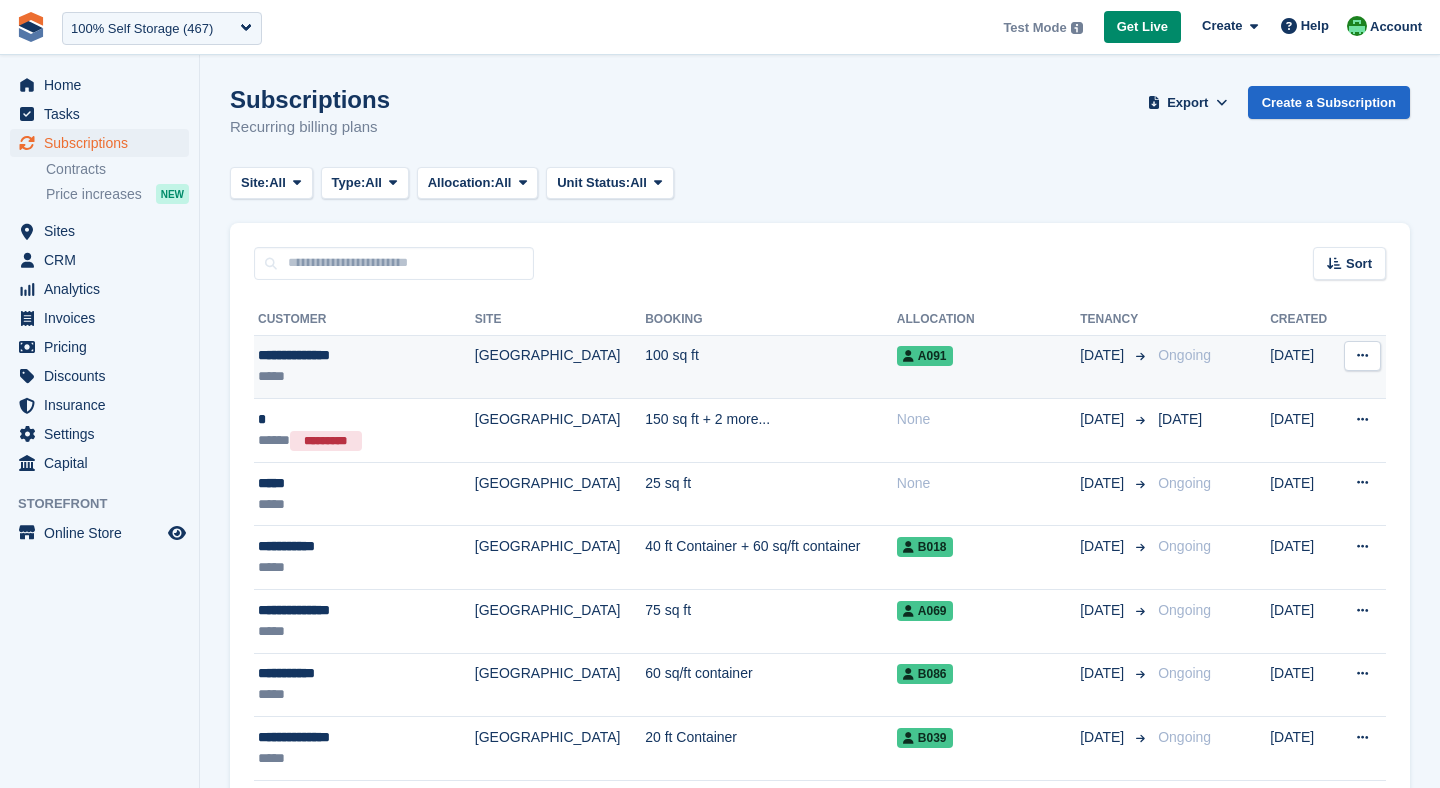 click on "100 sq ft" at bounding box center [771, 367] 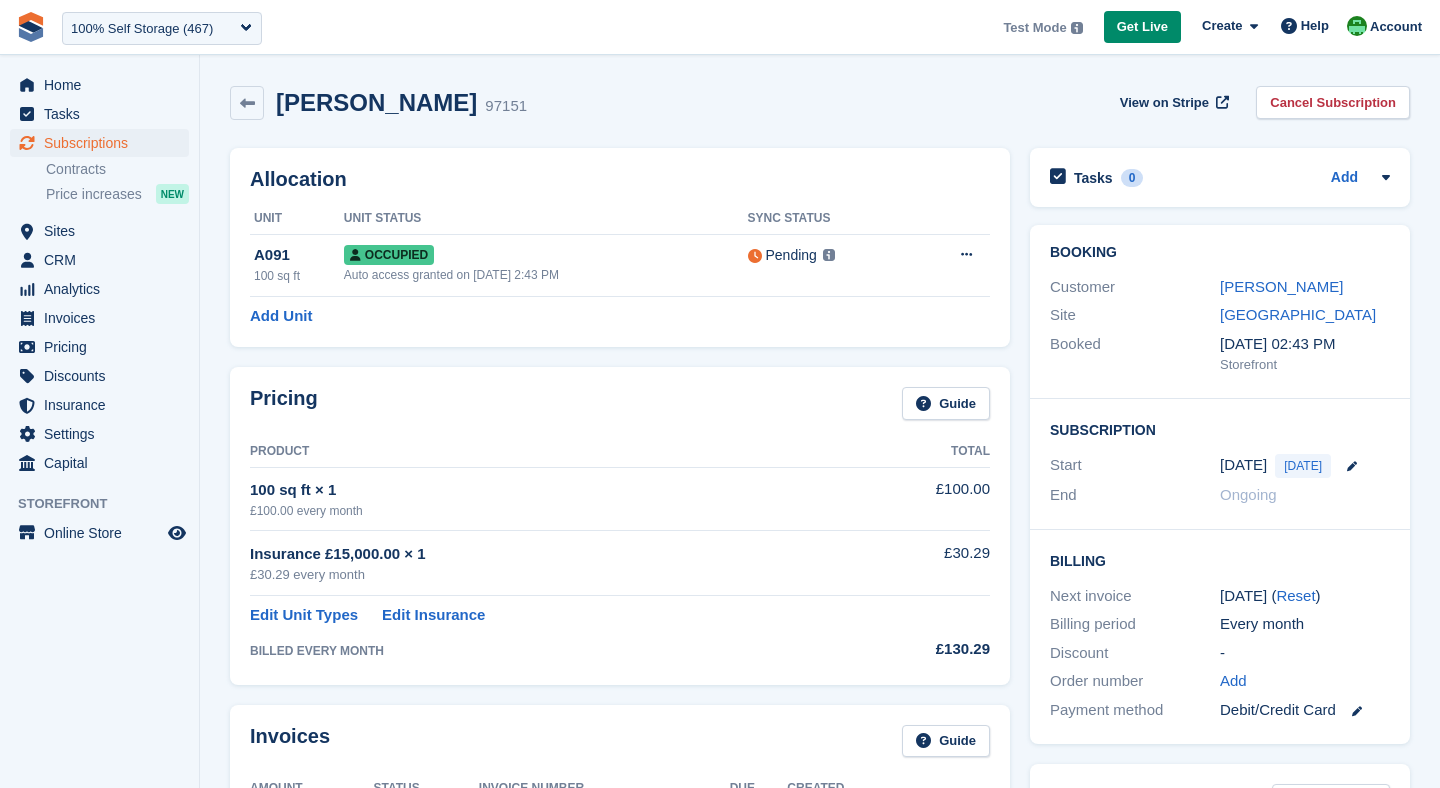 scroll, scrollTop: 0, scrollLeft: 0, axis: both 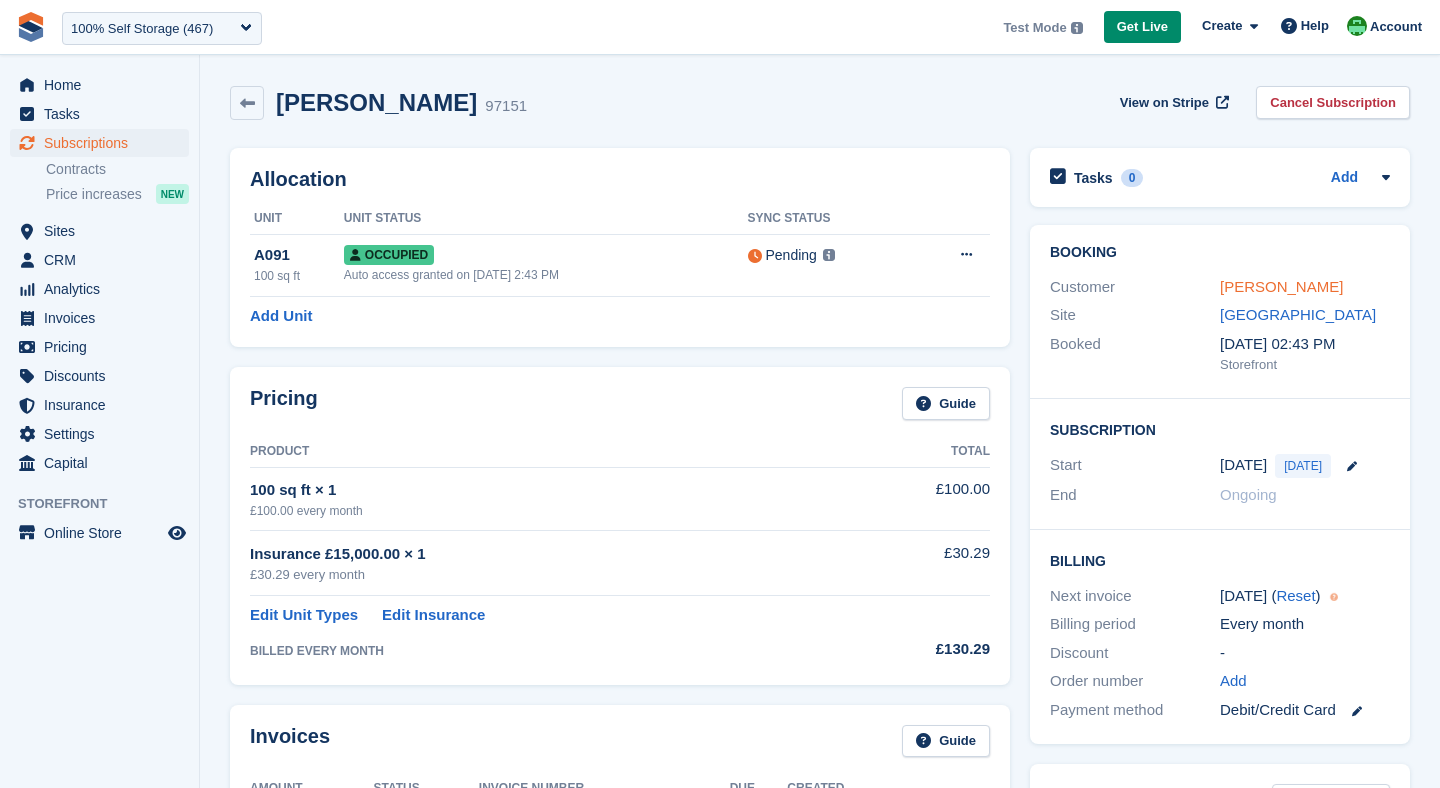click on "[PERSON_NAME]" at bounding box center (1281, 286) 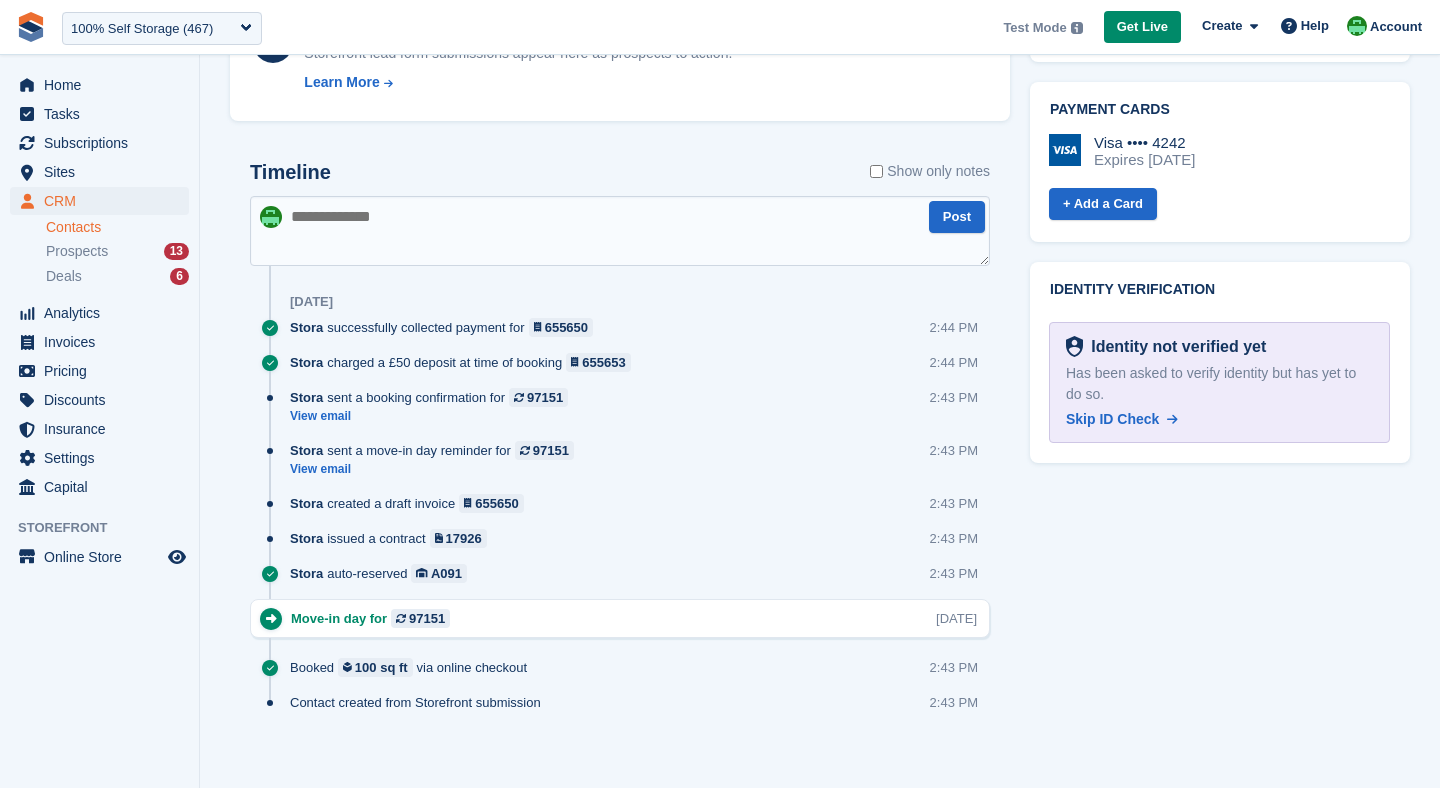 scroll, scrollTop: 891, scrollLeft: 0, axis: vertical 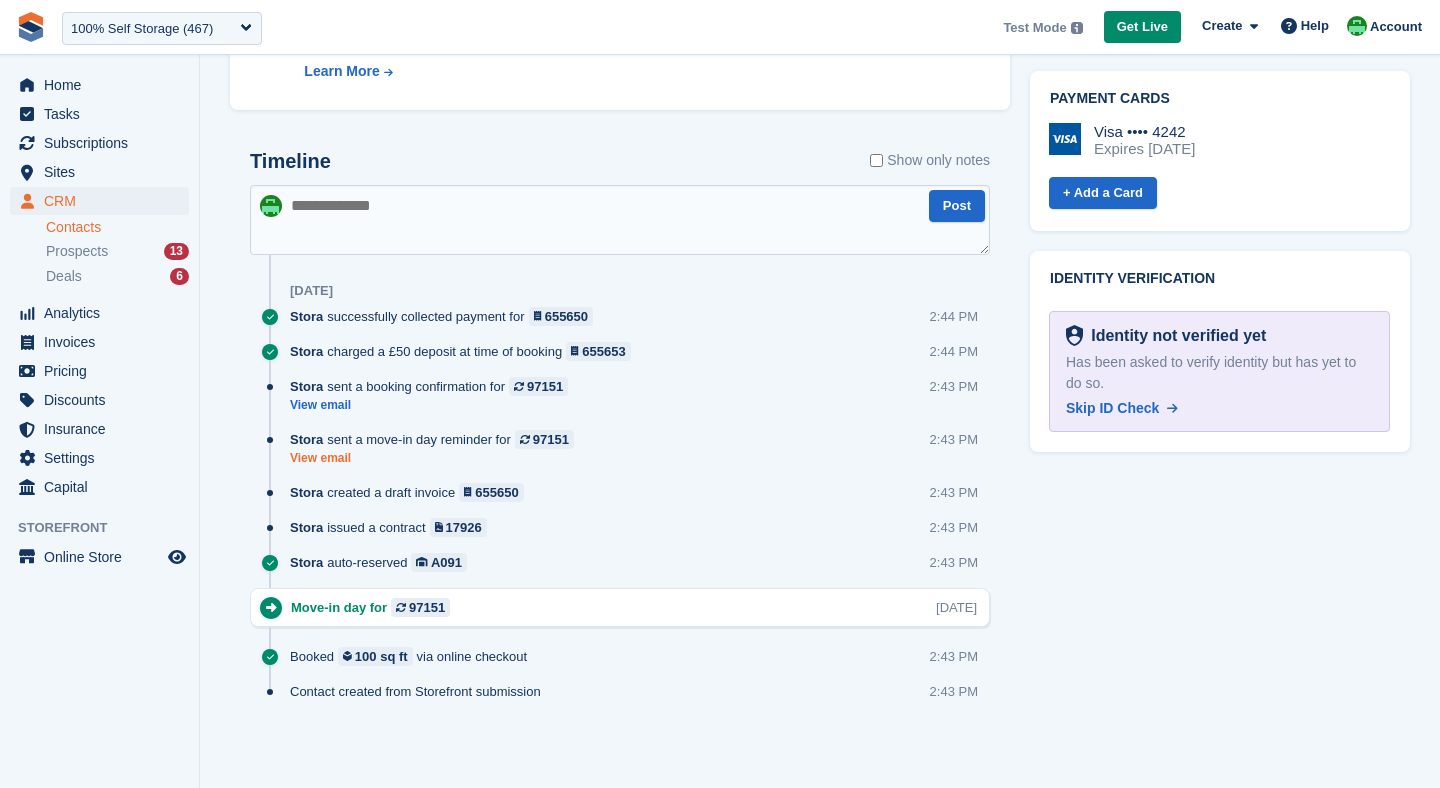 click on "View email" at bounding box center [437, 458] 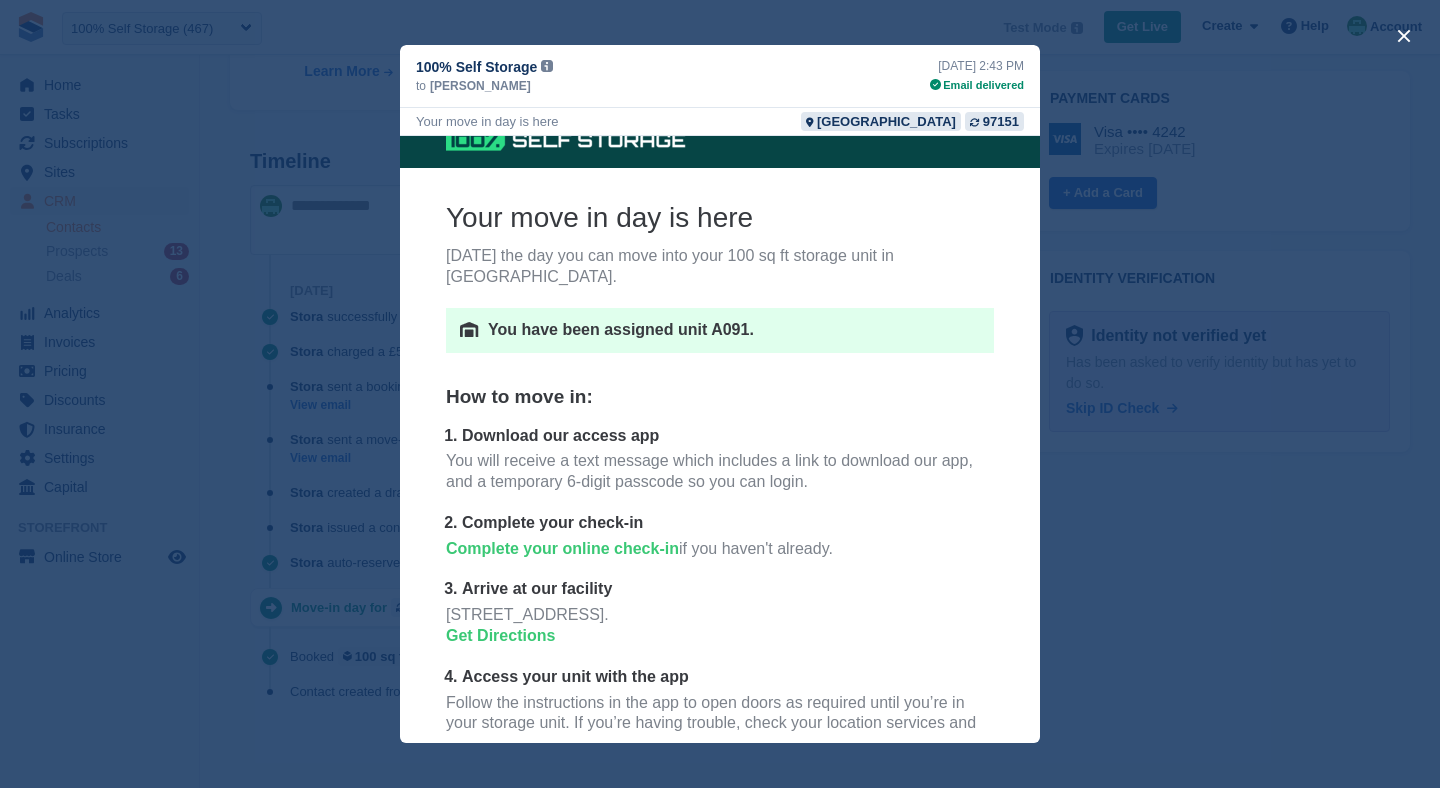 scroll, scrollTop: 0, scrollLeft: 0, axis: both 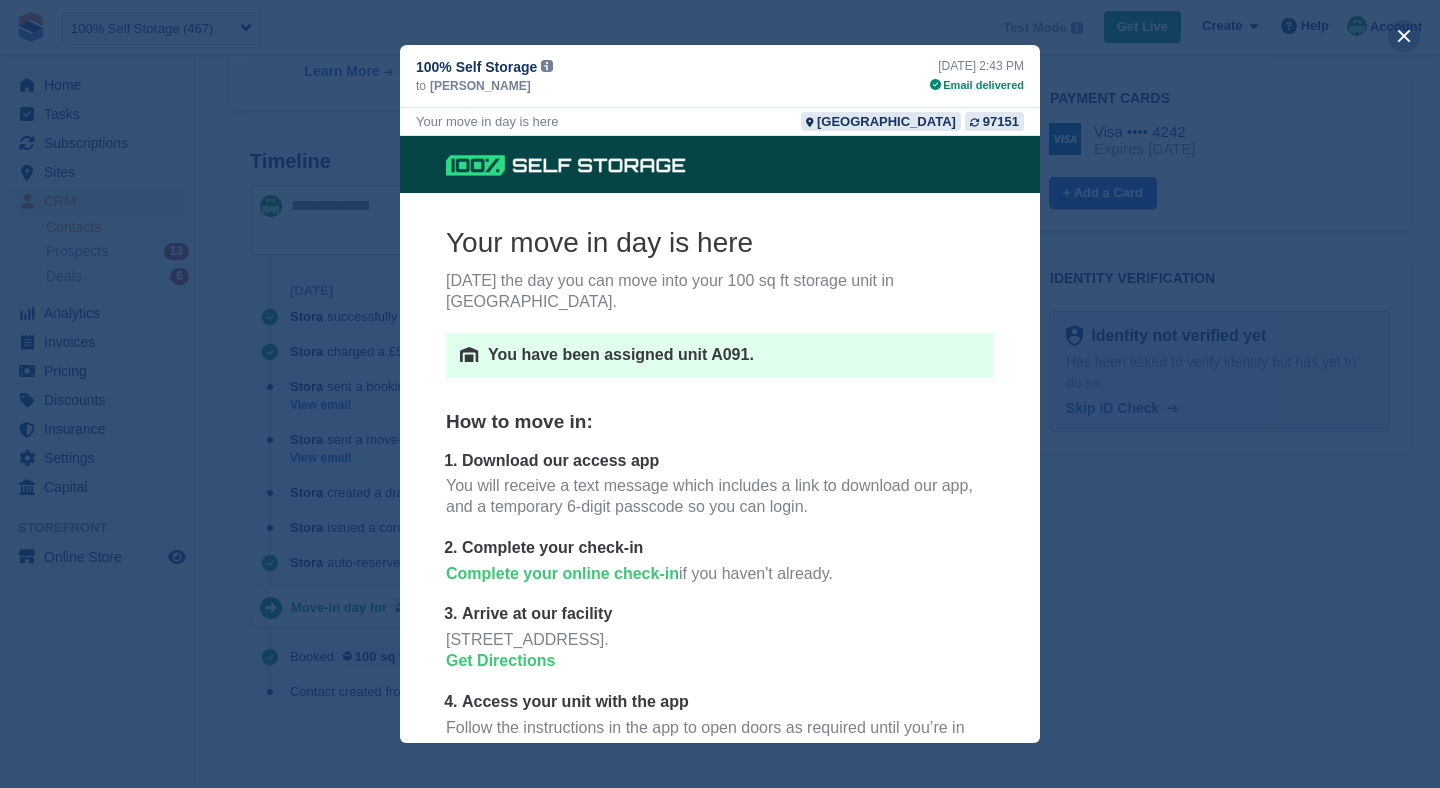 click at bounding box center [1404, 36] 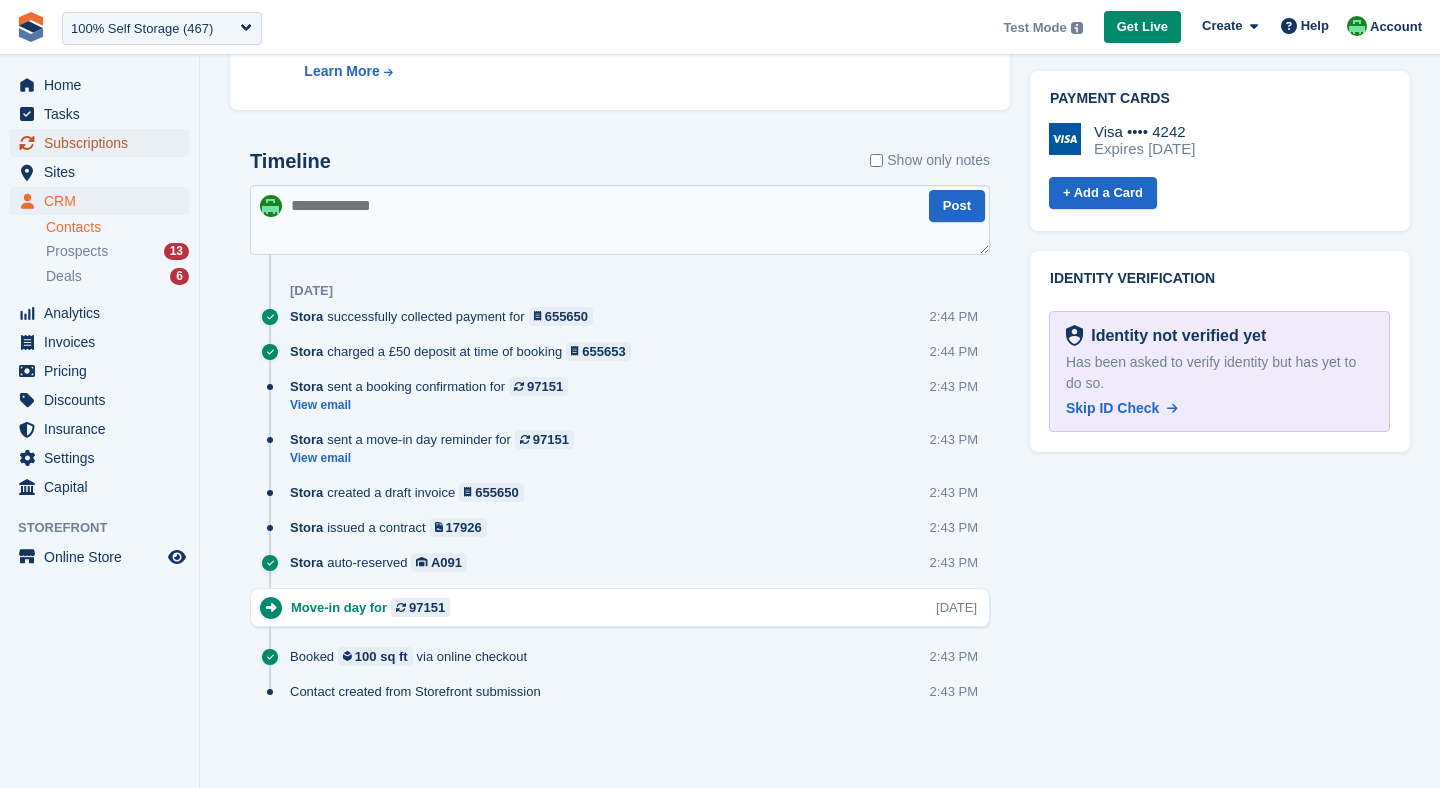 click on "Subscriptions" at bounding box center [104, 143] 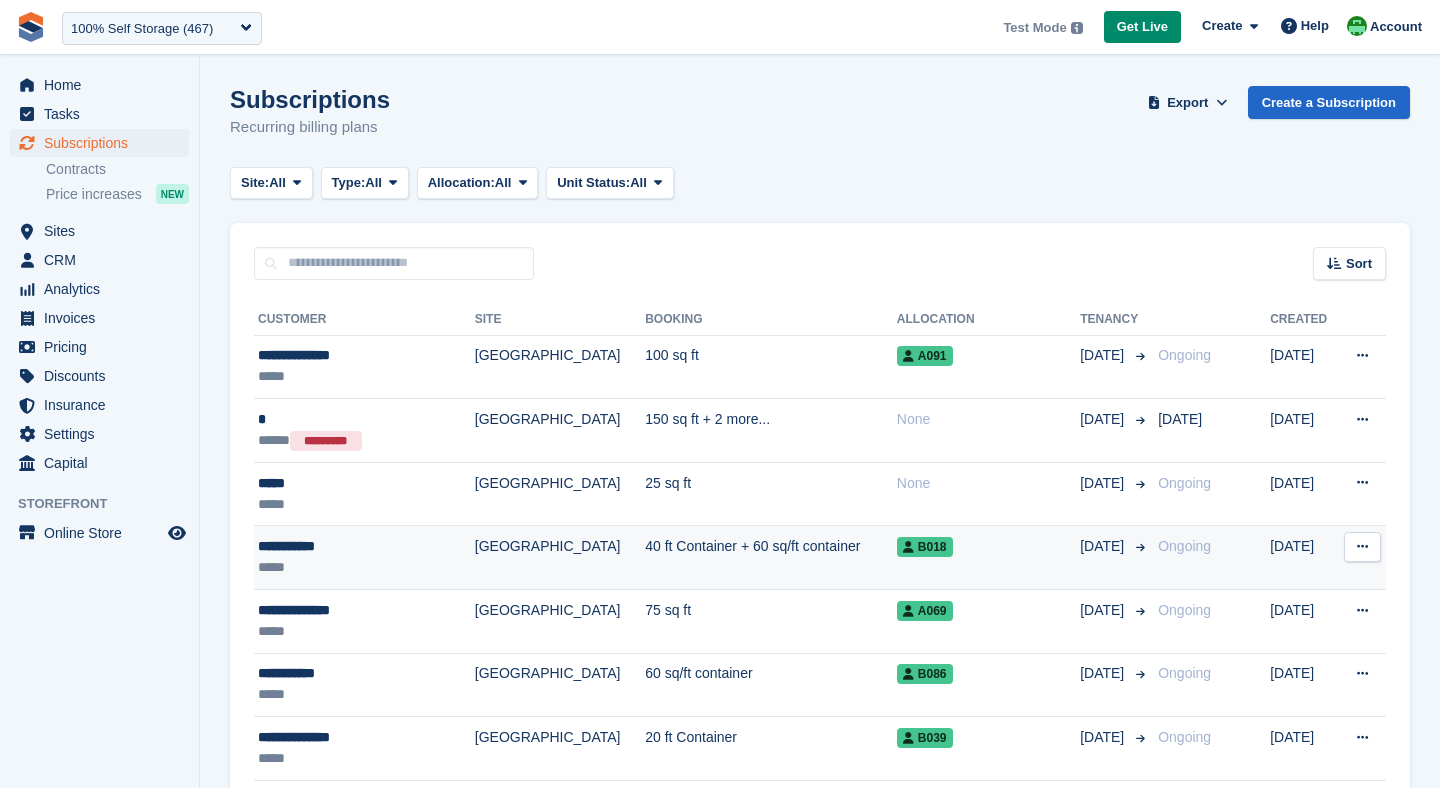 scroll, scrollTop: 0, scrollLeft: 0, axis: both 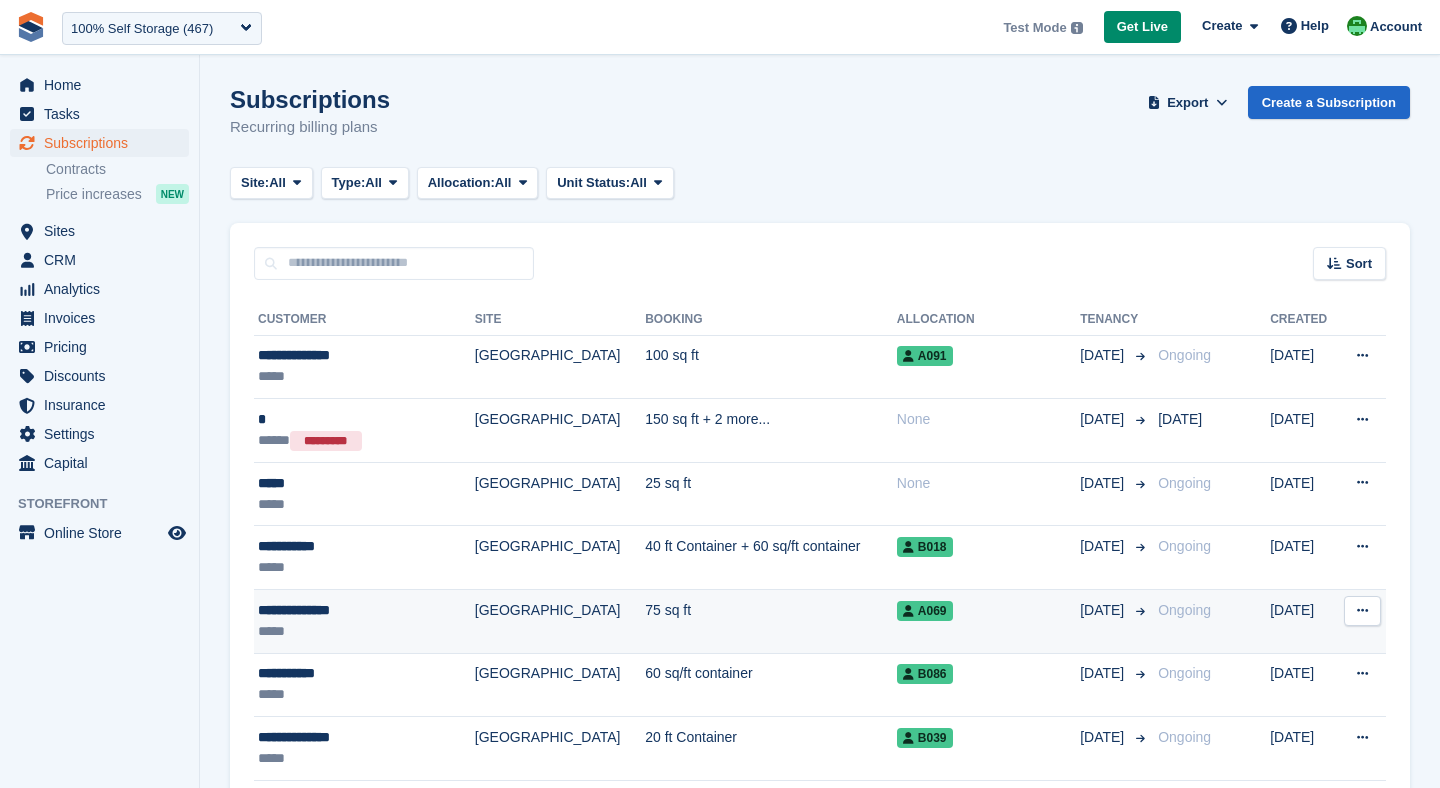 click on "75 sq ft" at bounding box center [771, 622] 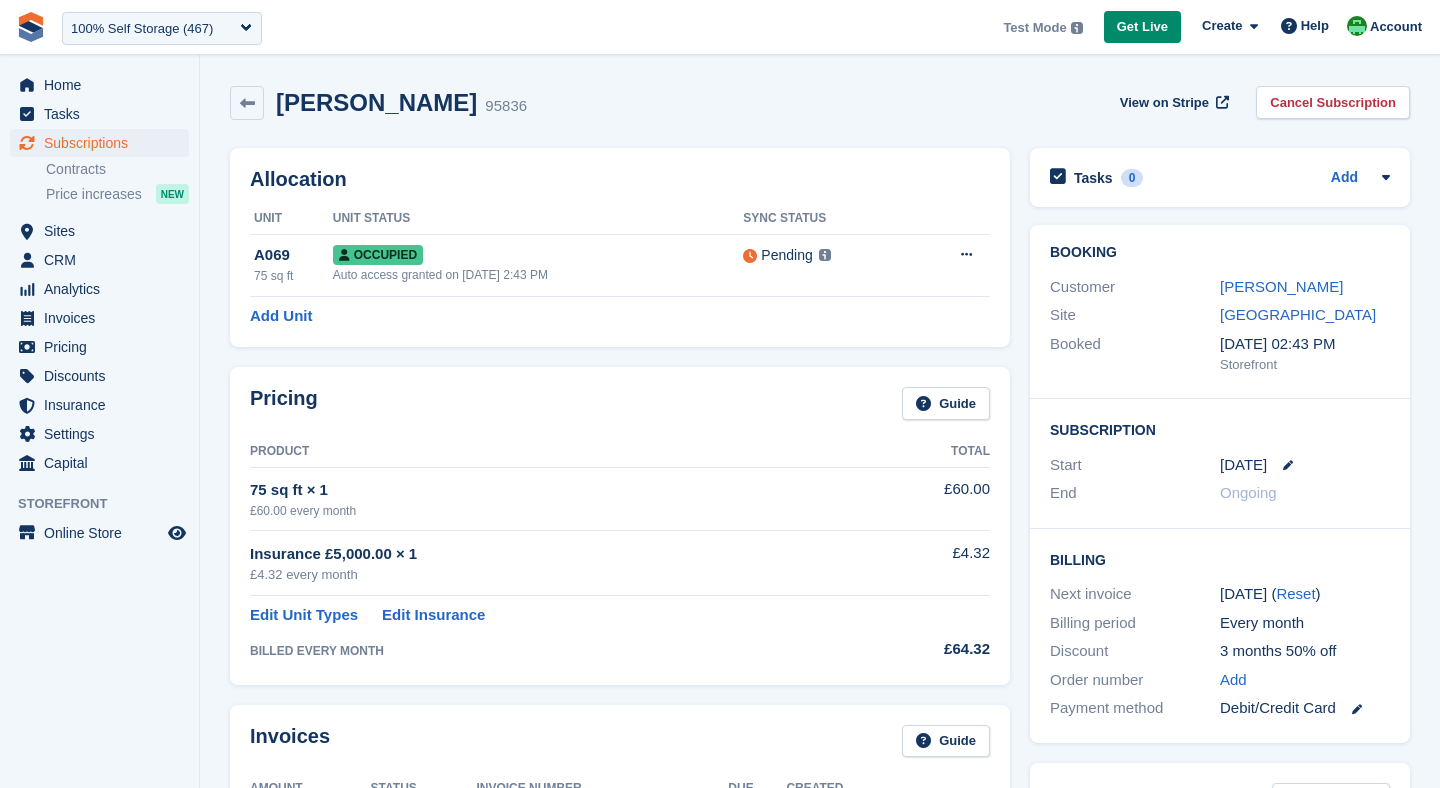 scroll, scrollTop: 0, scrollLeft: 0, axis: both 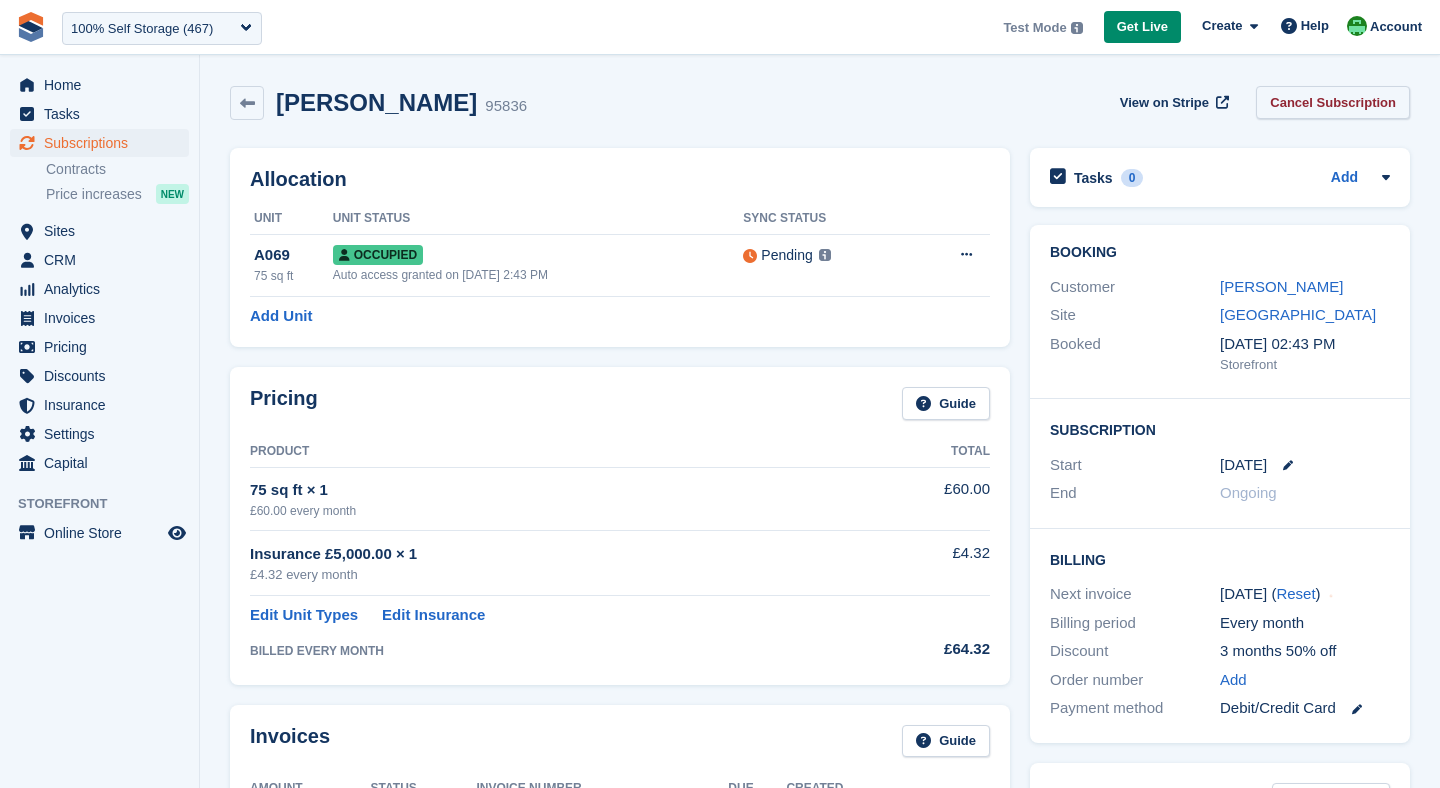 click on "Cancel Subscription" at bounding box center [1333, 102] 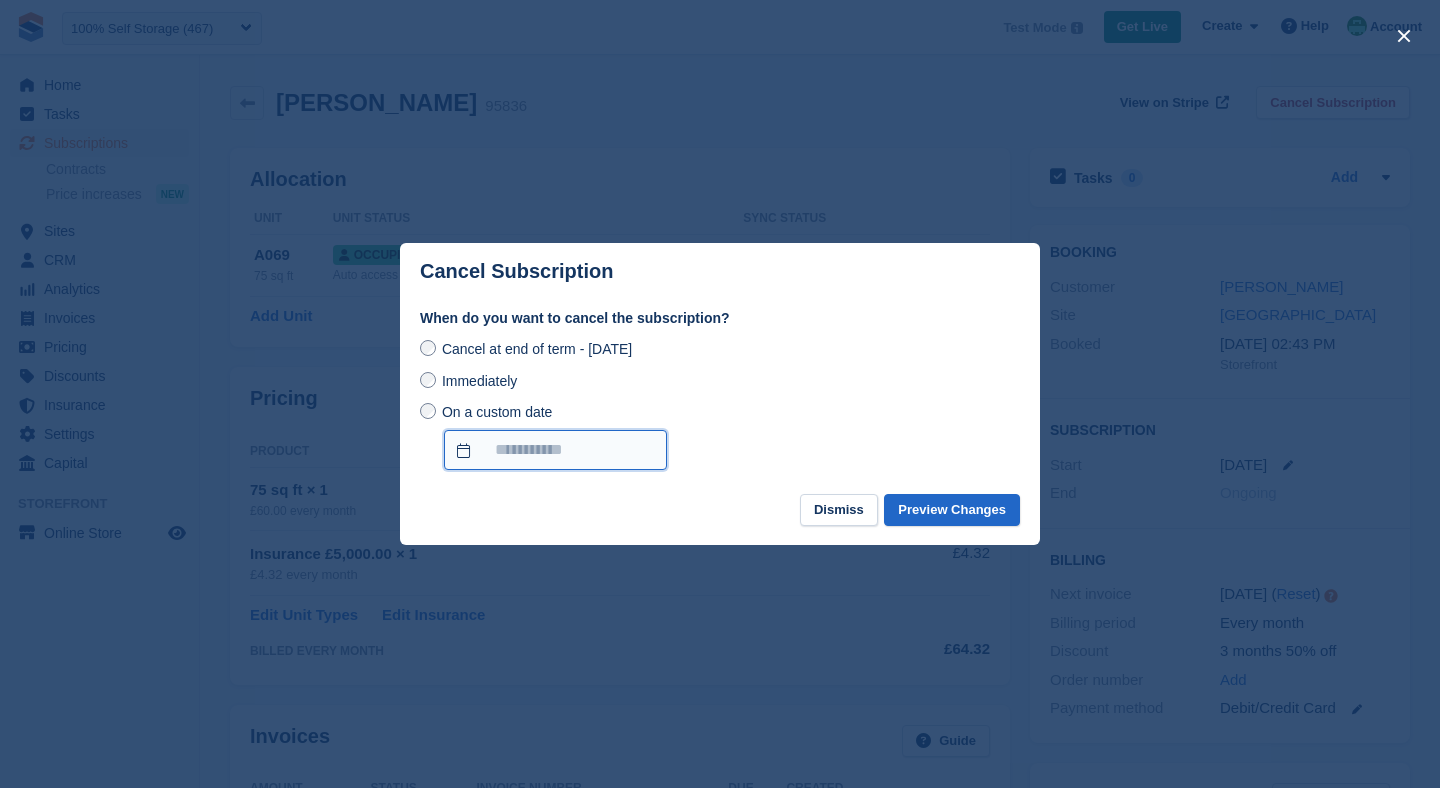 click on "On a custom date" at bounding box center (555, 450) 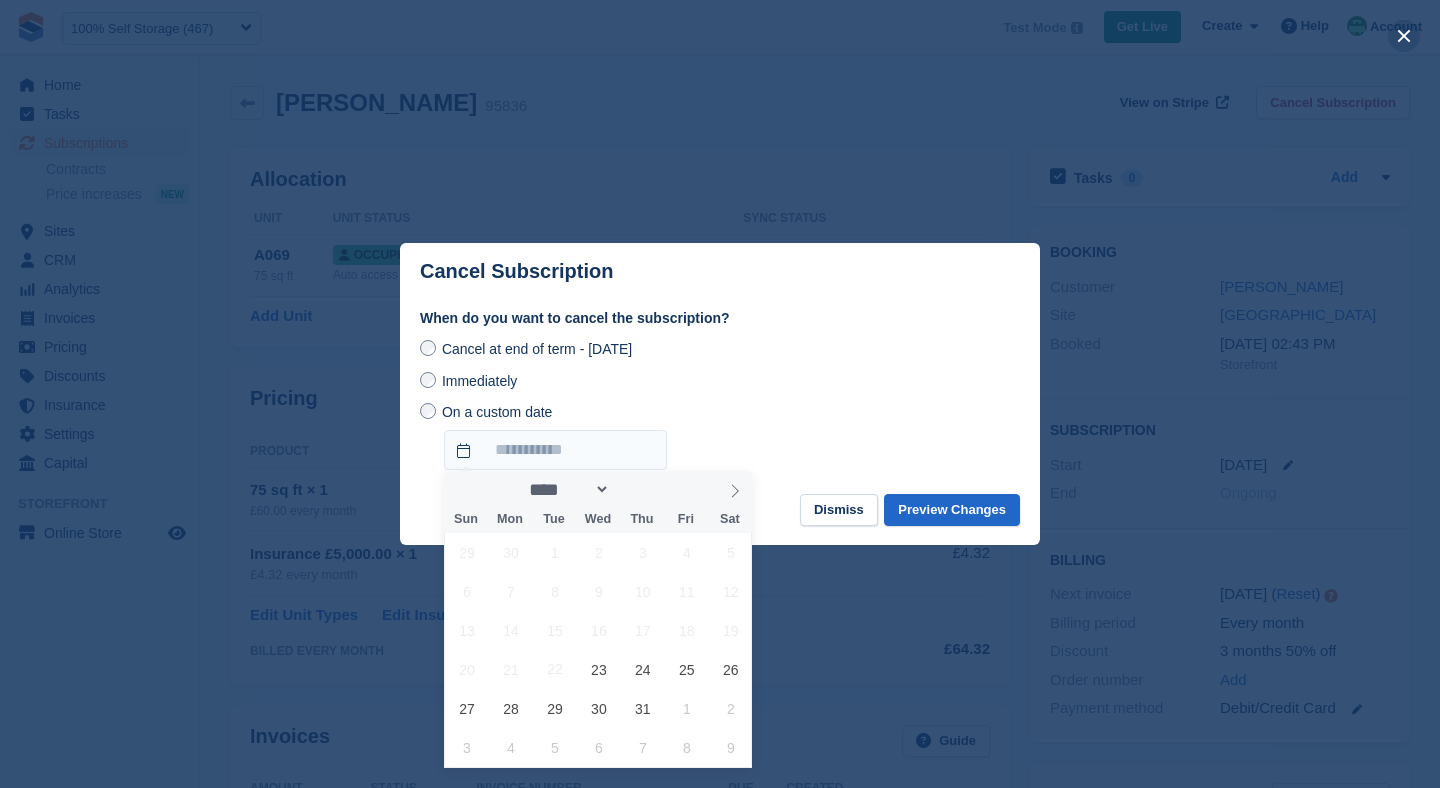 click at bounding box center [1404, 36] 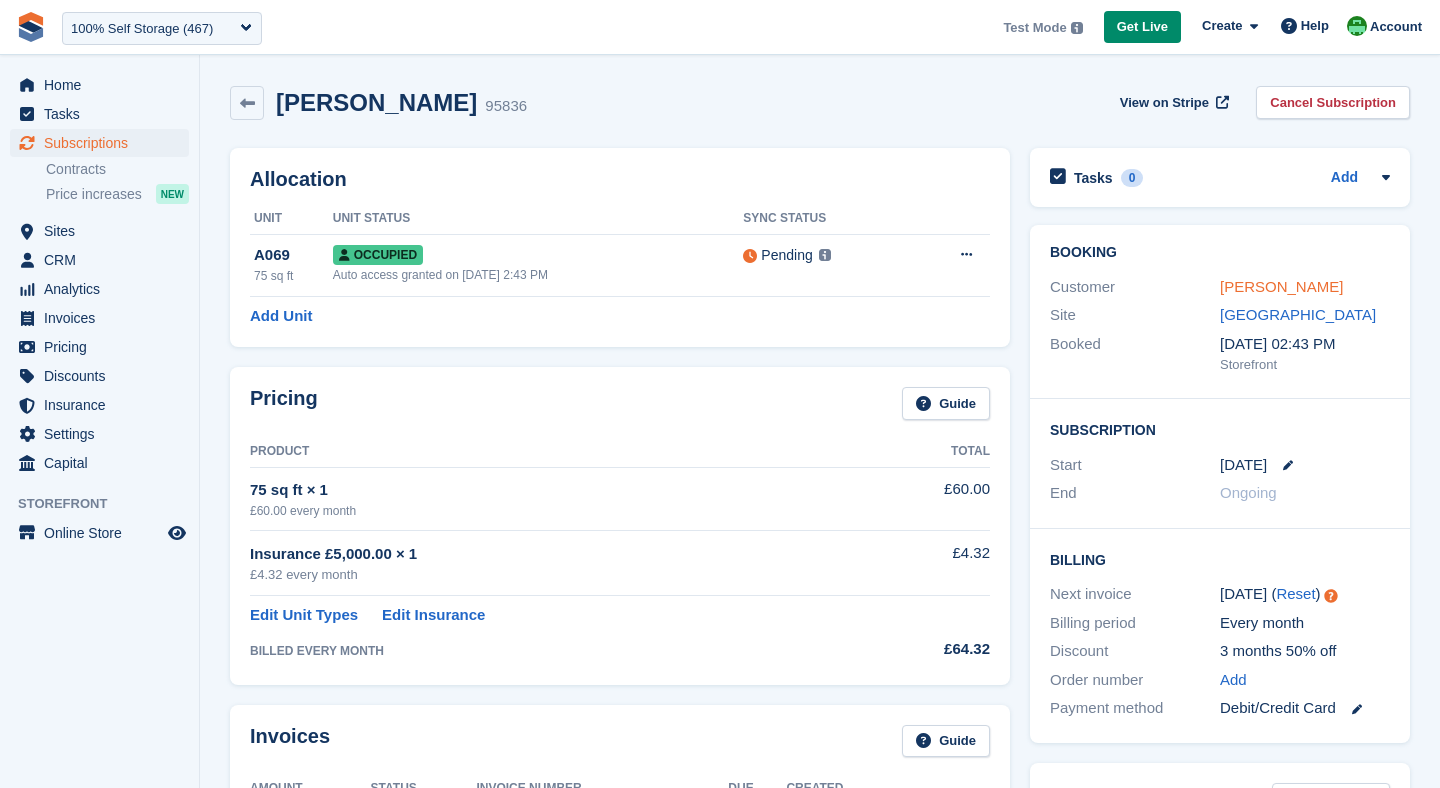 click on "[PERSON_NAME]" at bounding box center (1281, 286) 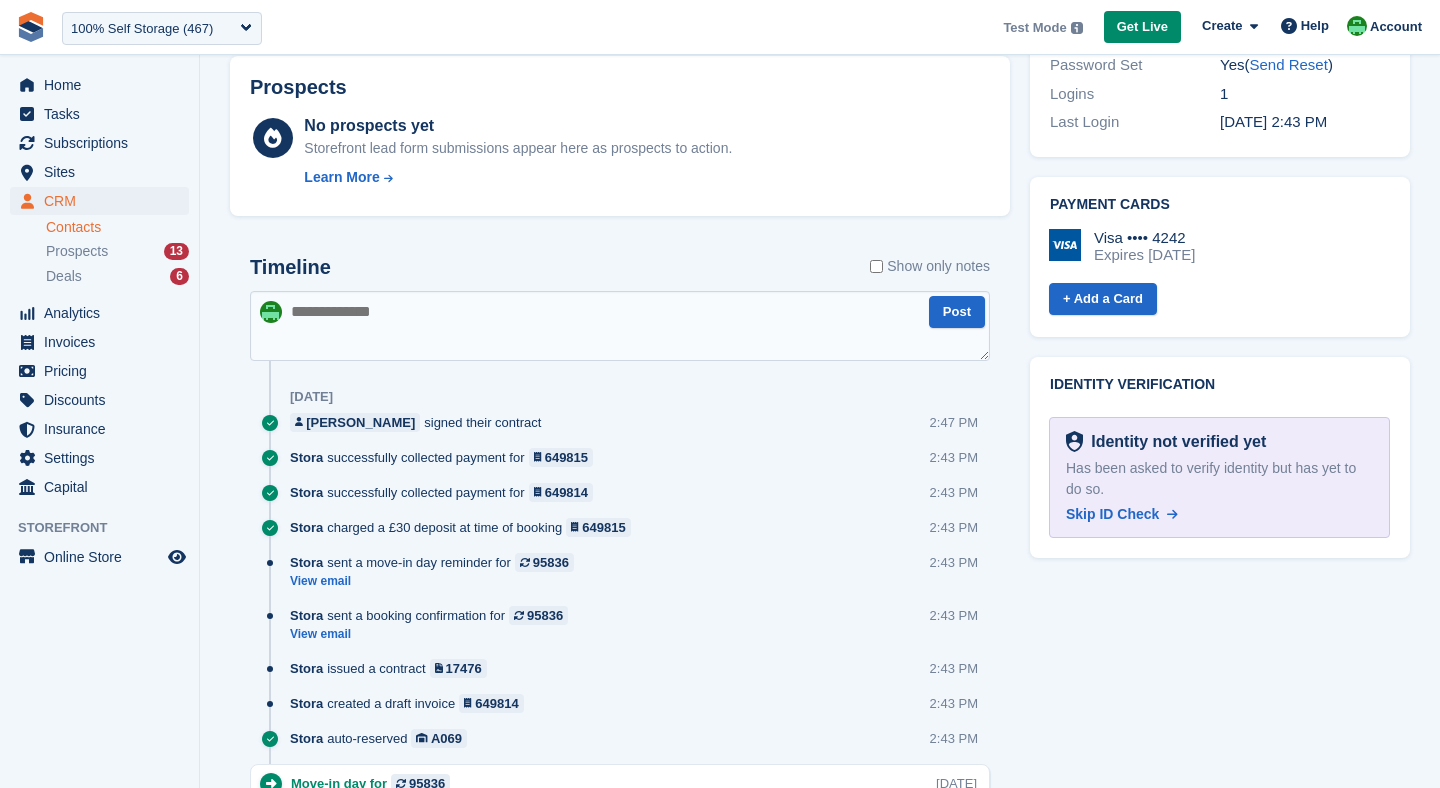 scroll, scrollTop: 836, scrollLeft: 0, axis: vertical 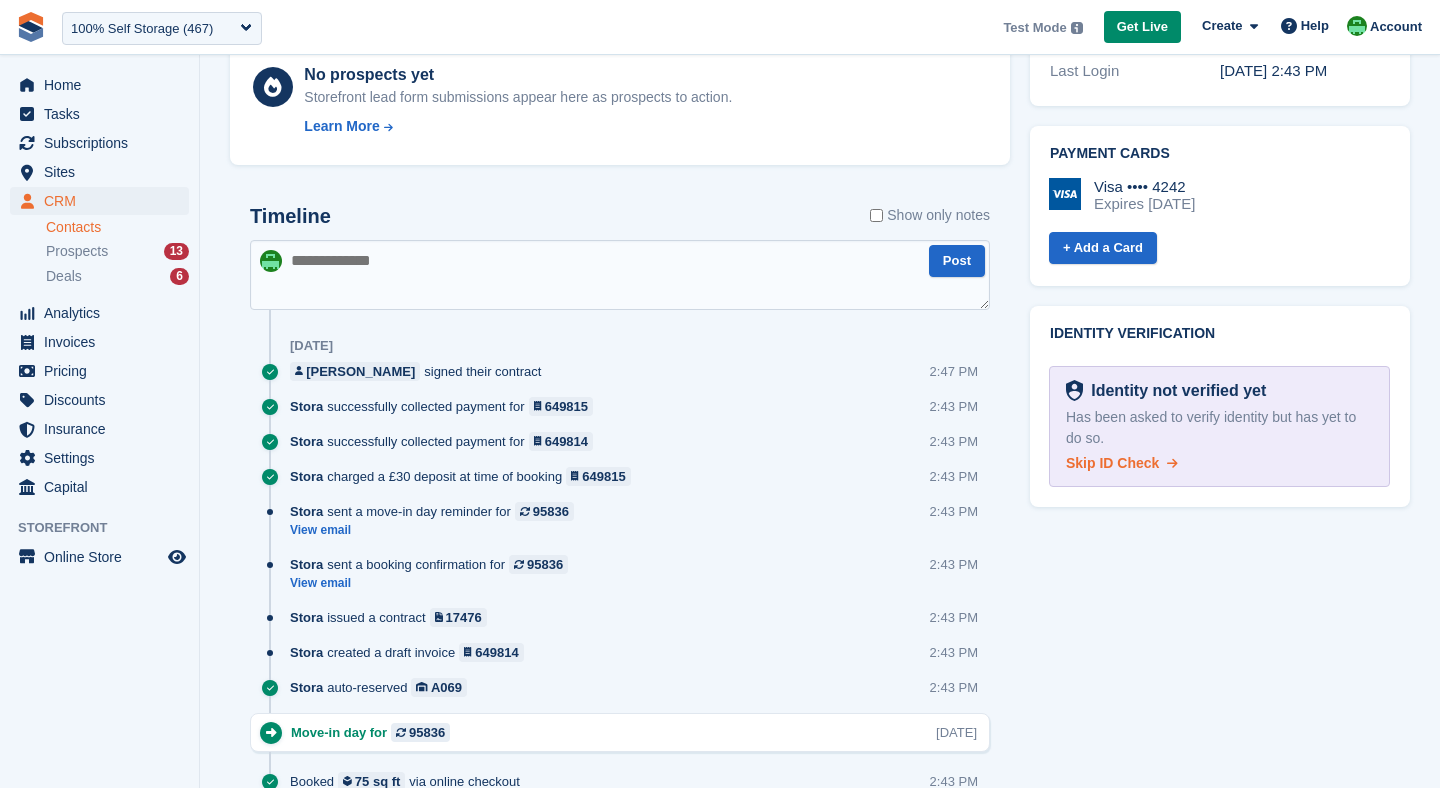 click on "Skip ID Check" at bounding box center (1112, 463) 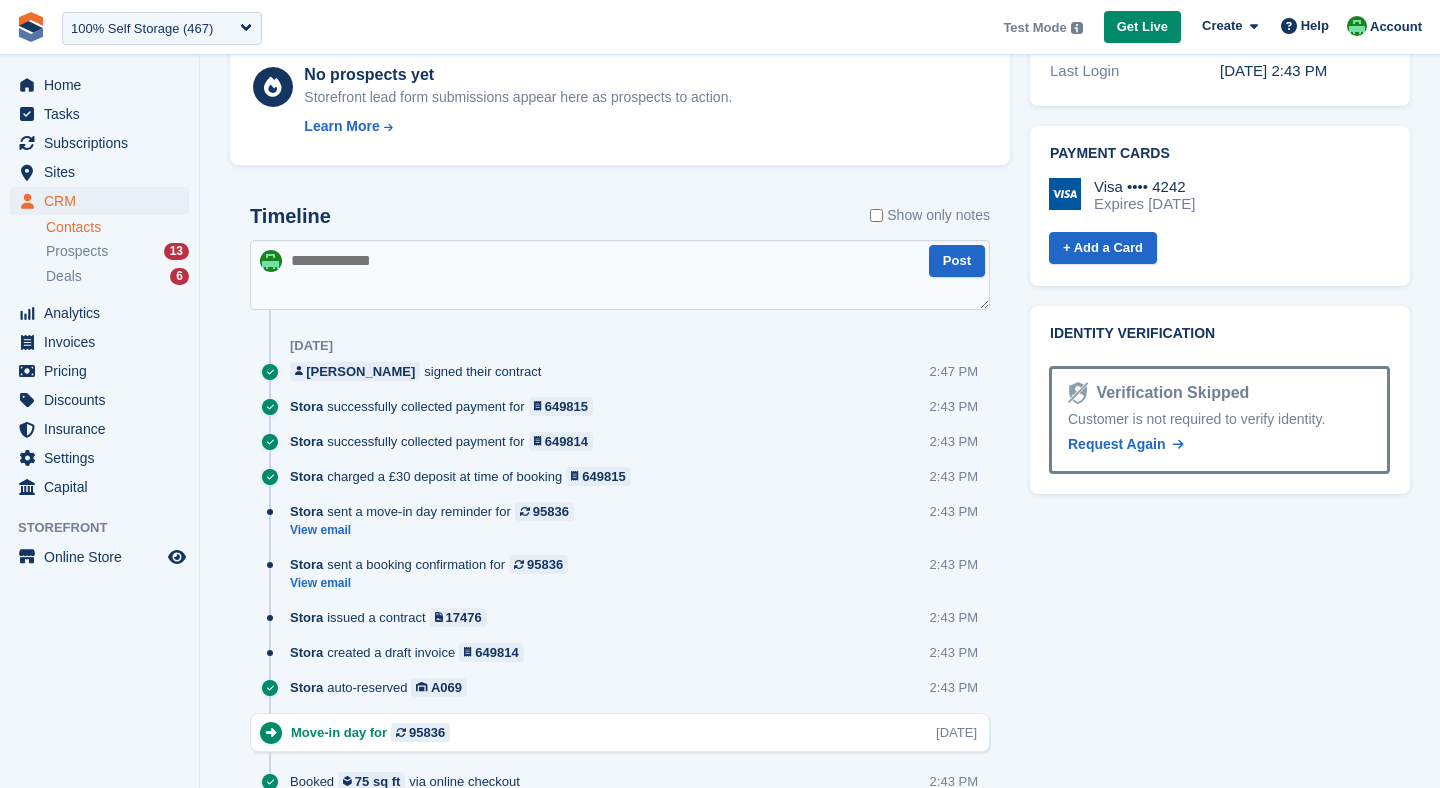 click at bounding box center (620, 275) 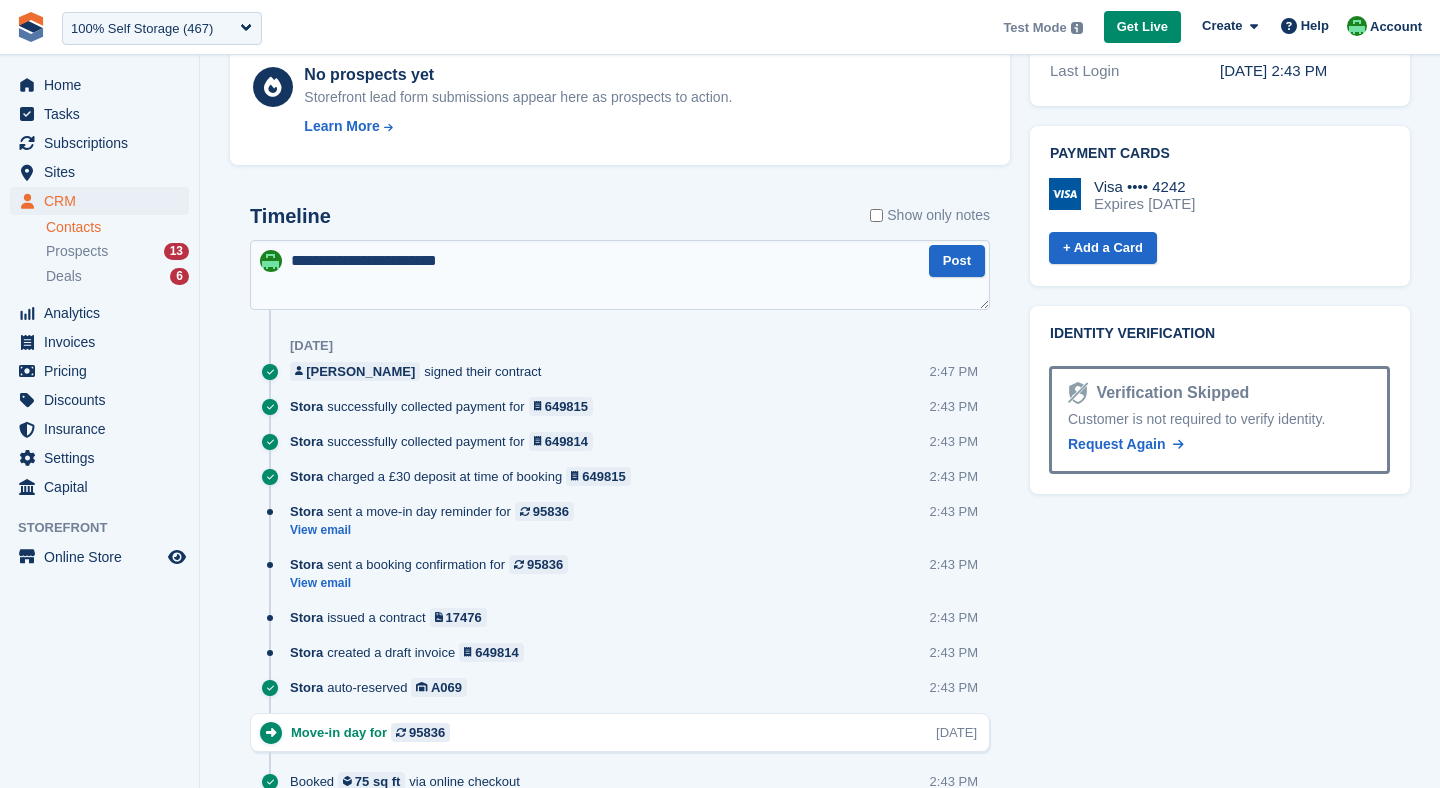 type on "**********" 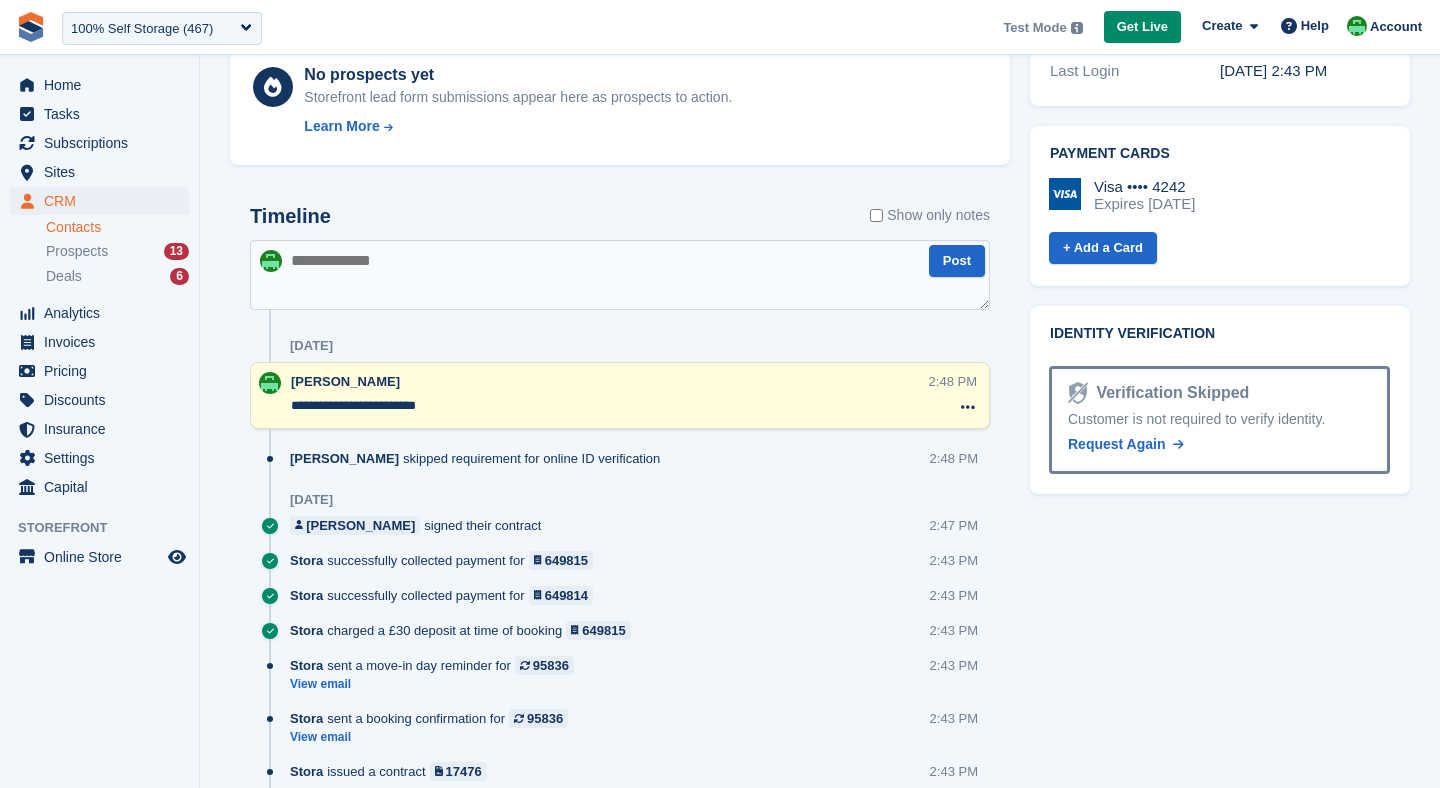 click at bounding box center (620, 275) 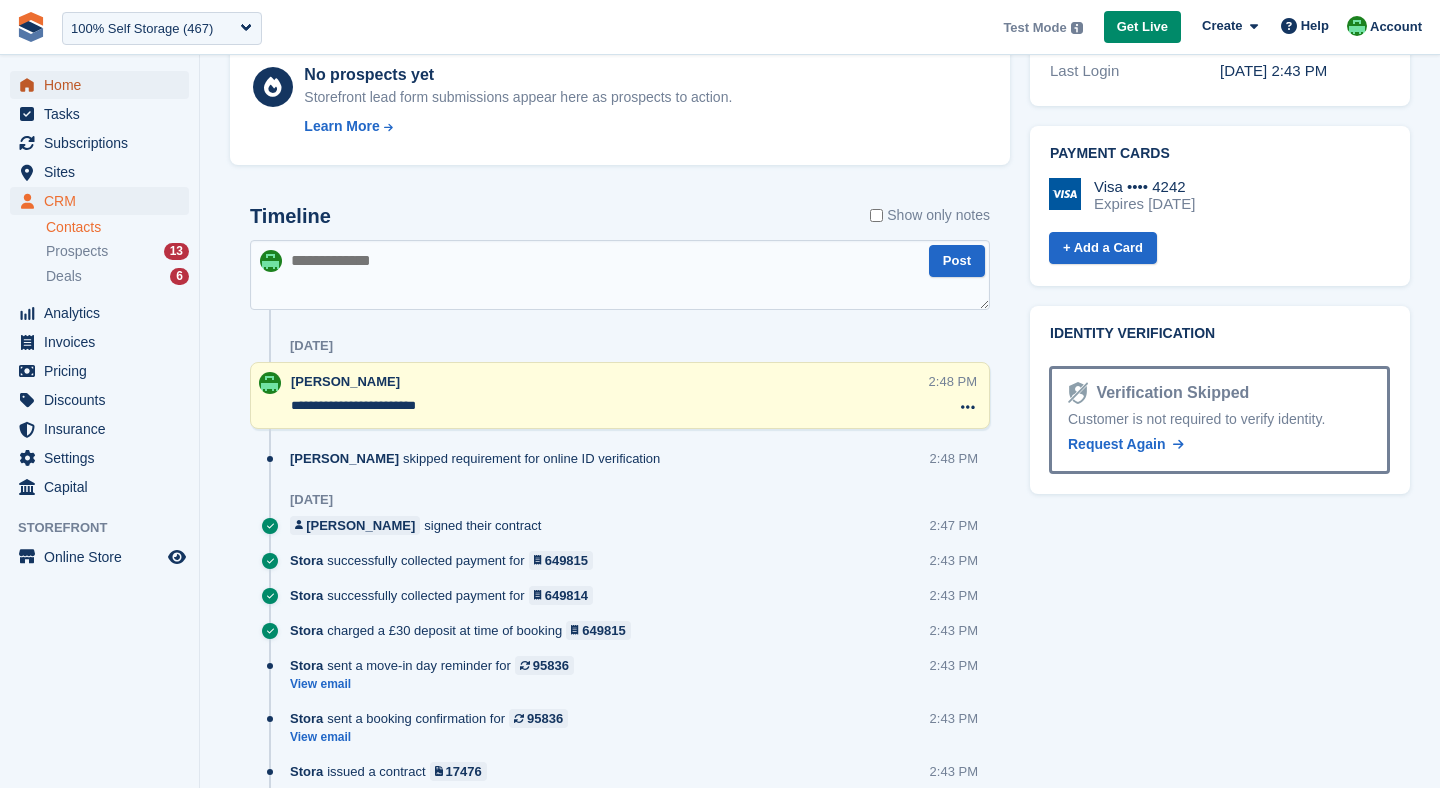 click on "Home" at bounding box center [104, 85] 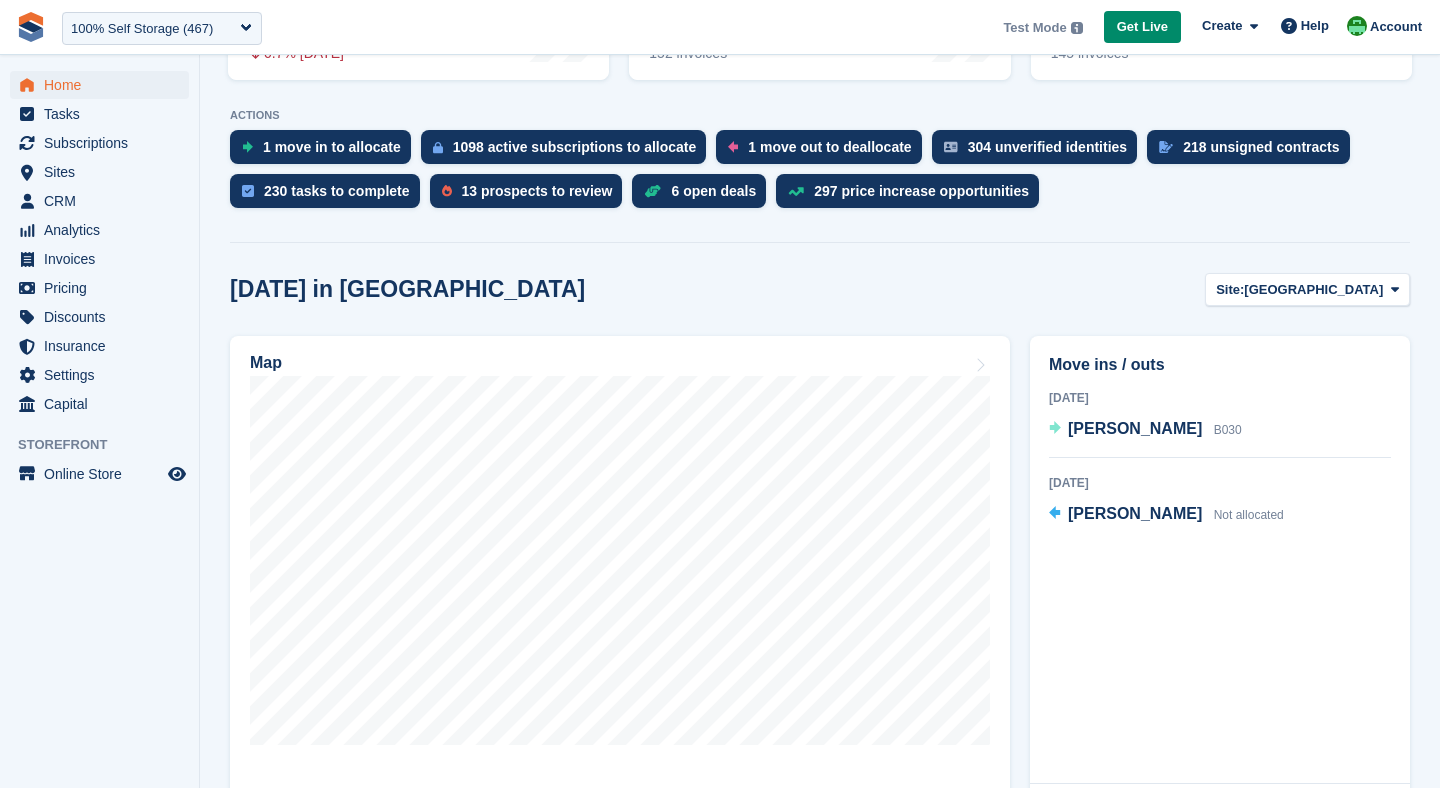 scroll, scrollTop: 367, scrollLeft: 0, axis: vertical 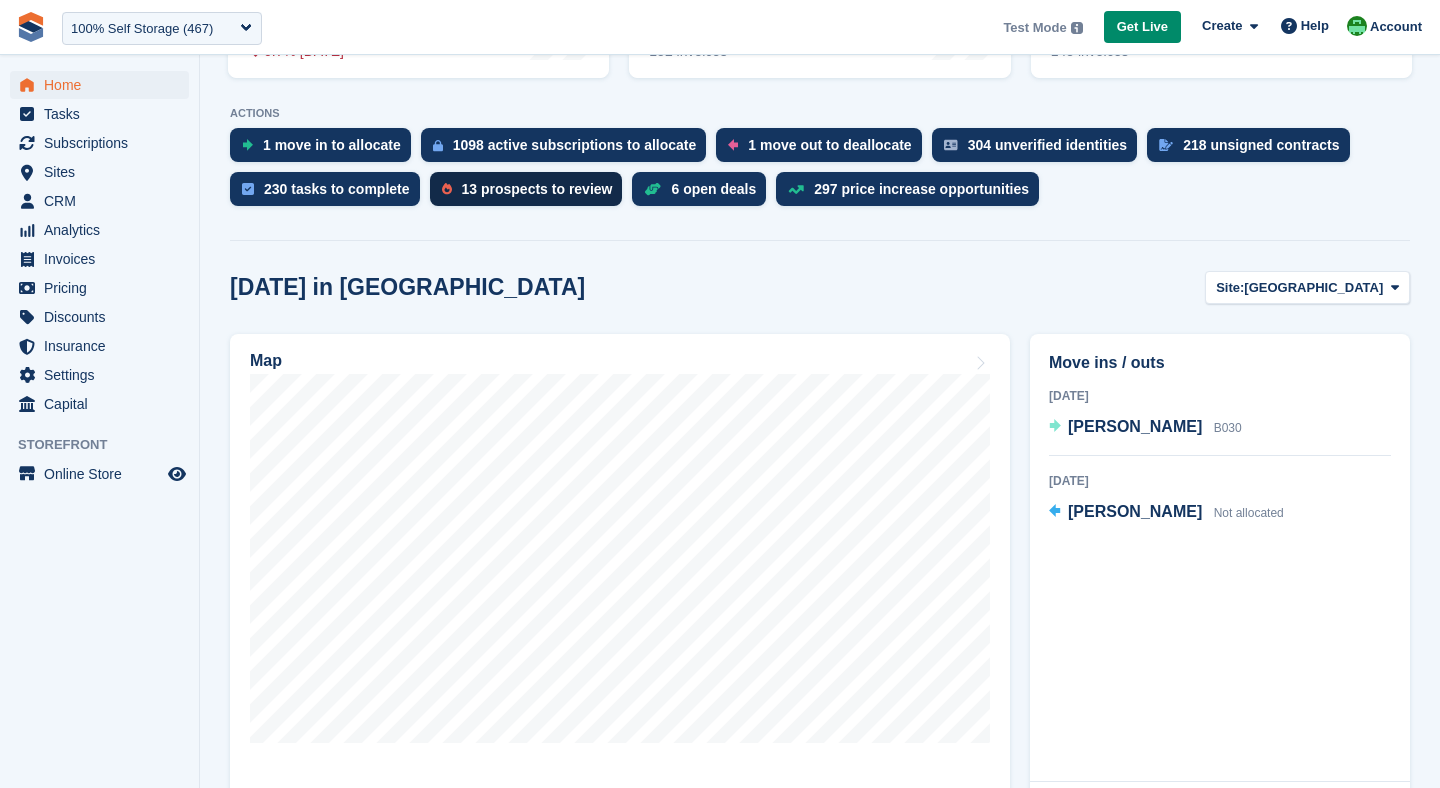 click on "13
prospects to review" at bounding box center (537, 189) 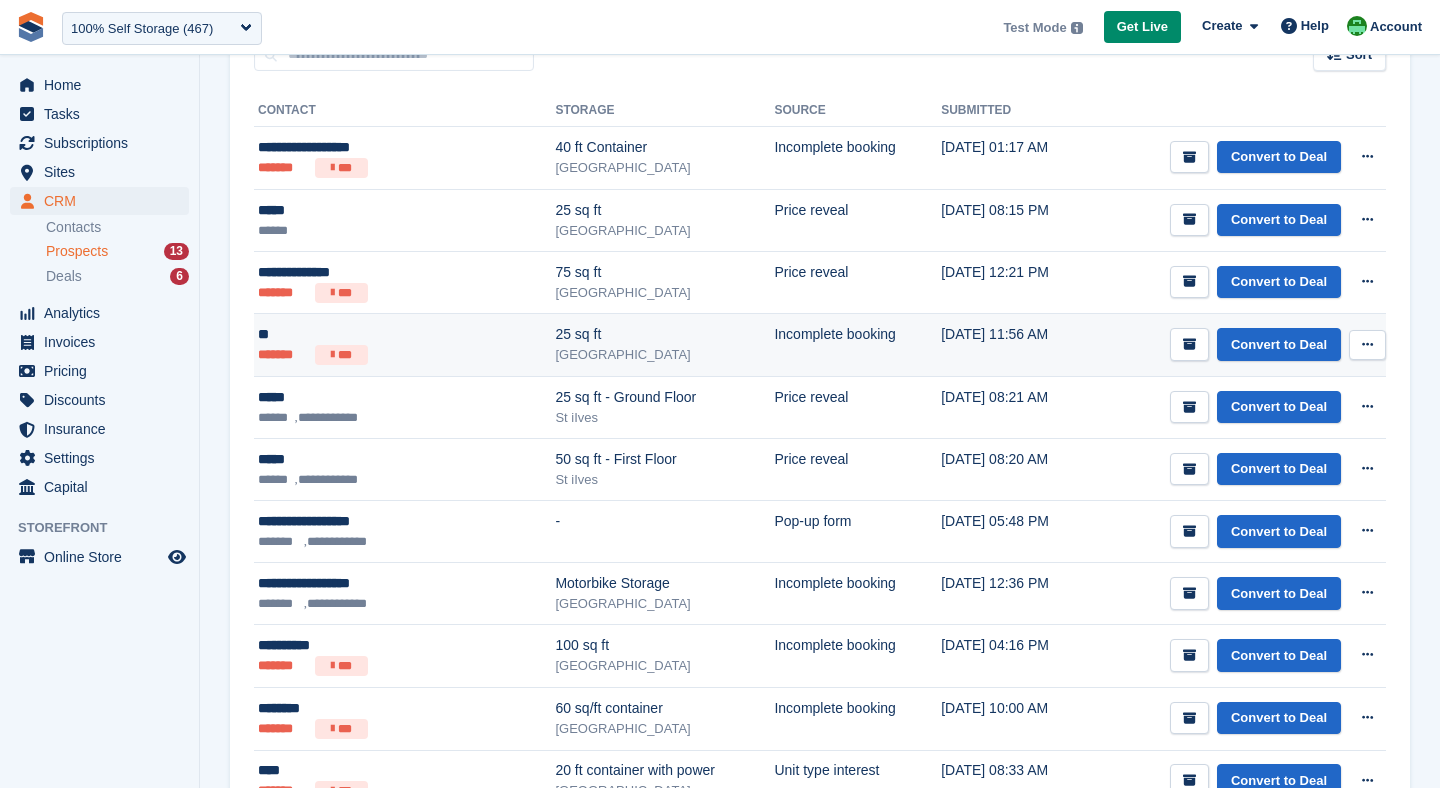 scroll, scrollTop: 467, scrollLeft: 0, axis: vertical 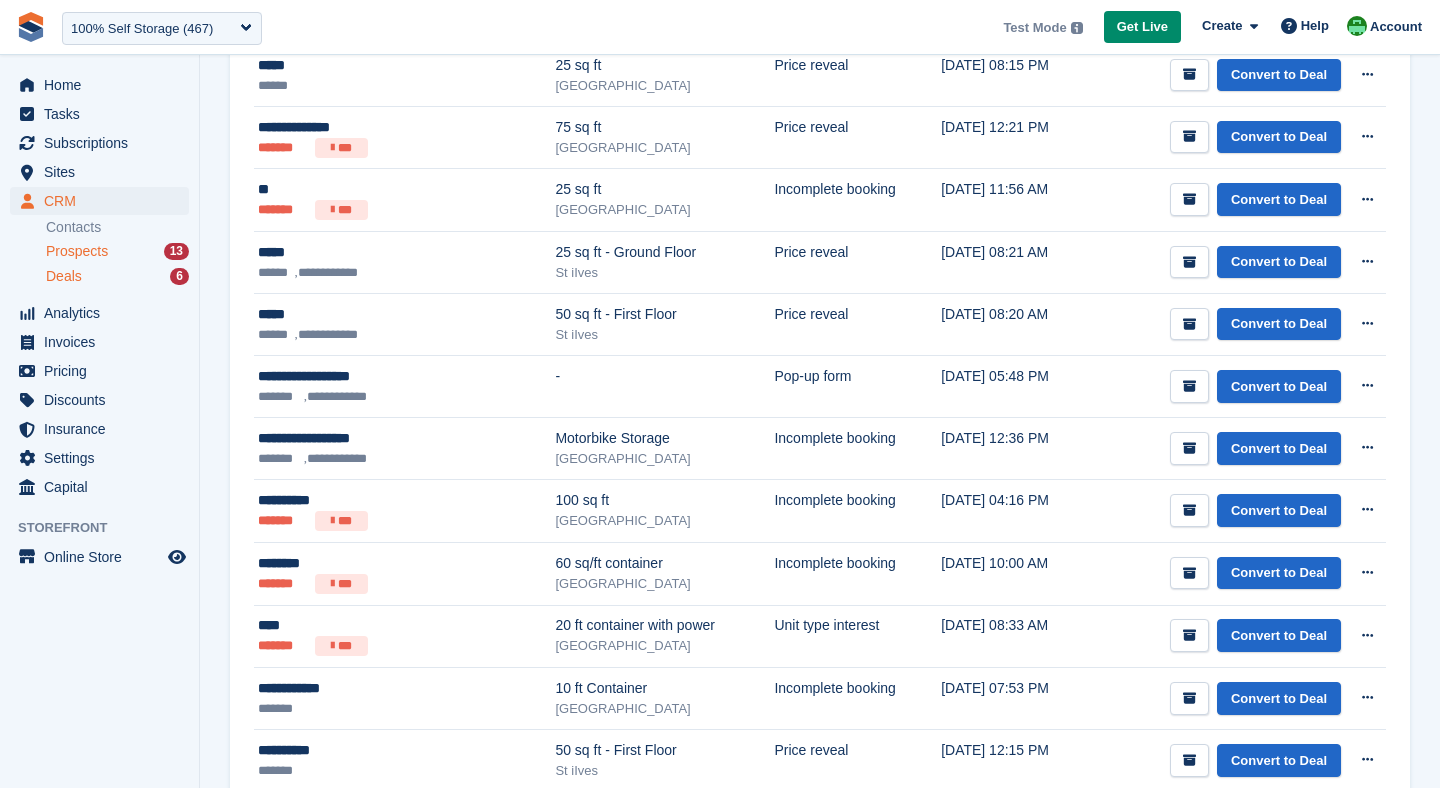 click on "Deals" at bounding box center (64, 276) 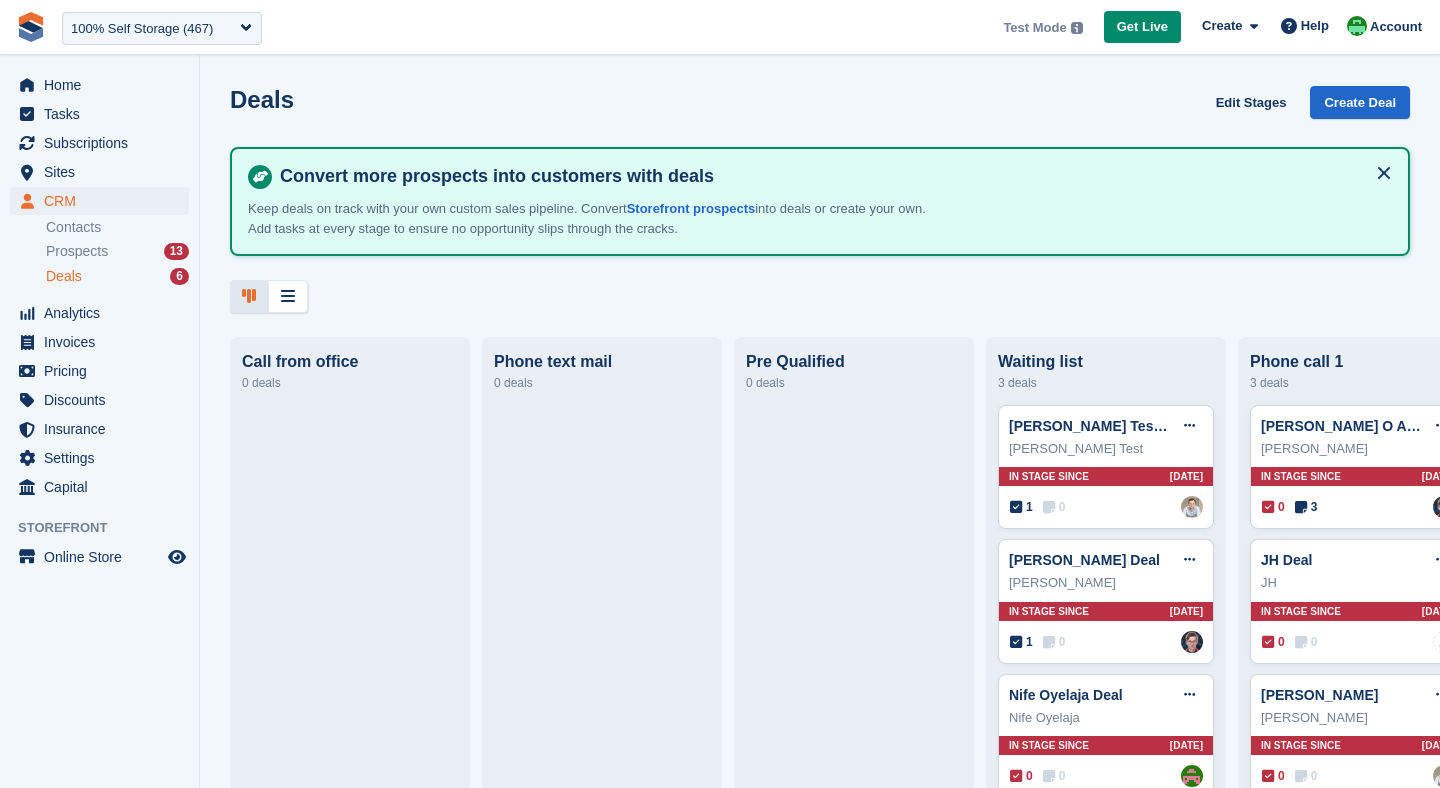 scroll, scrollTop: 0, scrollLeft: 0, axis: both 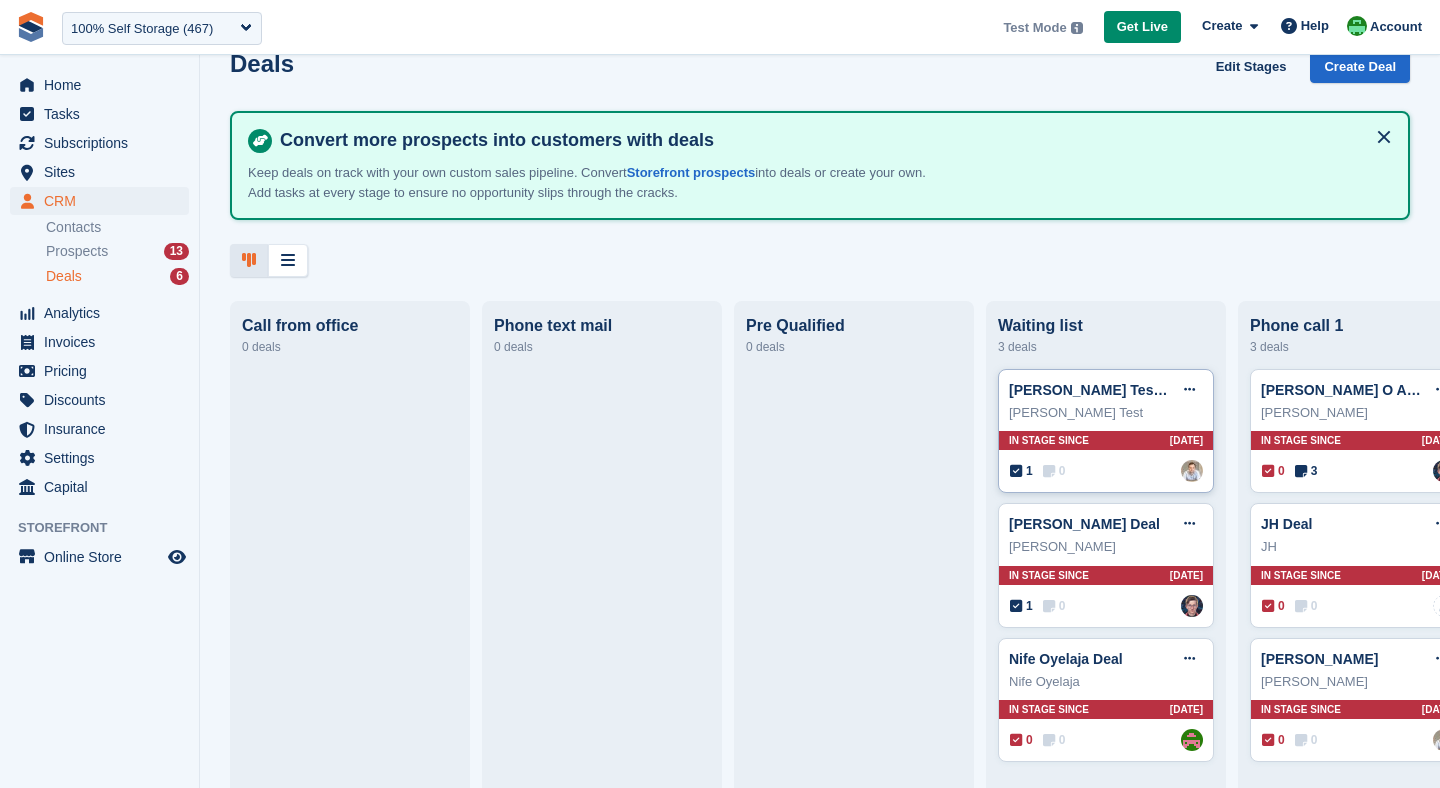 click on "[PERSON_NAME] Test" at bounding box center (1106, 413) 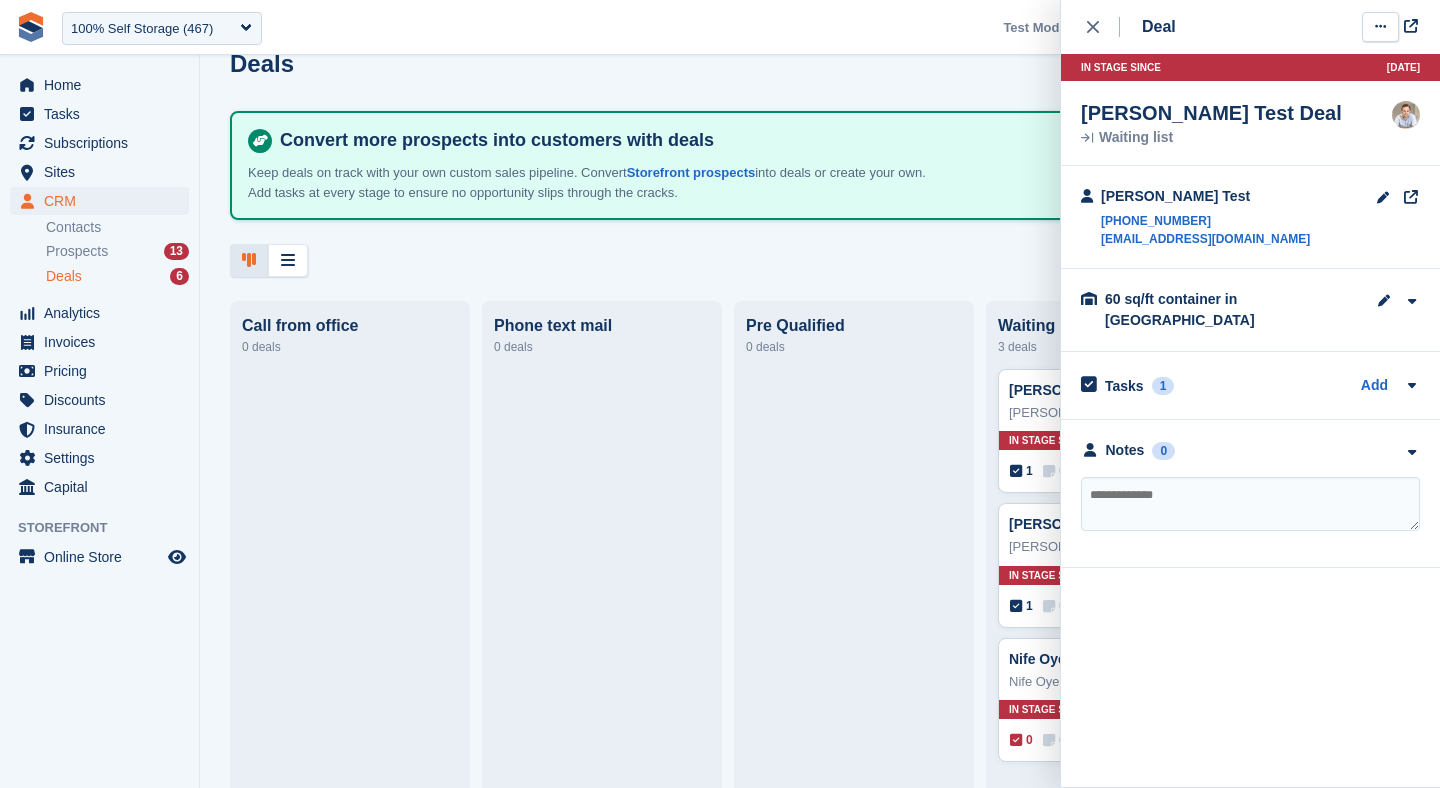 click at bounding box center (1380, 26) 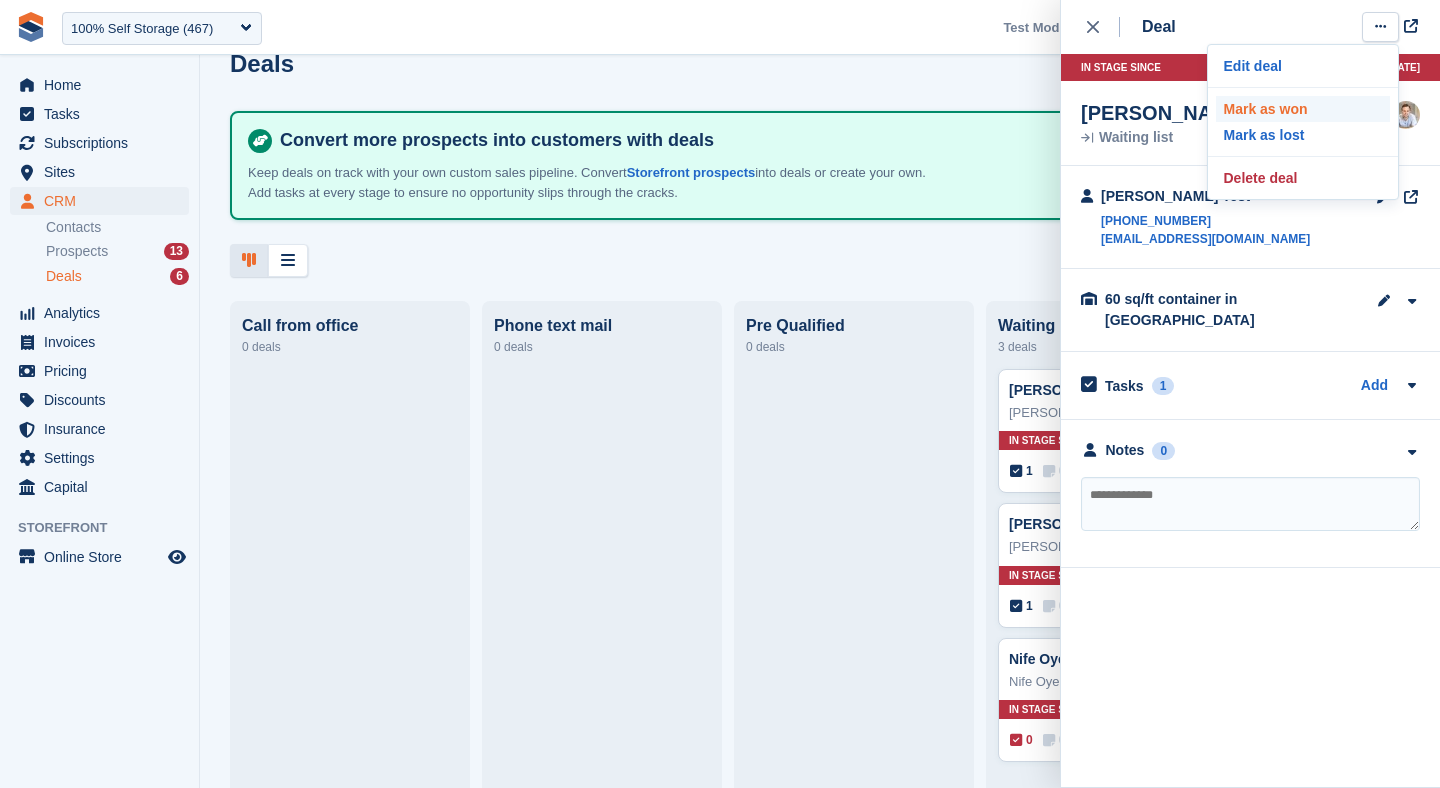 click on "Mark as won" at bounding box center (1303, 109) 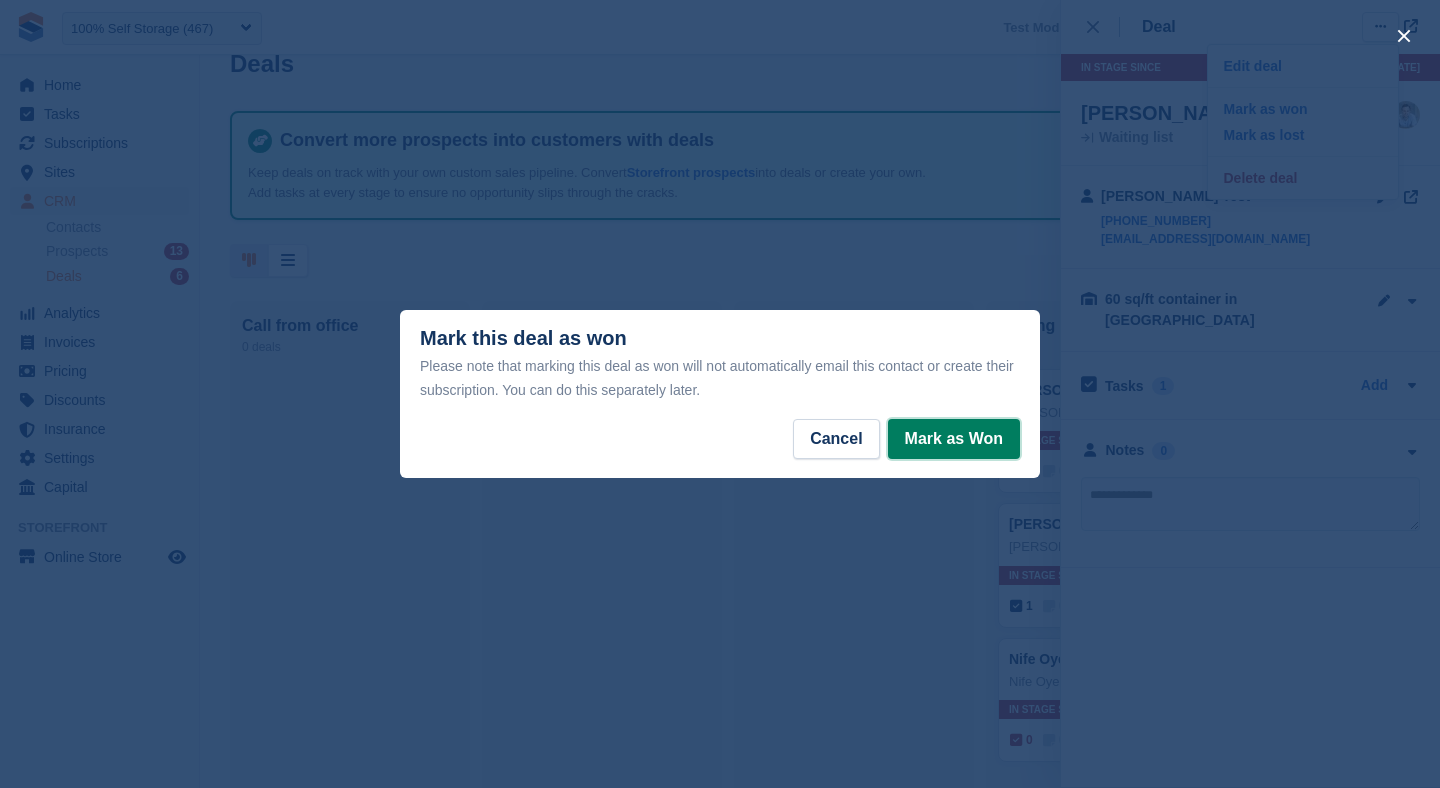 click on "Mark as Won" at bounding box center (954, 439) 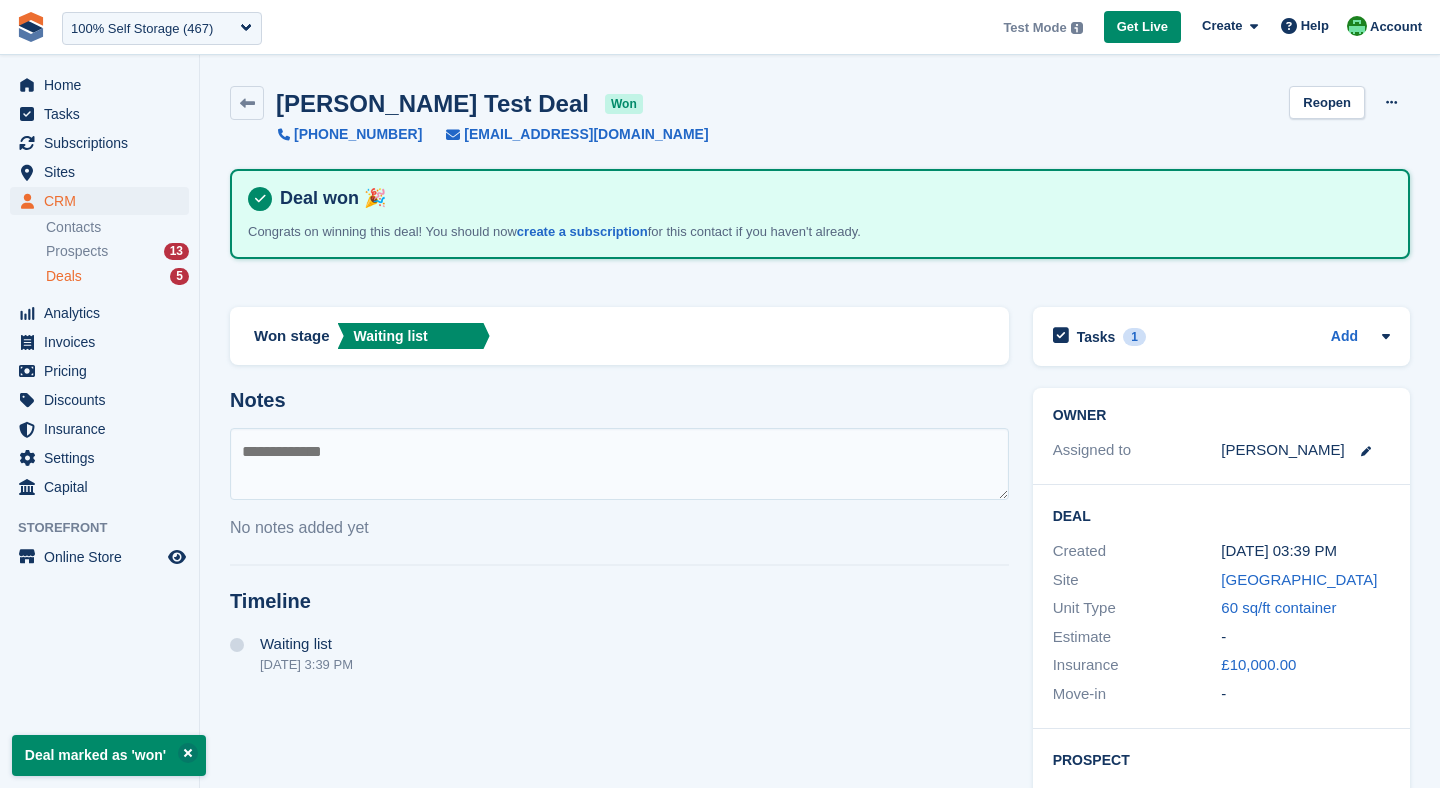 click on "[PERSON_NAME] Test Deal
won
[PHONE_NUMBER]
[EMAIL_ADDRESS][DOMAIN_NAME]
Reopen
Edit Deal
Delete Deal
[PERSON_NAME] won 🎉
Congrats on winning this deal! You should now  create a subscription  for this contact if you haven't already." at bounding box center (820, 184) 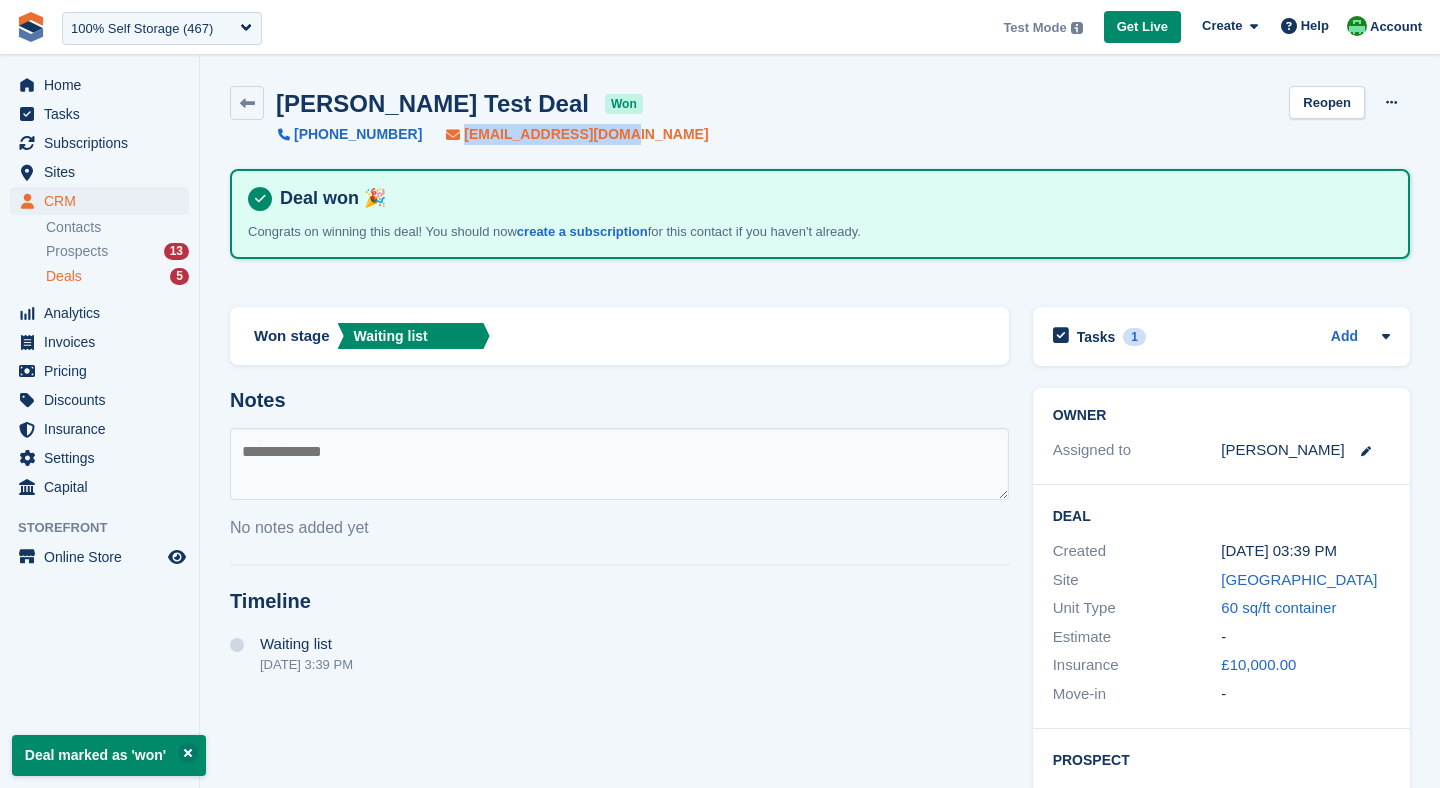 drag, startPoint x: 613, startPoint y: 136, endPoint x: 449, endPoint y: 139, distance: 164.02744 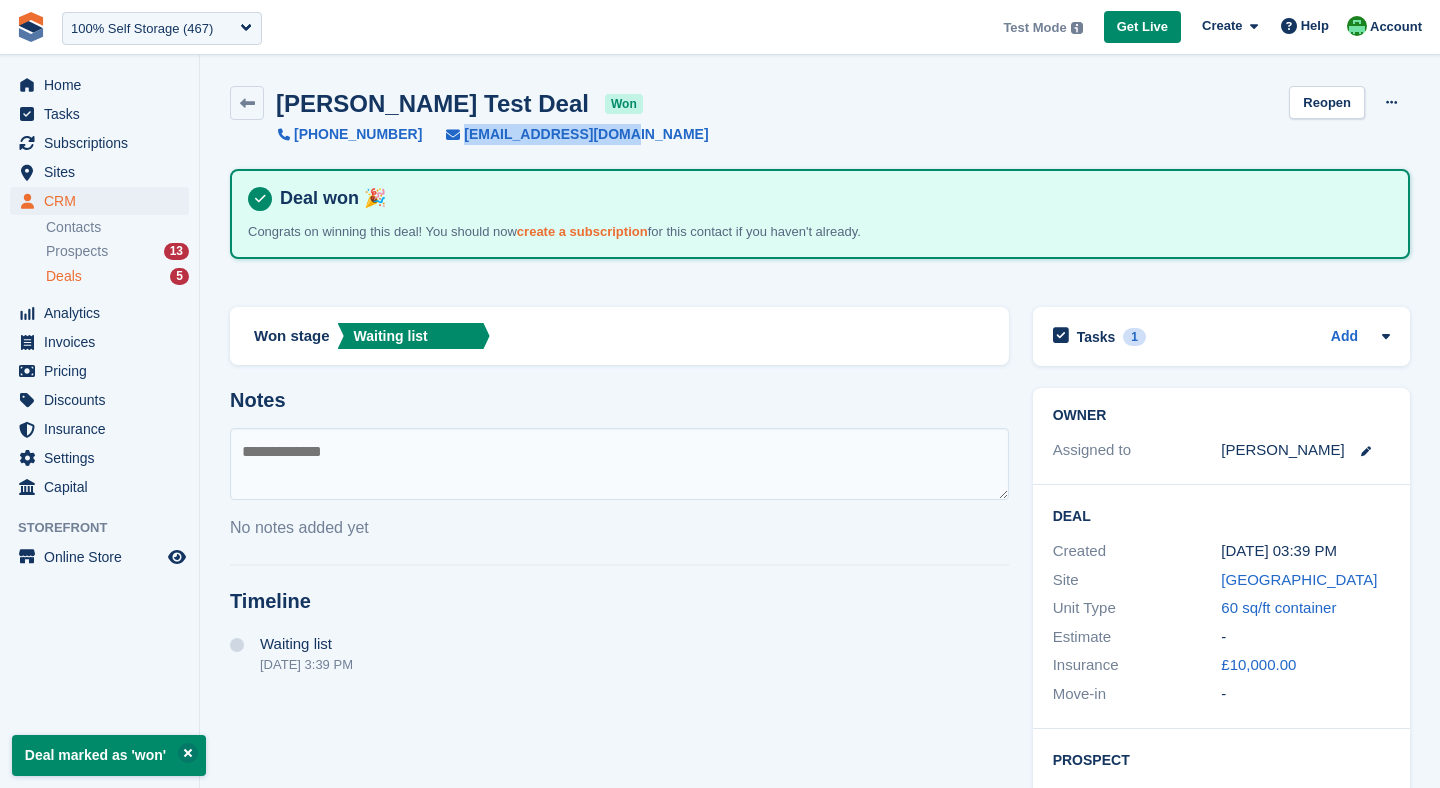 click on "create a subscription" at bounding box center (582, 231) 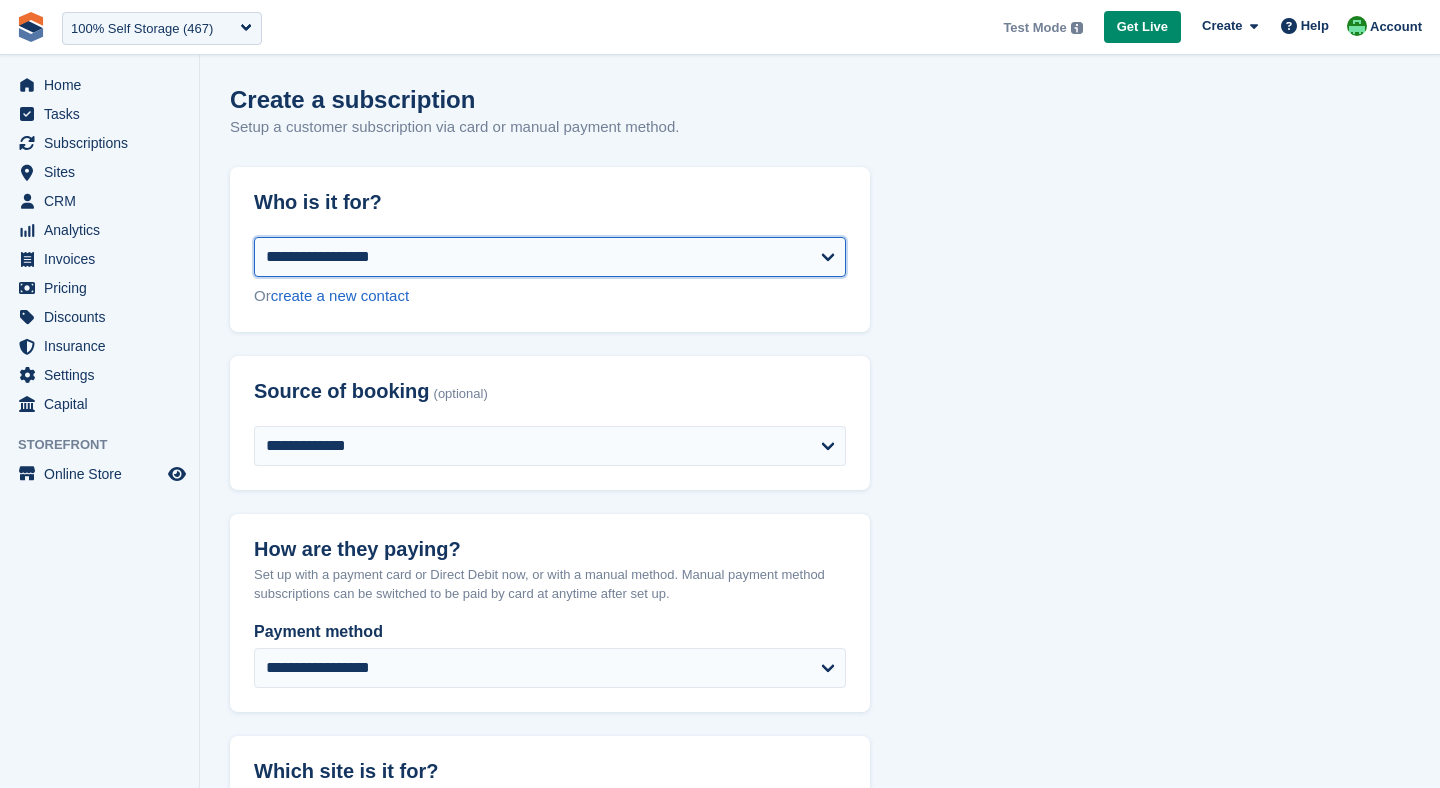 click on "**********" at bounding box center [550, 257] 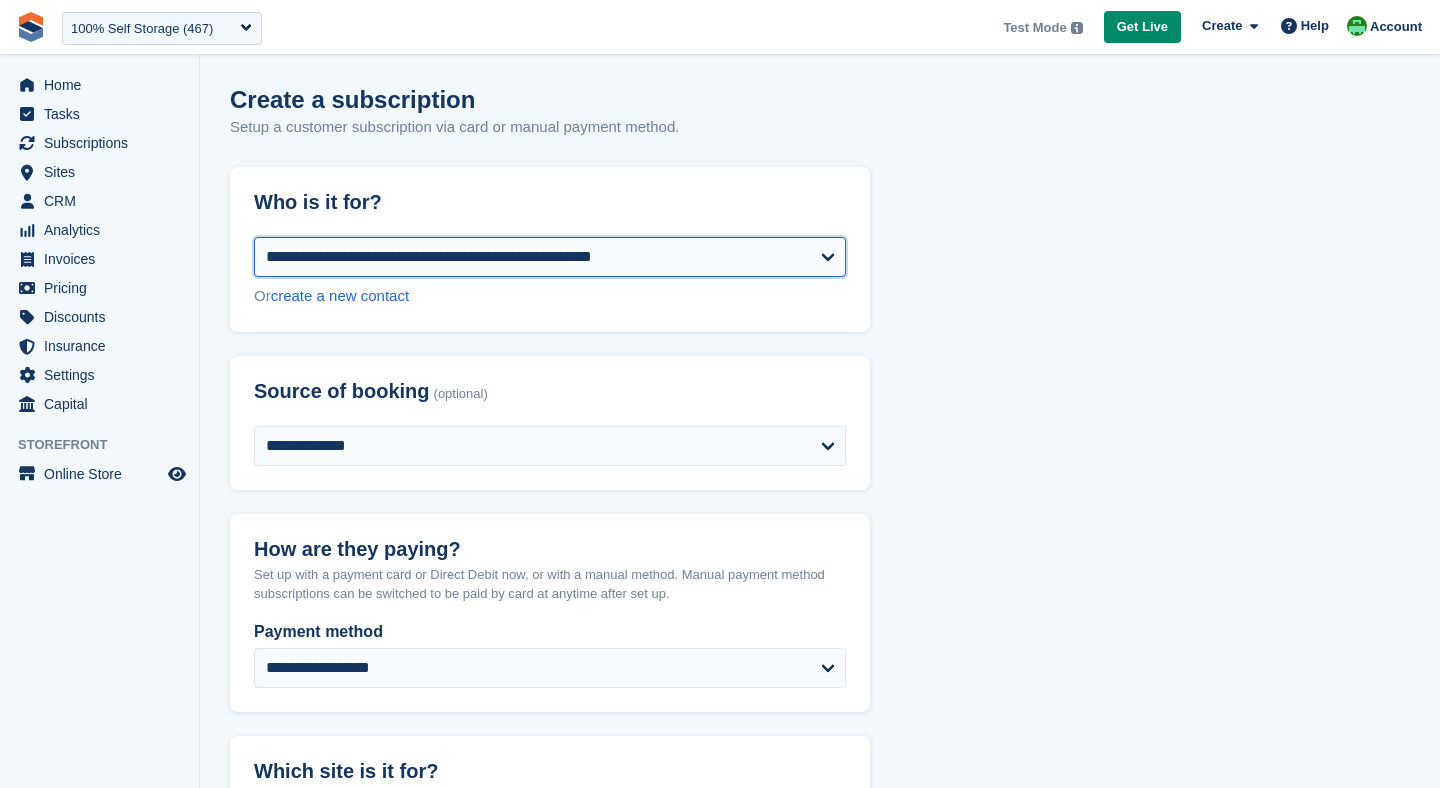 select on "**********" 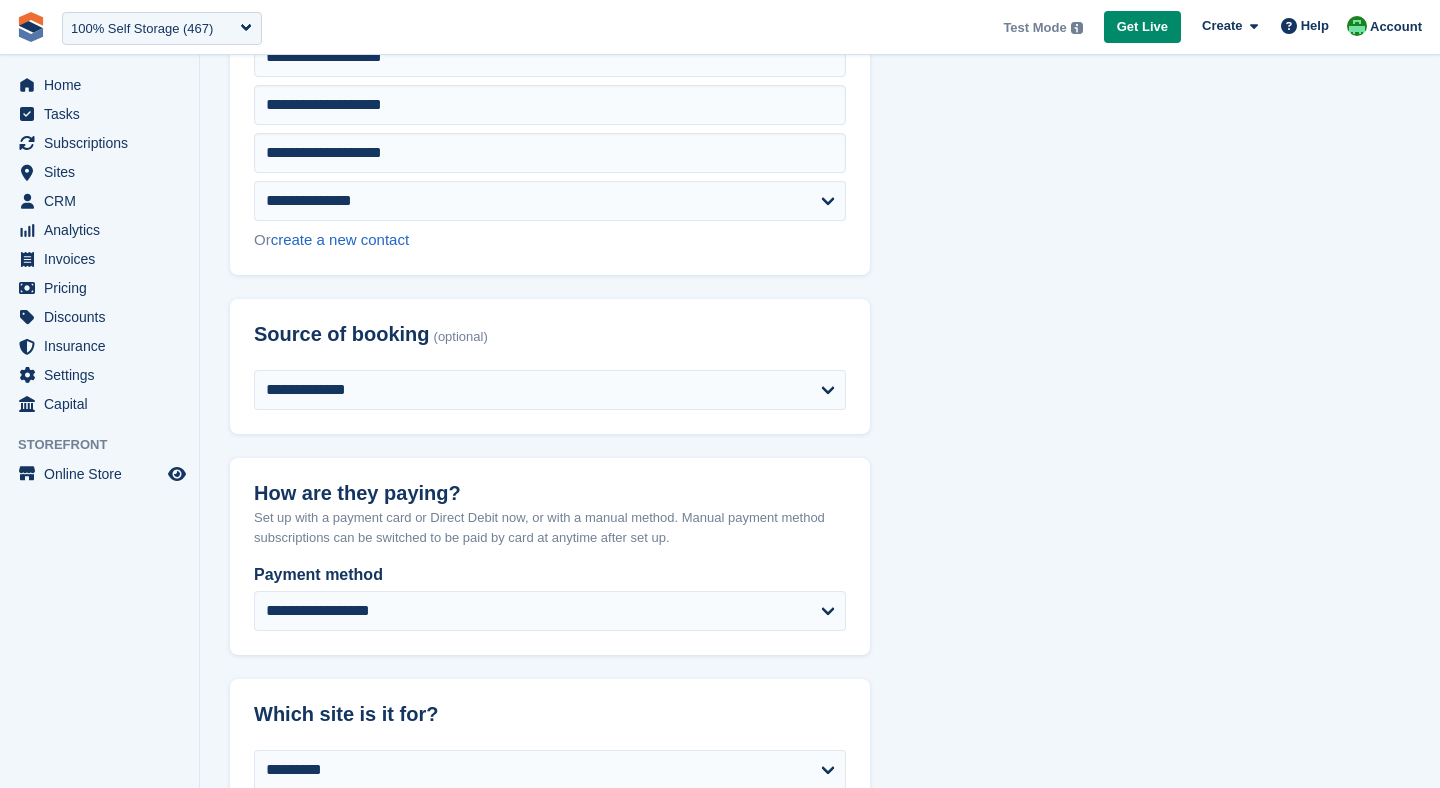 scroll, scrollTop: 606, scrollLeft: 0, axis: vertical 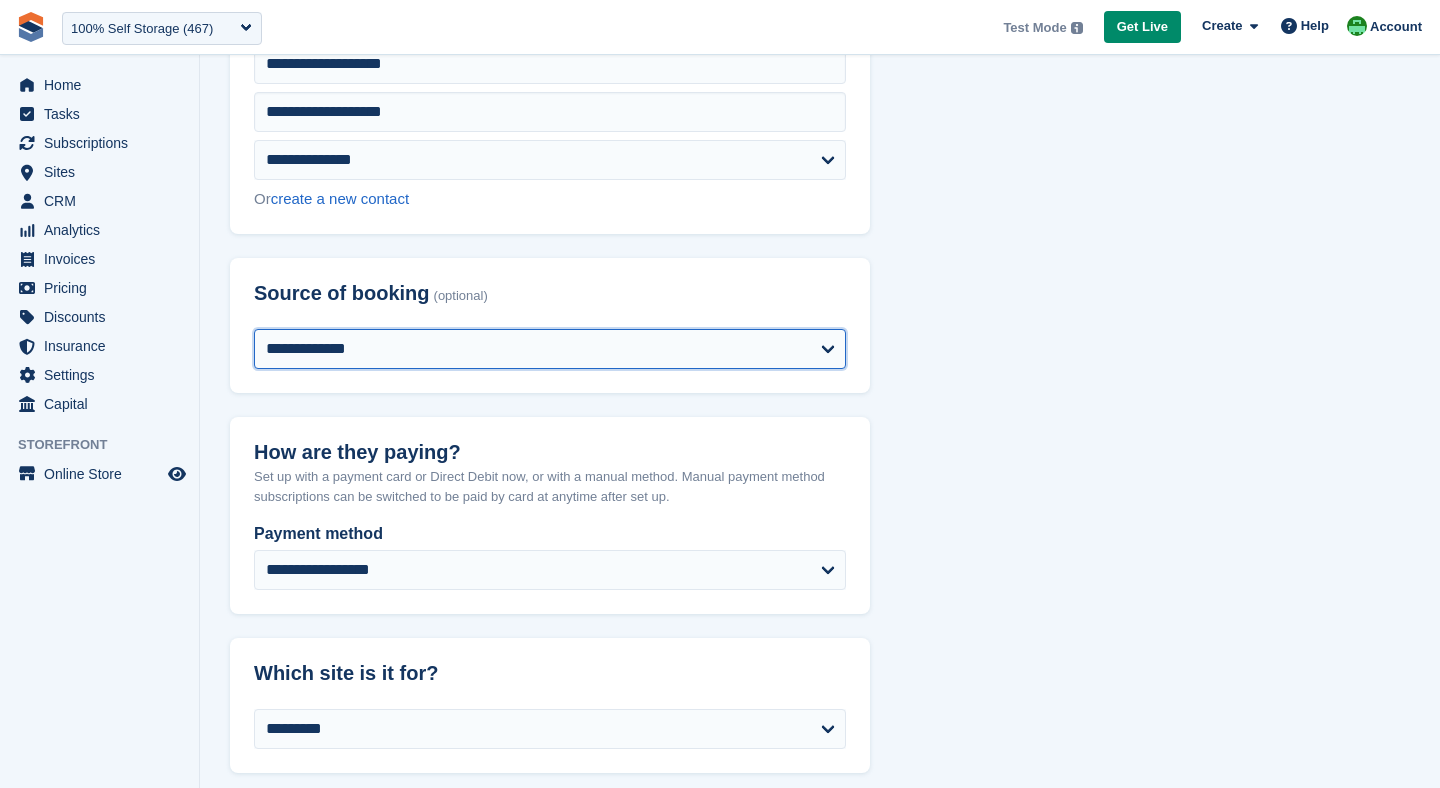 click on "**********" at bounding box center (550, 349) 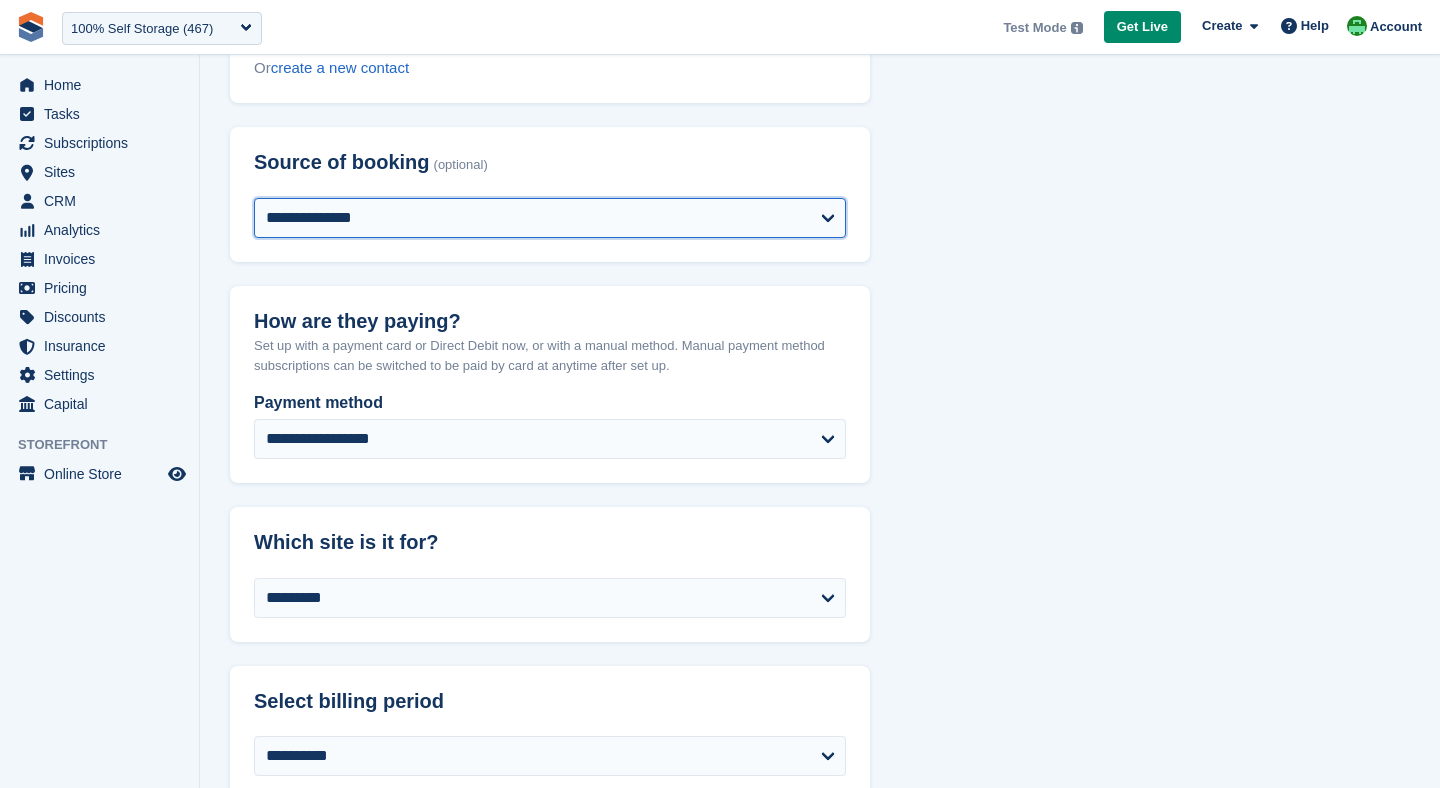 scroll, scrollTop: 835, scrollLeft: 0, axis: vertical 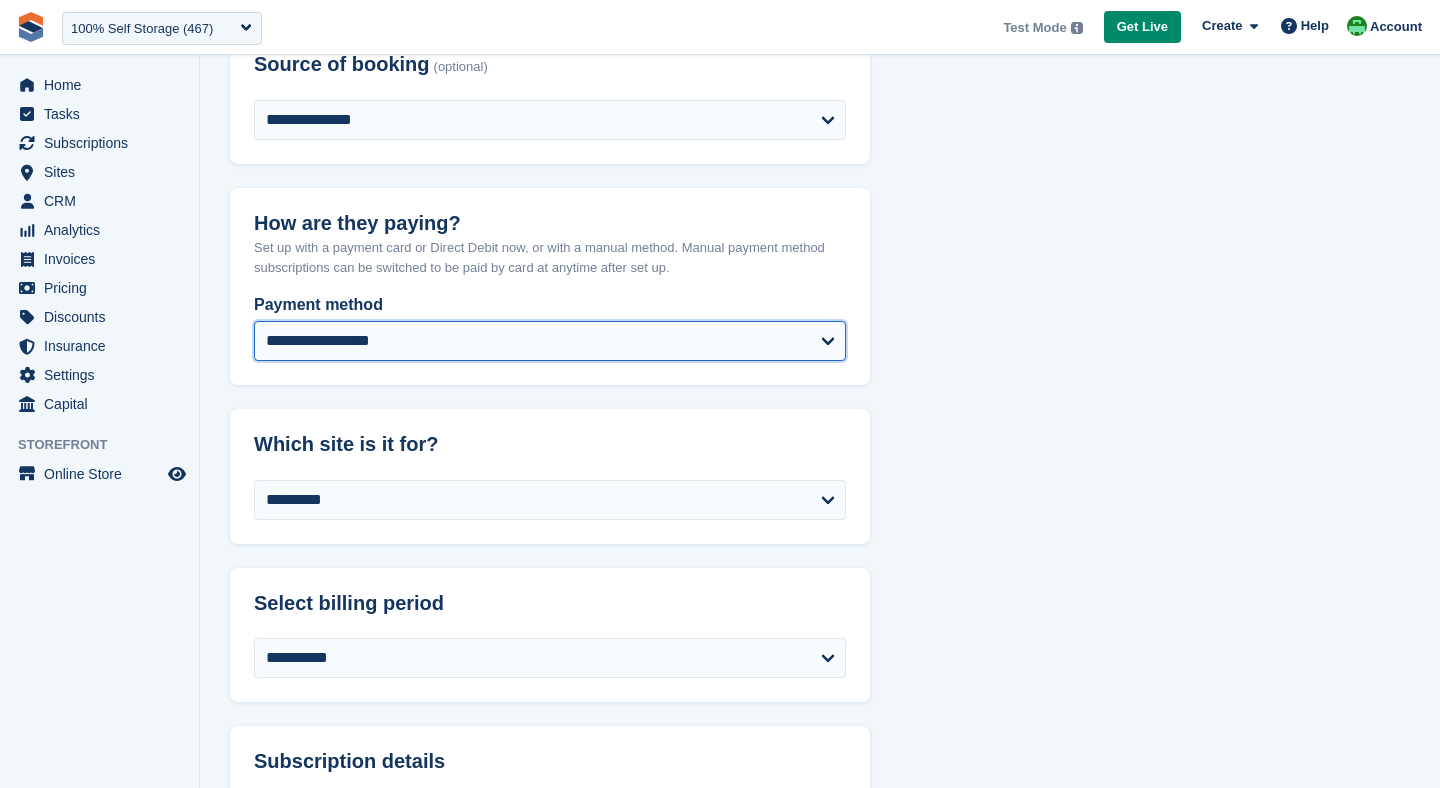 click on "**********" at bounding box center (550, 341) 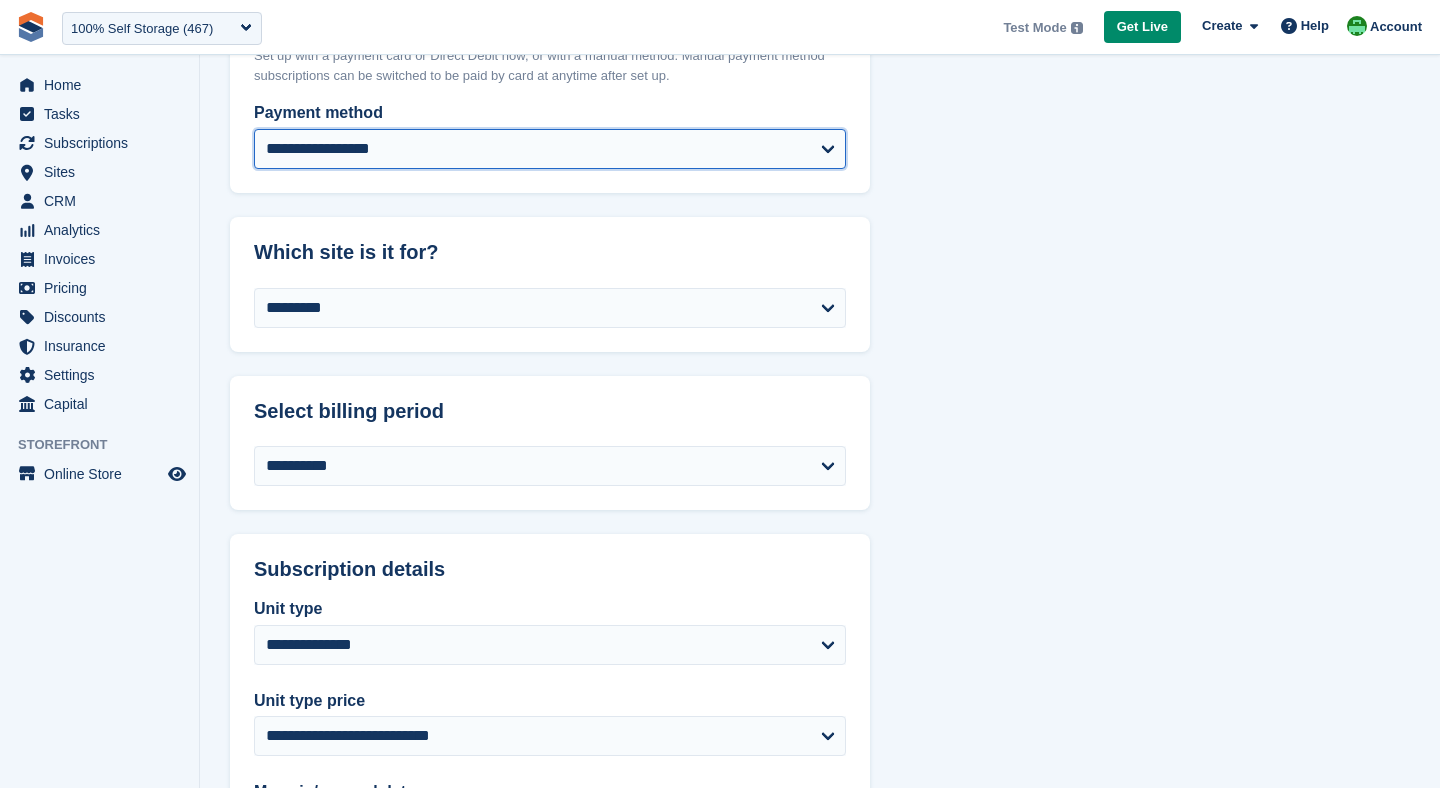 select on "******" 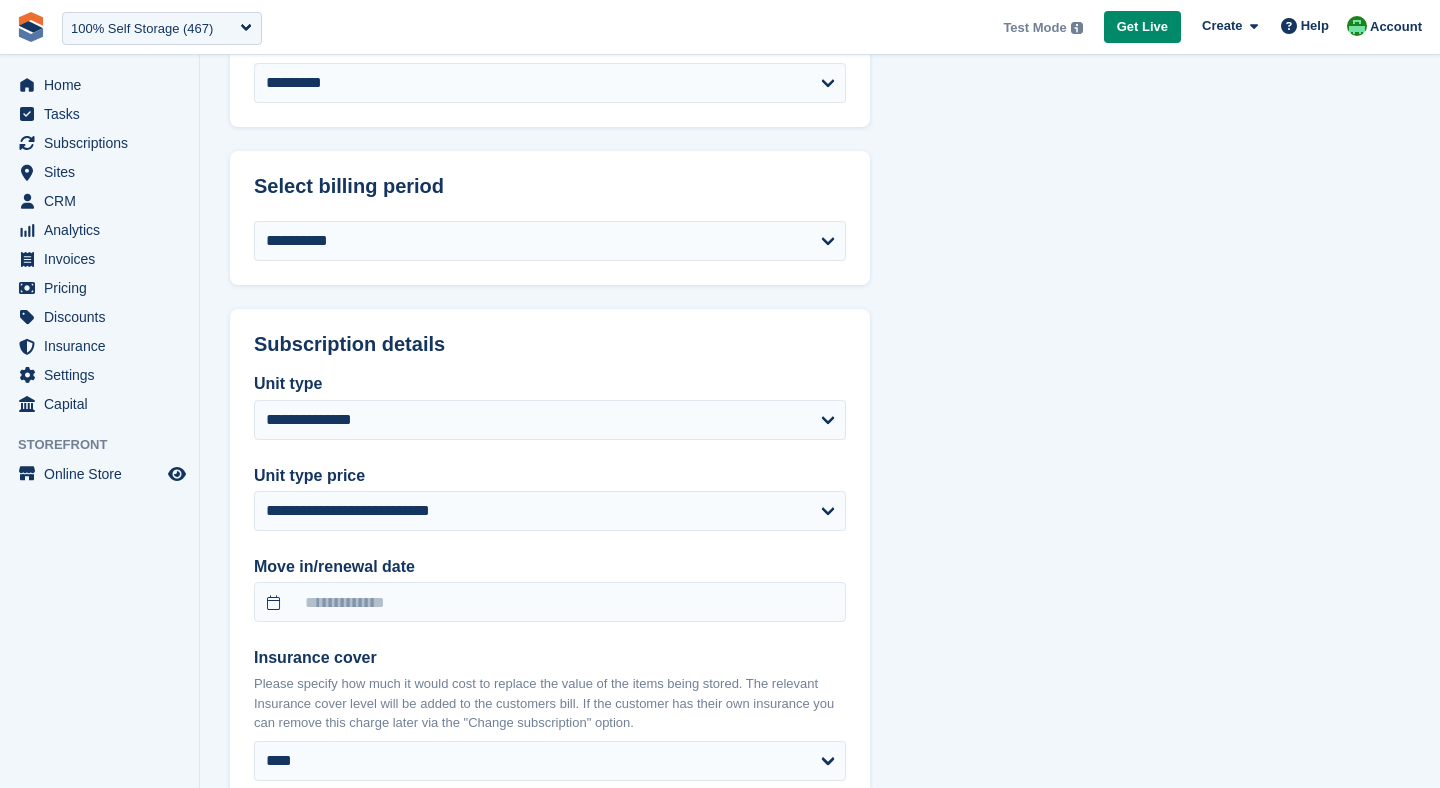 scroll, scrollTop: 1260, scrollLeft: 0, axis: vertical 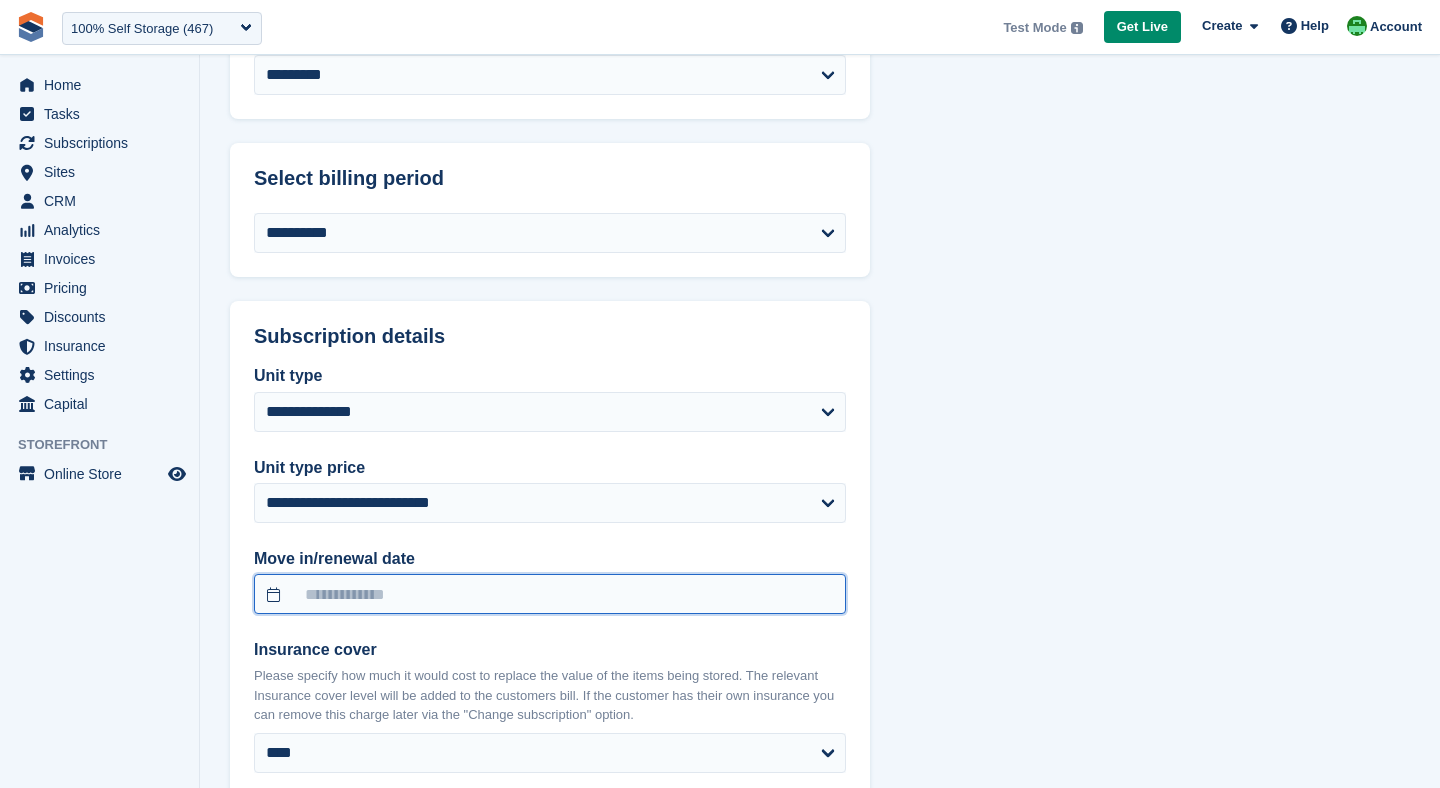 click at bounding box center [550, 594] 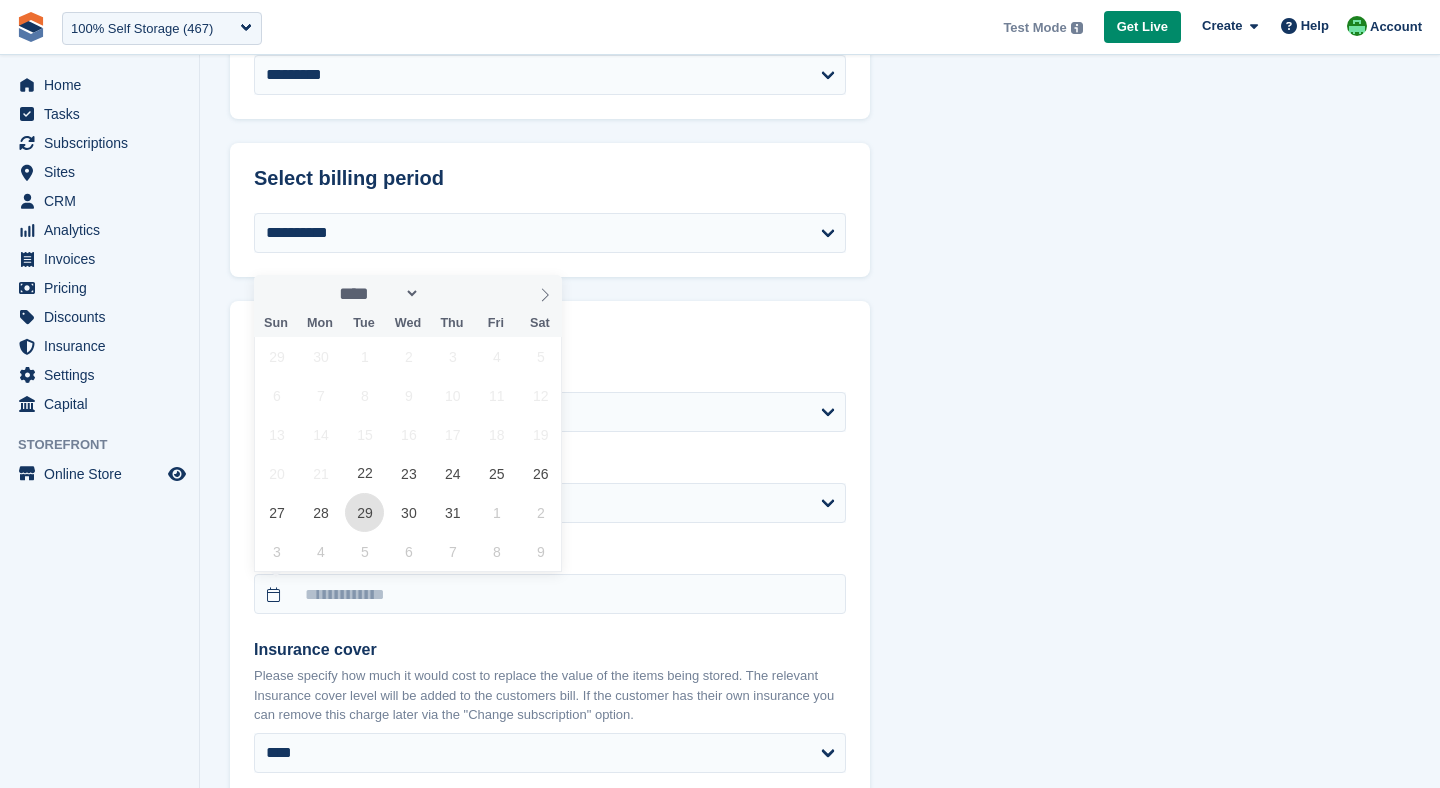 click on "29" at bounding box center [364, 512] 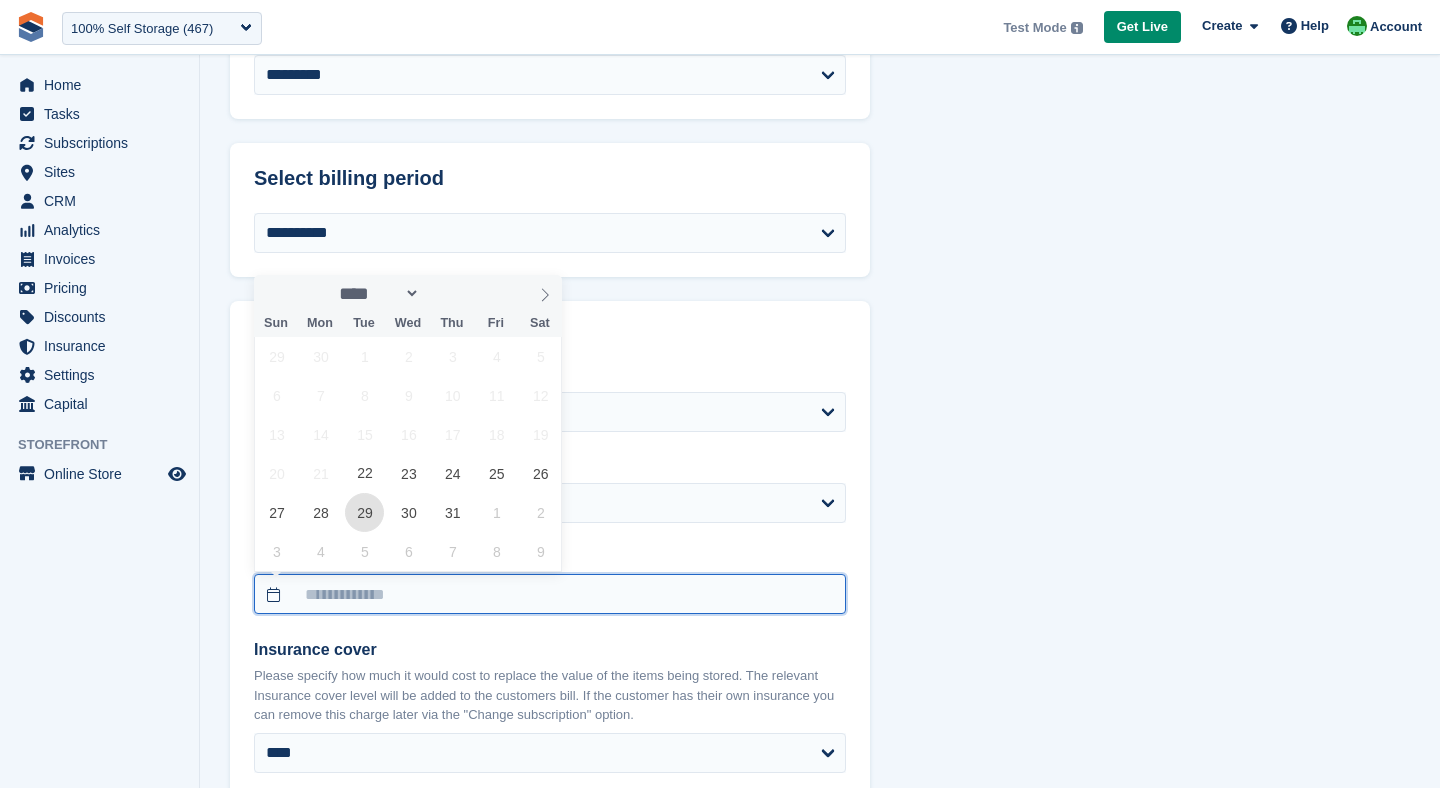 type on "**********" 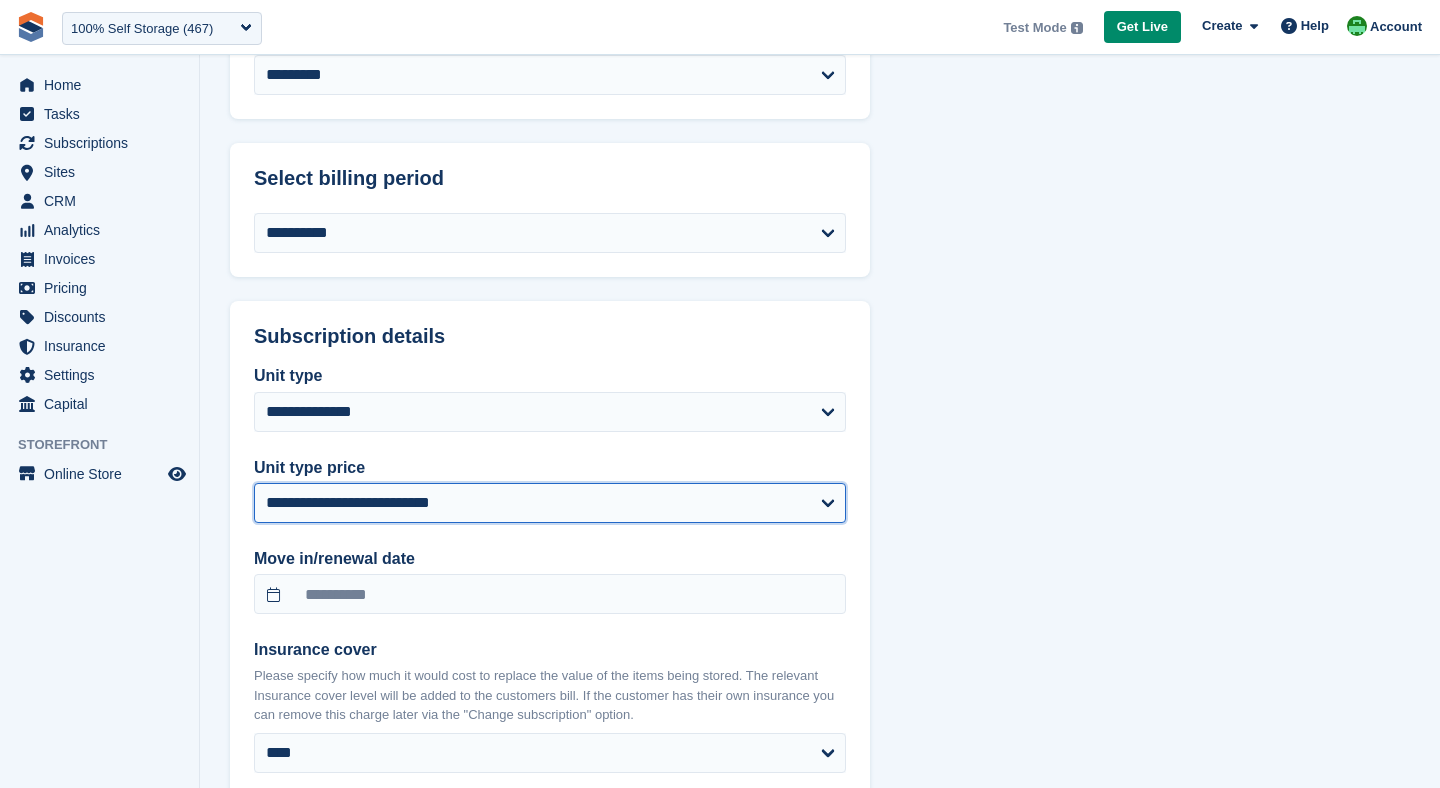 click on "**********" at bounding box center [550, 503] 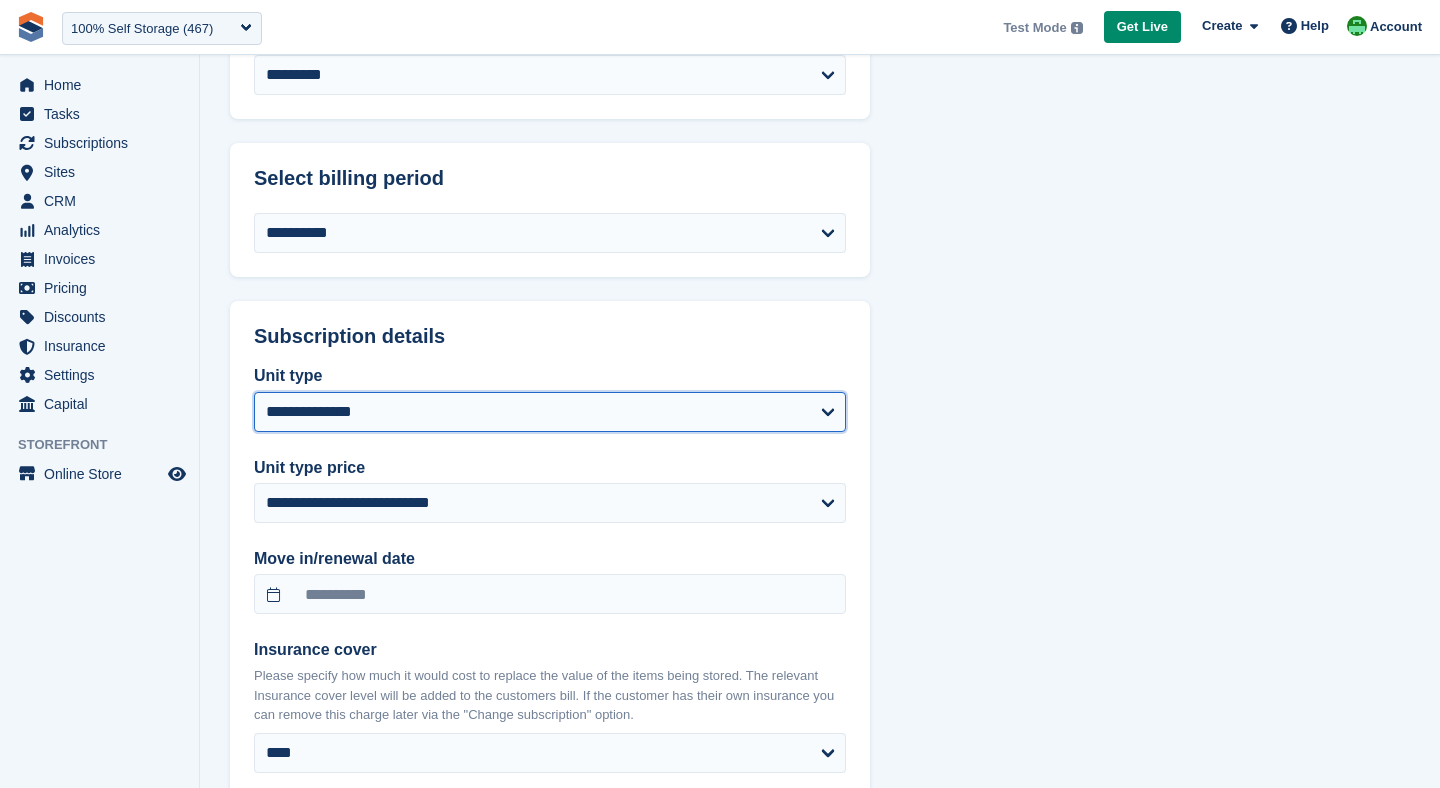 click on "**********" at bounding box center [550, 412] 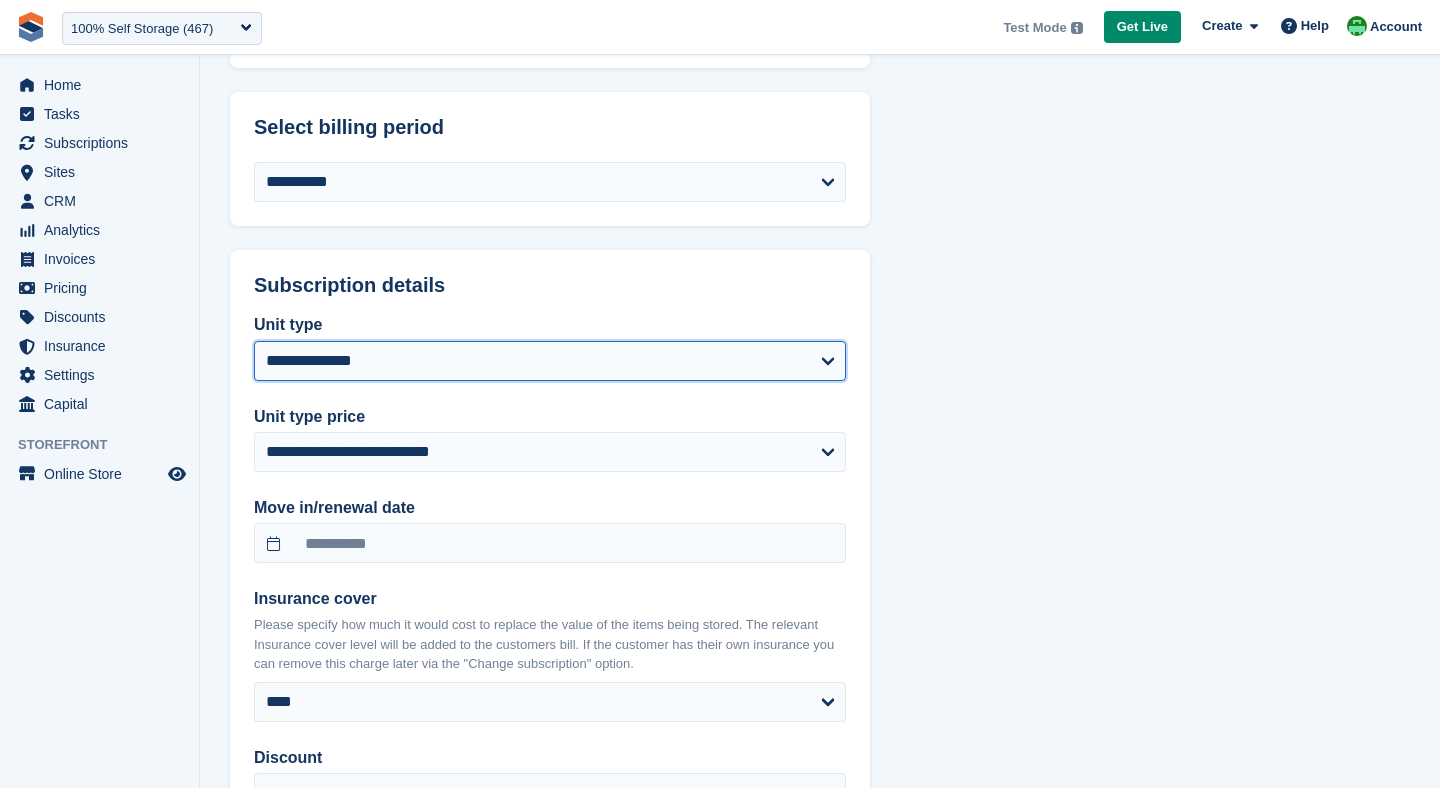 select on "******" 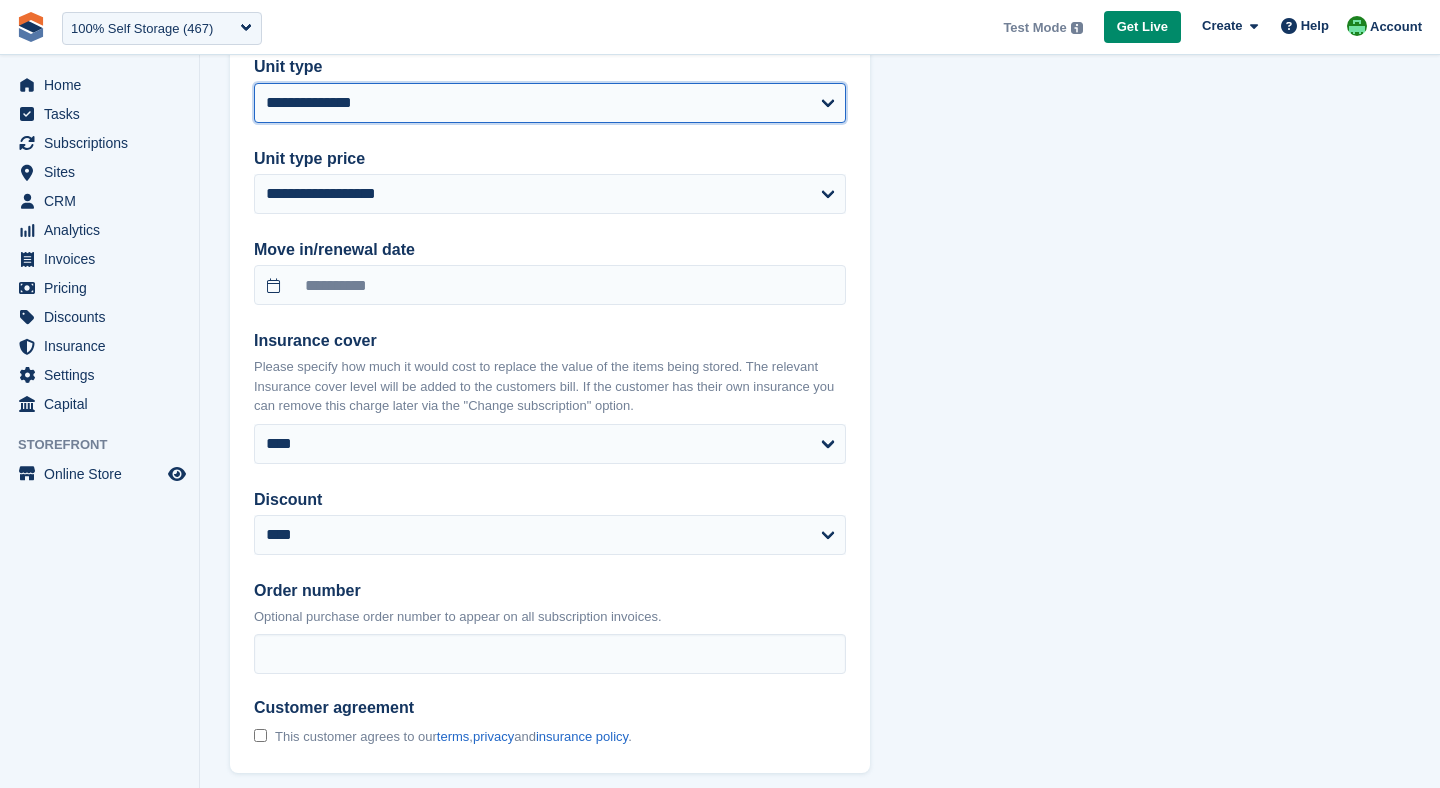 scroll, scrollTop: 1575, scrollLeft: 0, axis: vertical 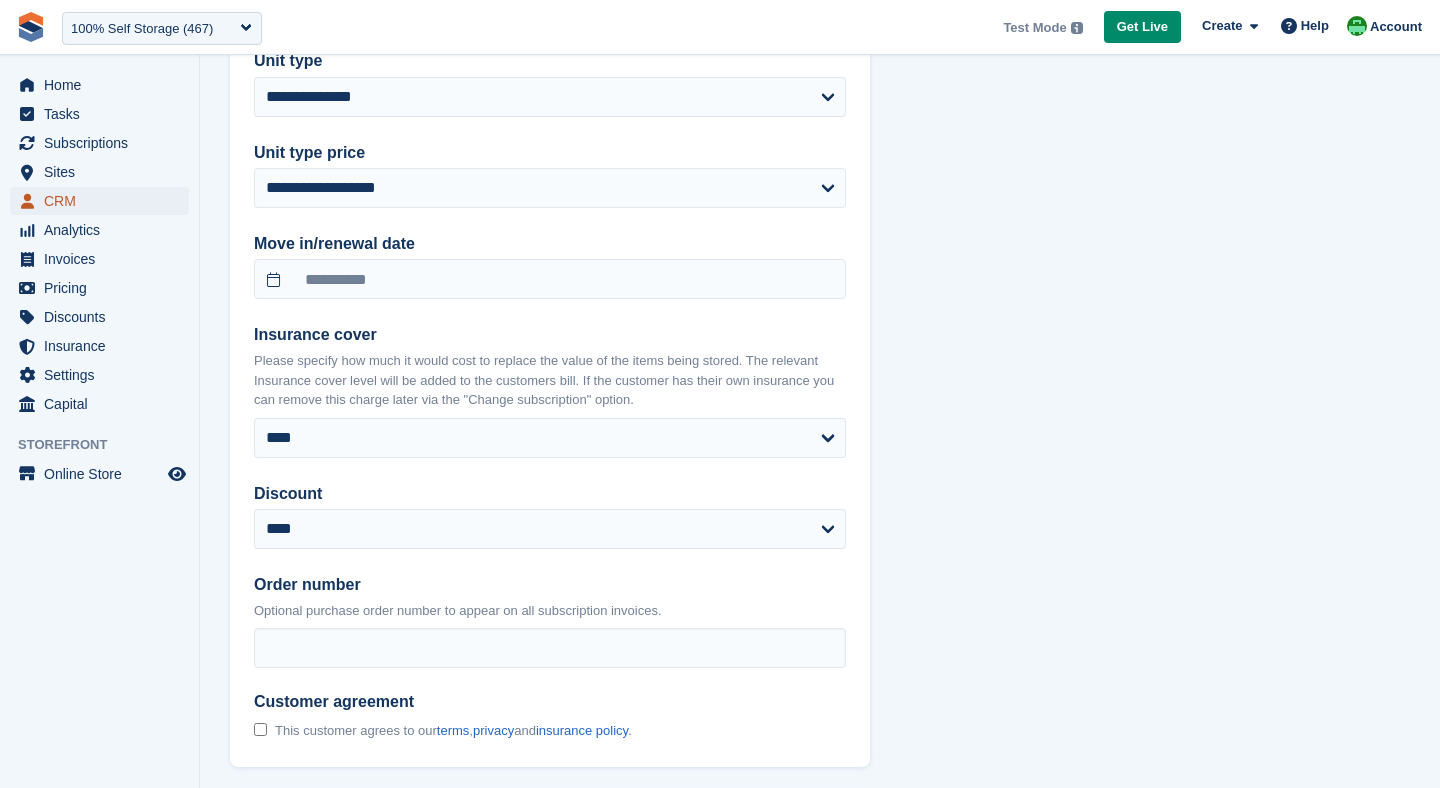 click on "CRM" at bounding box center (104, 201) 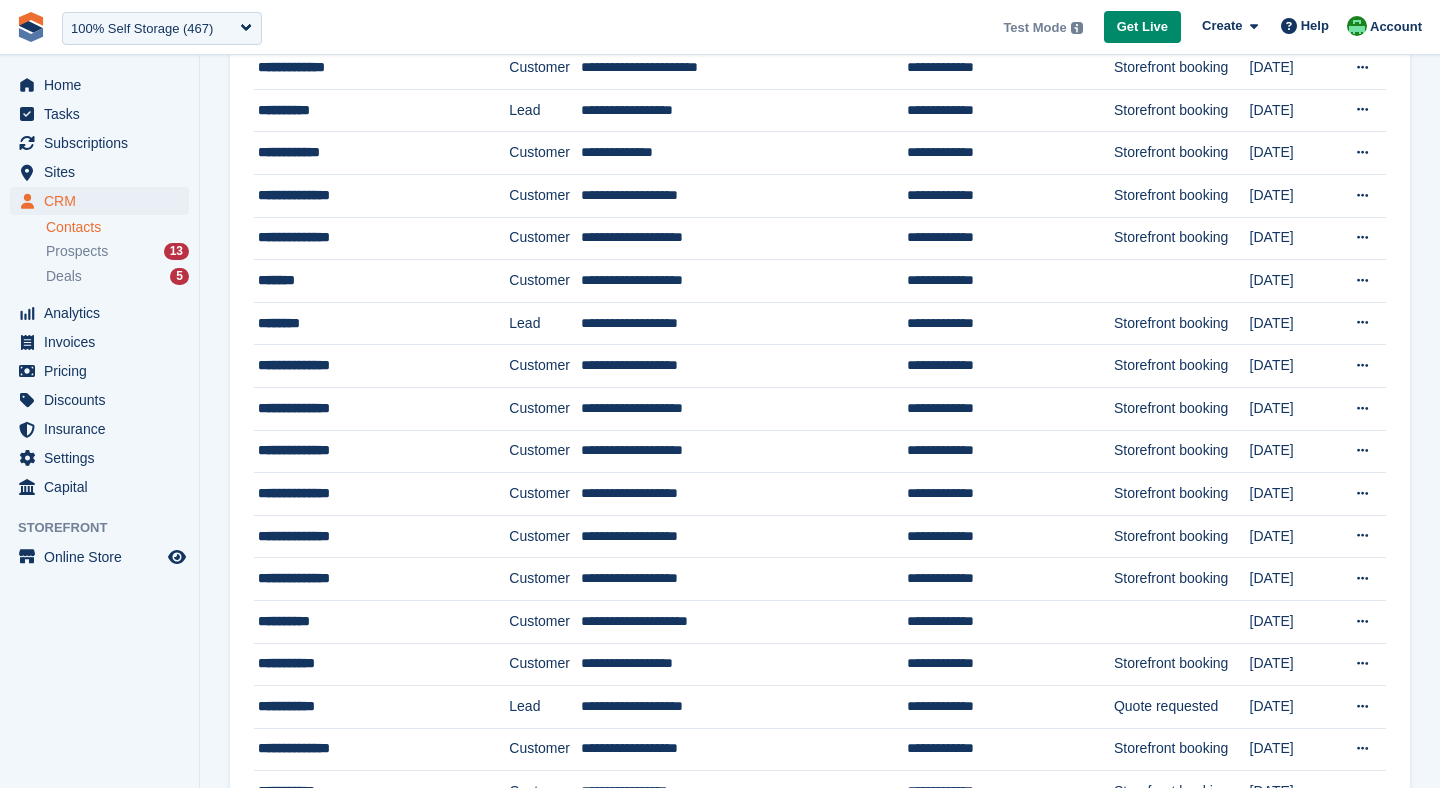 scroll, scrollTop: 0, scrollLeft: 0, axis: both 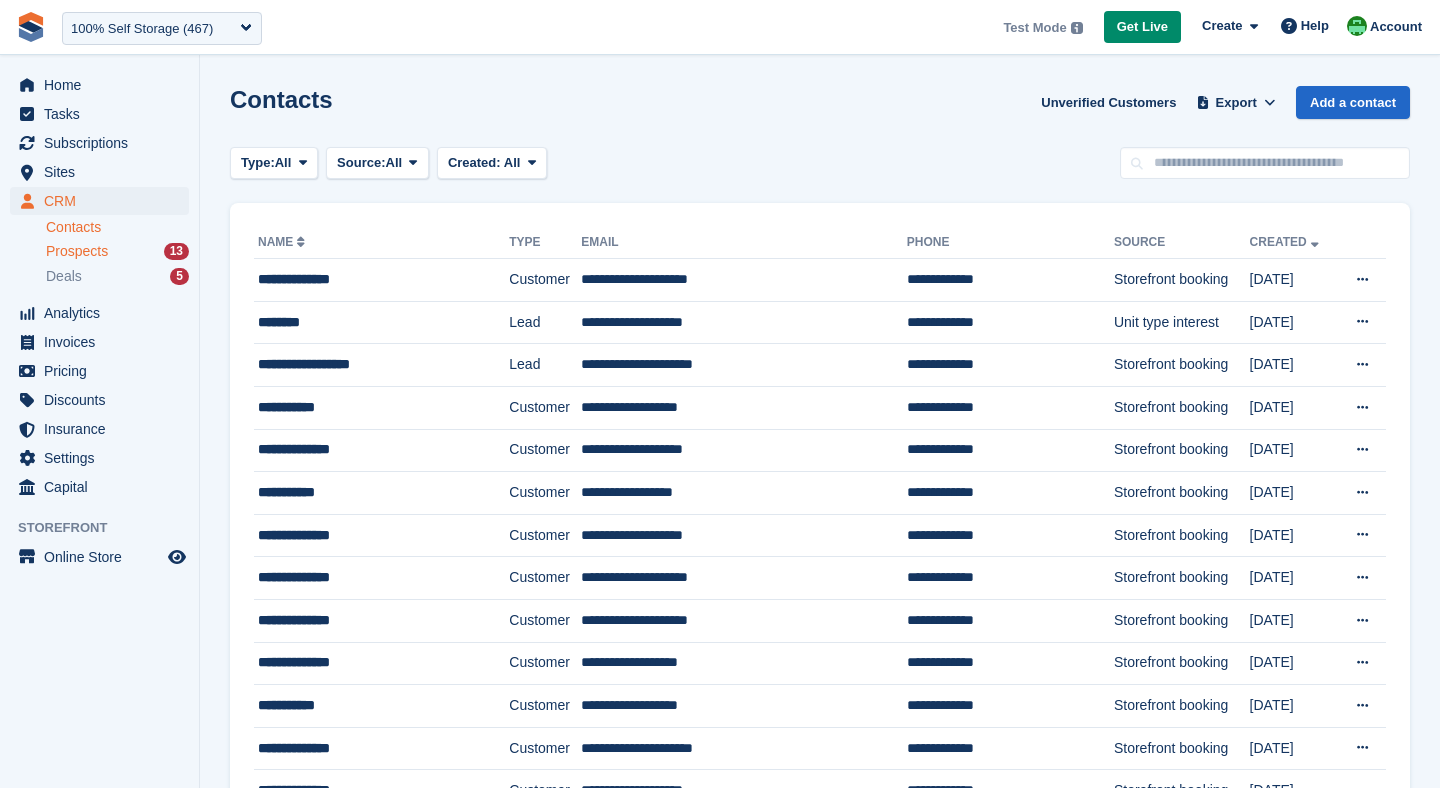 click on "Prospects" at bounding box center [77, 251] 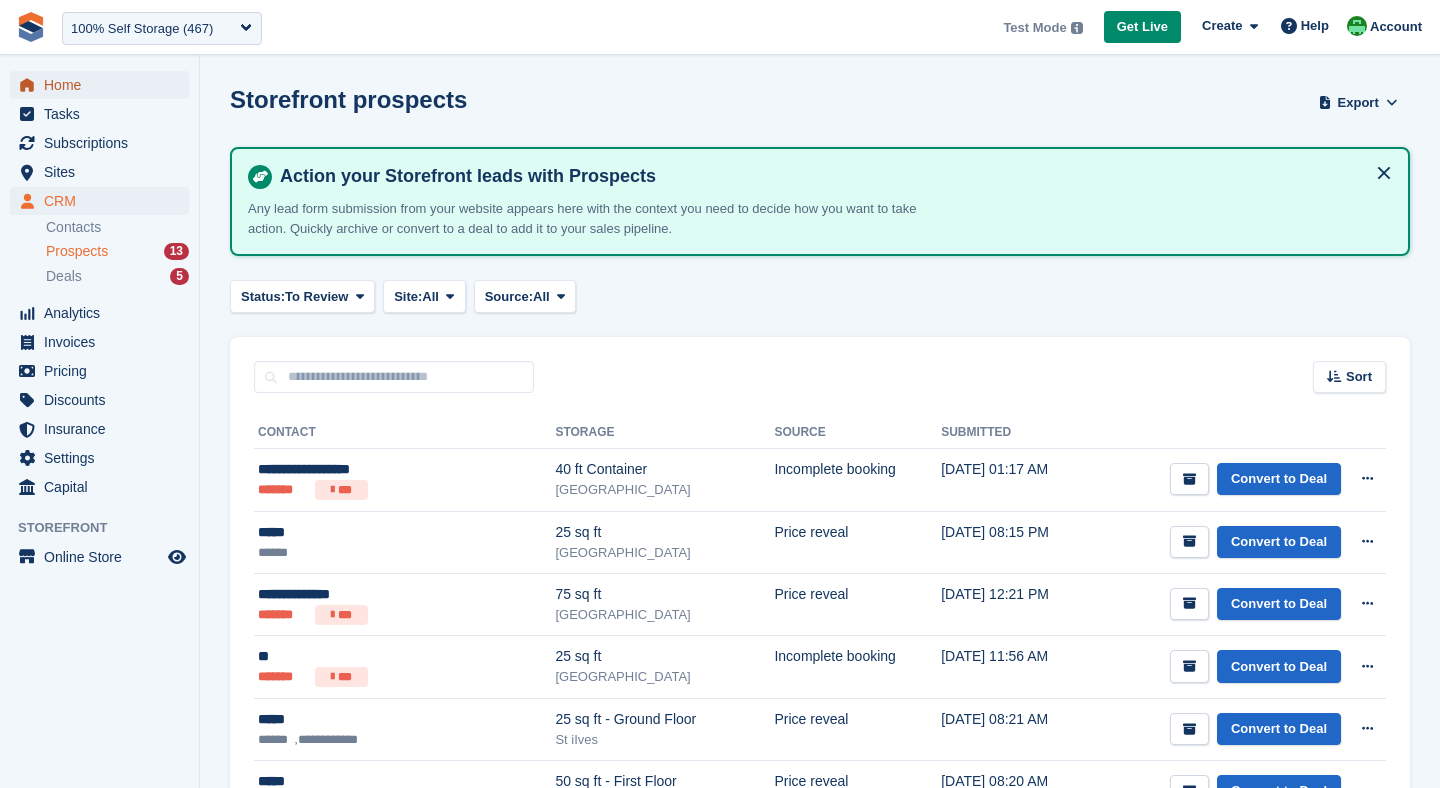 click at bounding box center (27, 85) 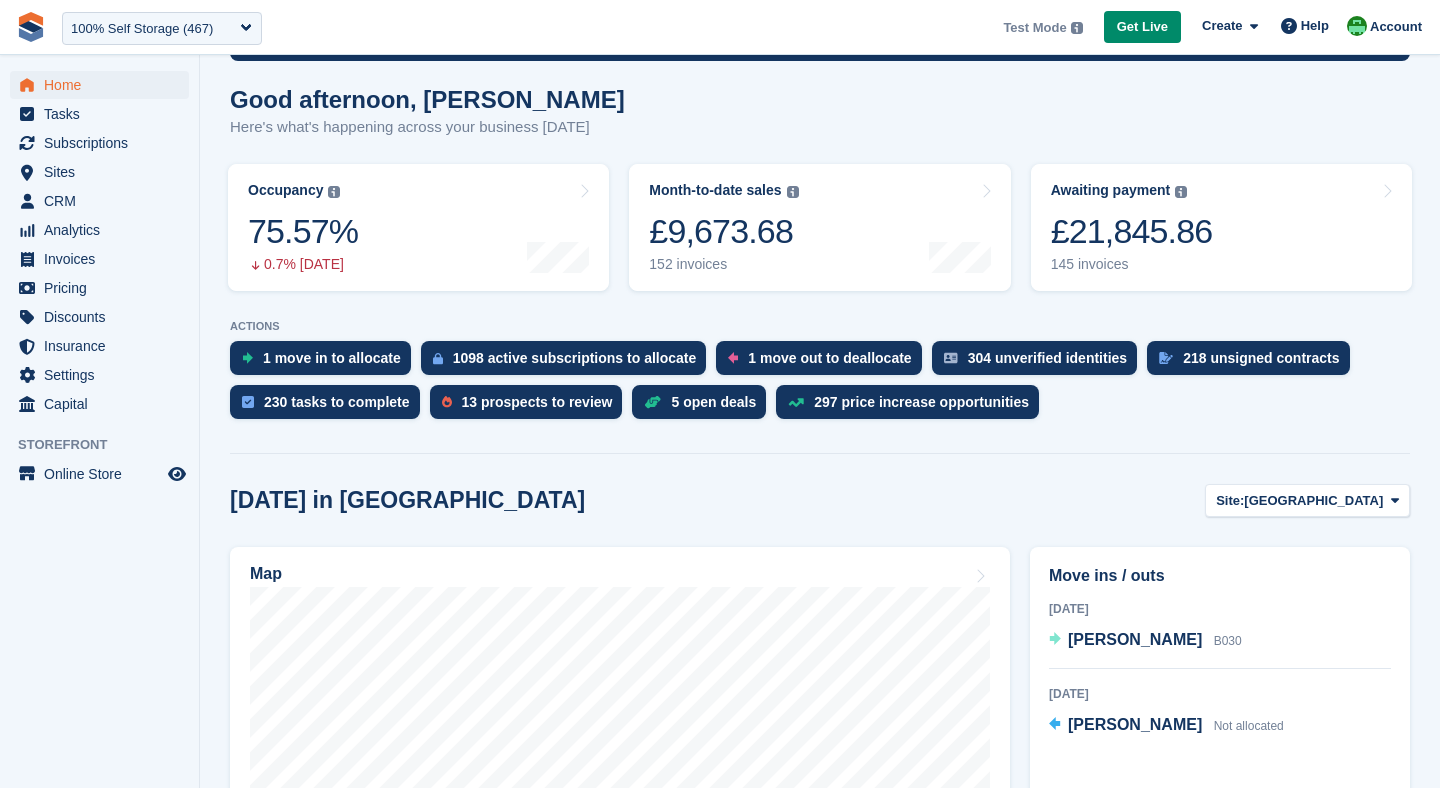 scroll, scrollTop: 171, scrollLeft: 0, axis: vertical 